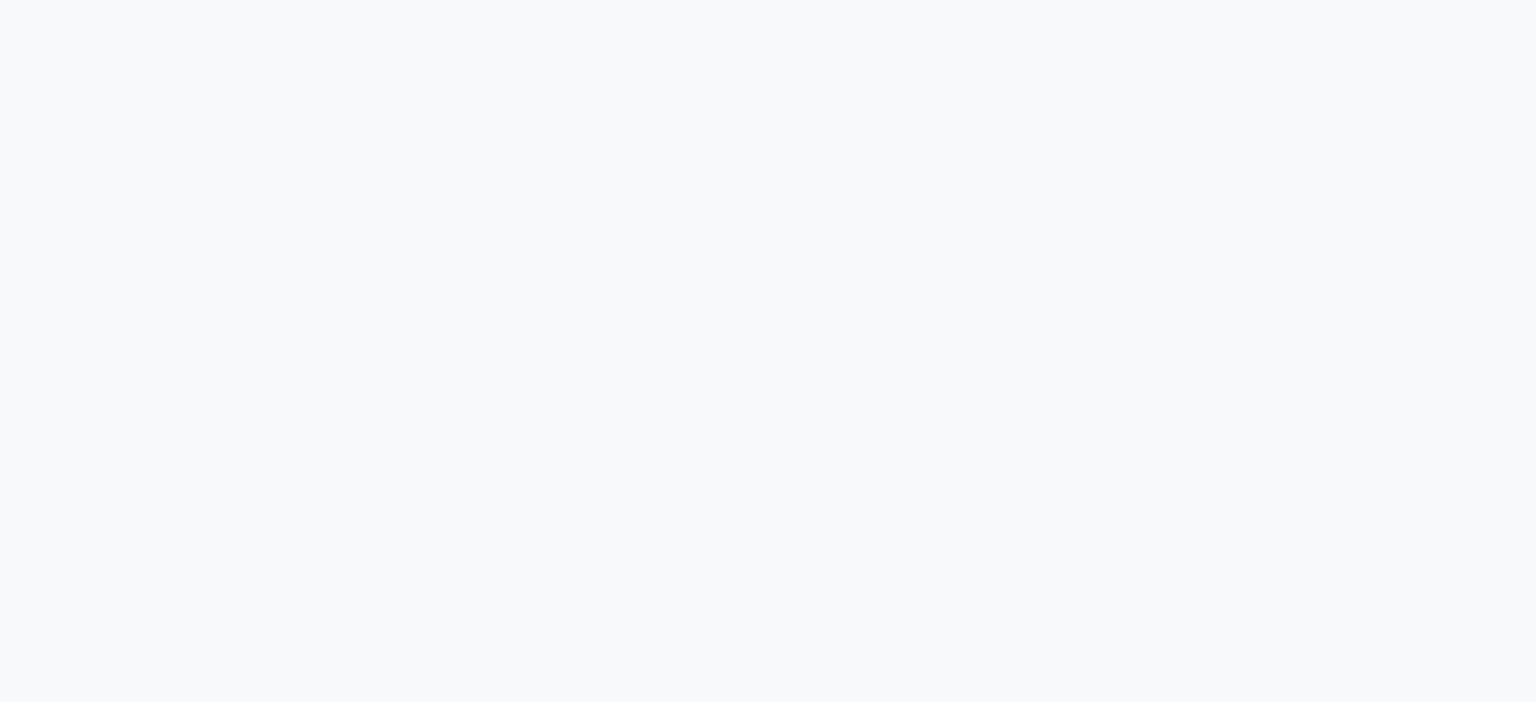 scroll, scrollTop: 0, scrollLeft: 0, axis: both 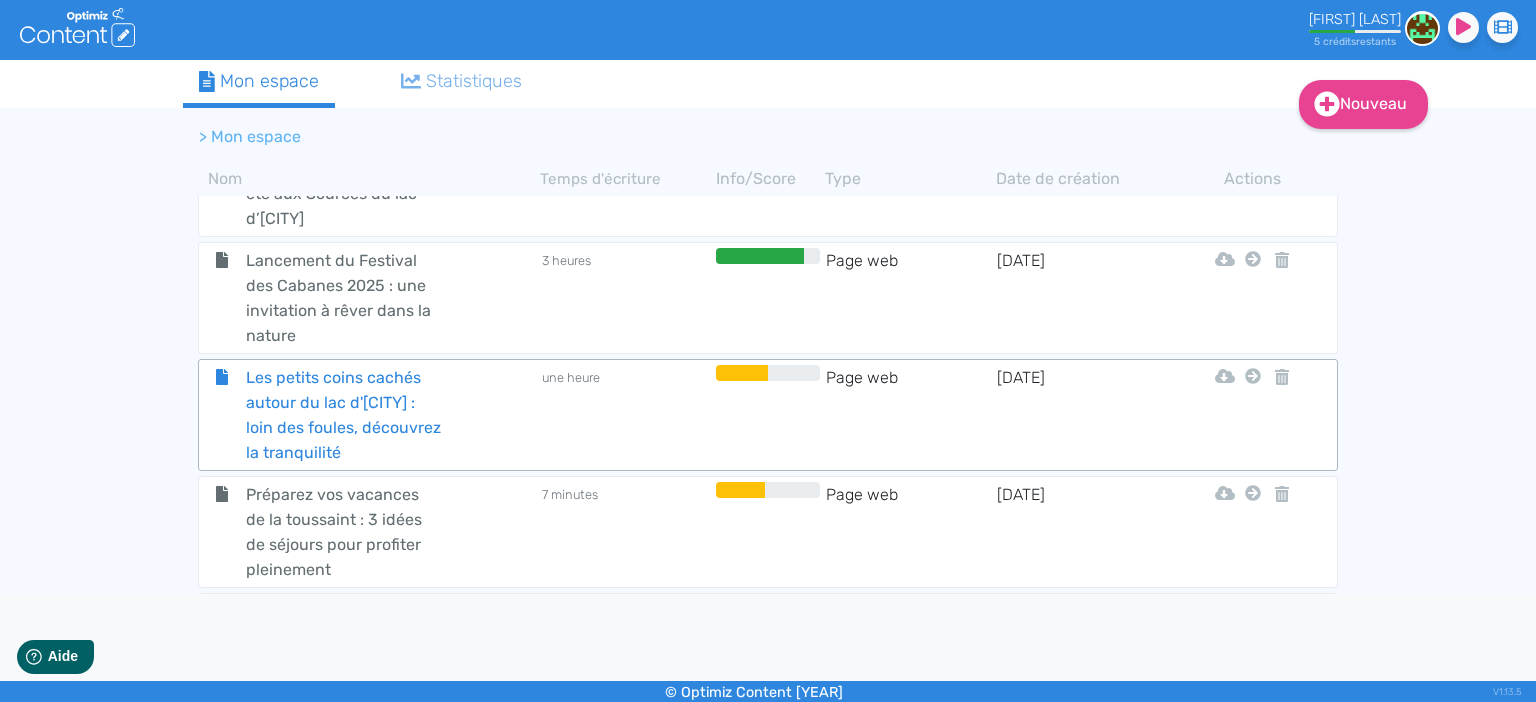 click on "Les petits coins cachés autour du lac d'[CITY] : loin des foules, découvrez la tranquilité" 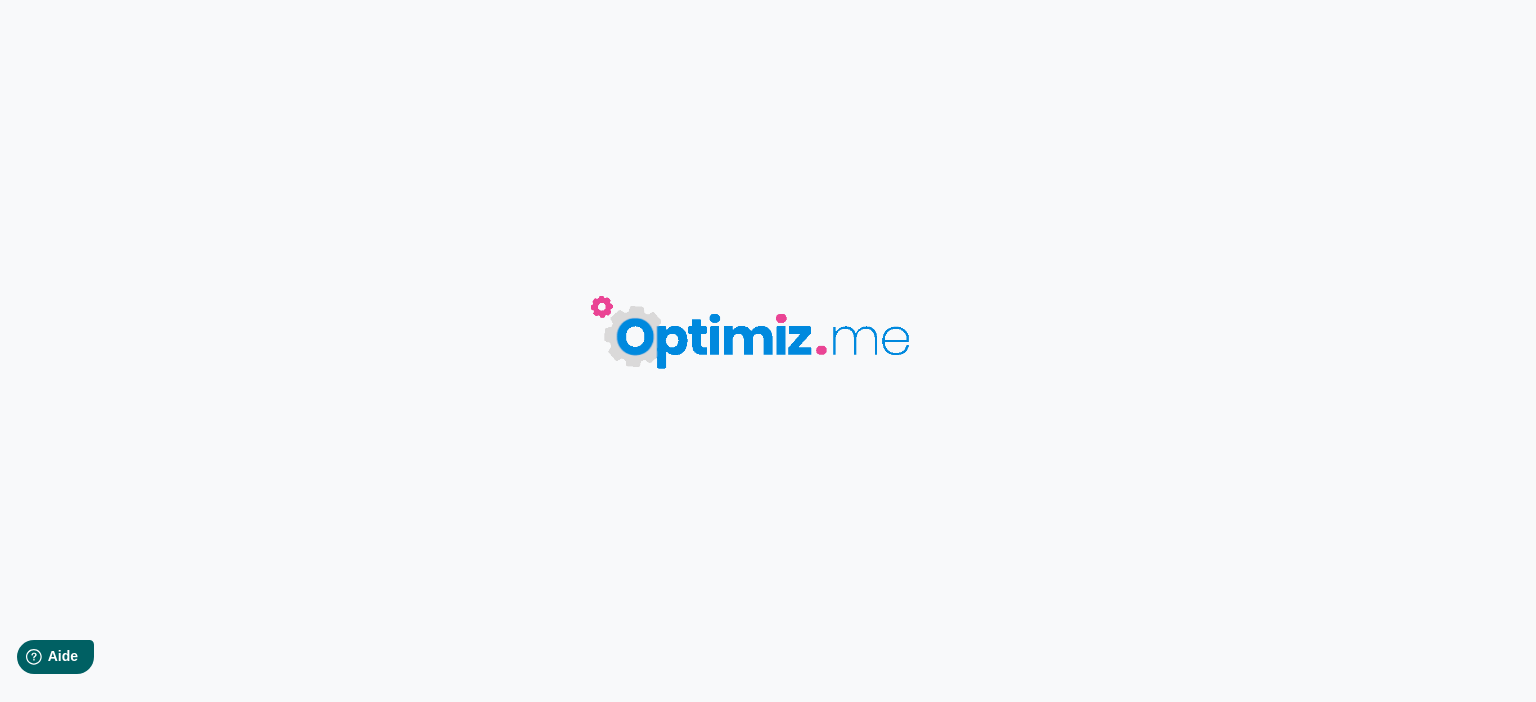 type on "Les petits coins cachés autour du lac d'[CITY] : loin des foules, découvrez la tranquilité" 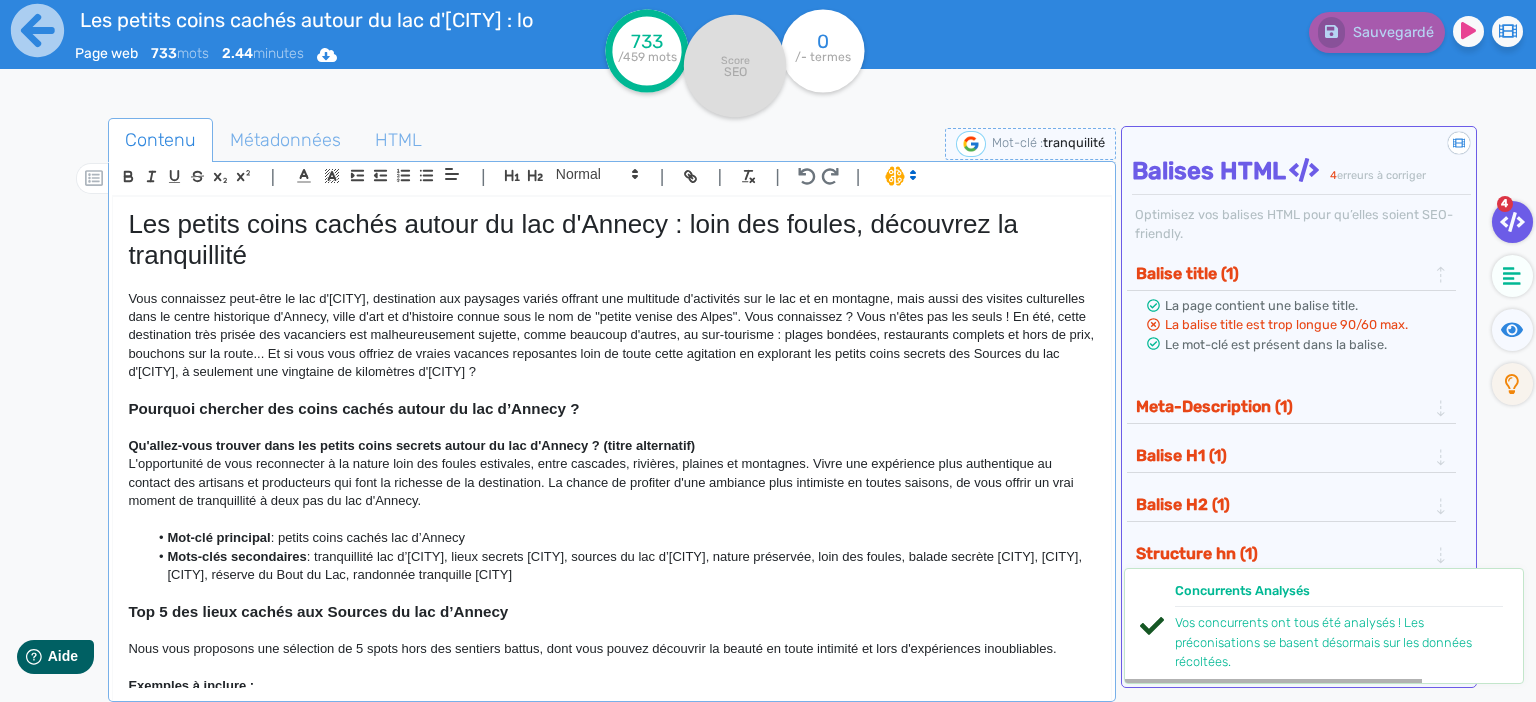 click on "Pourquoi chercher des coins cachés autour du lac d’Annecy ?" 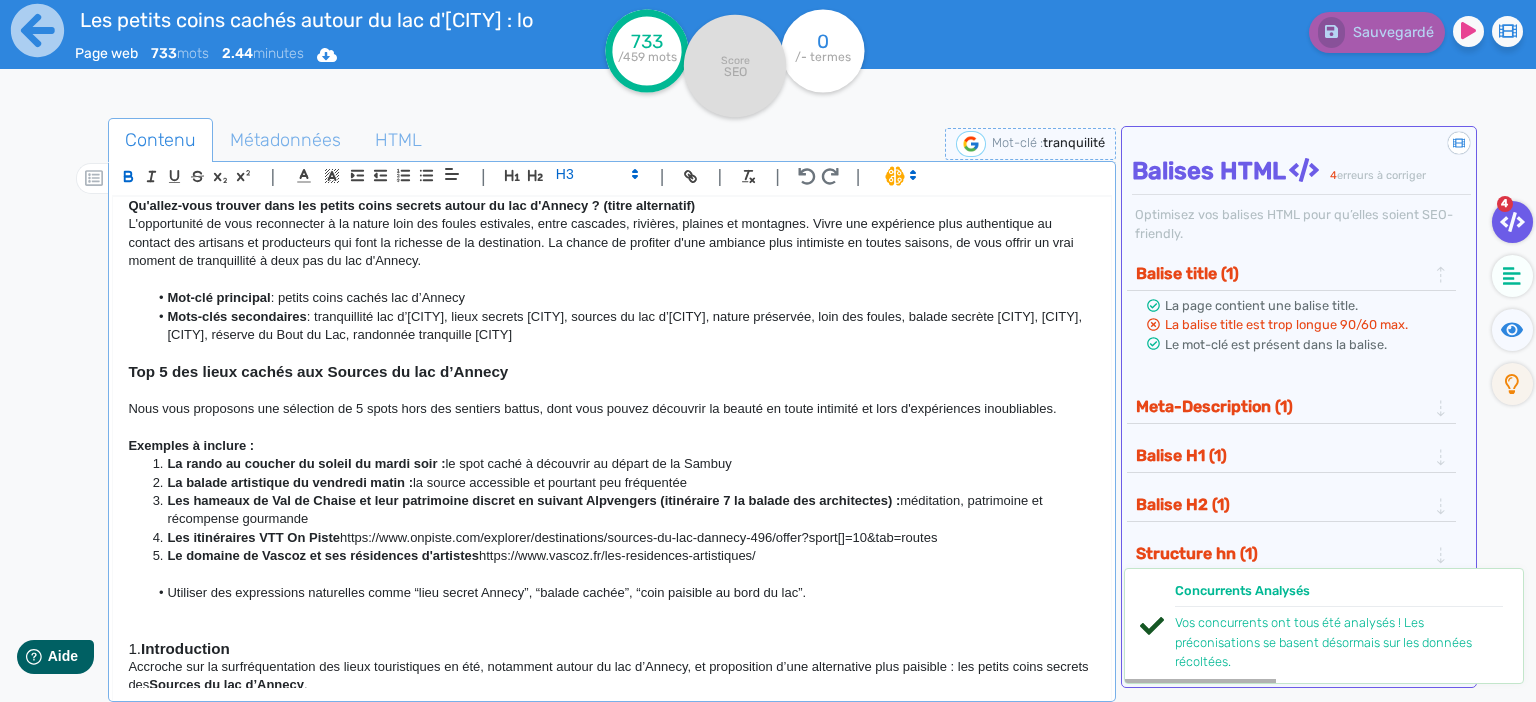 scroll, scrollTop: 345, scrollLeft: 0, axis: vertical 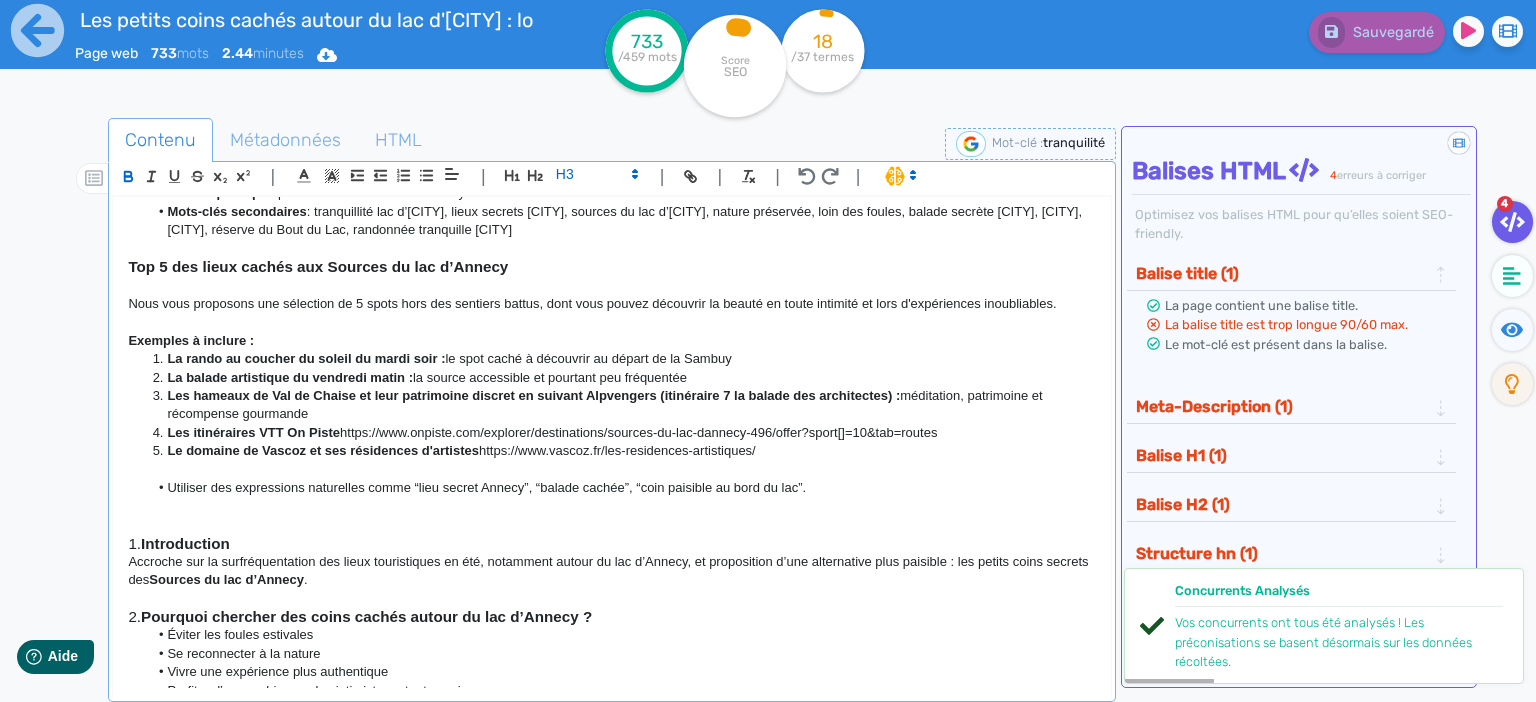 click on "La balade artistique du vendredi matin :  la source accessible et pourtant peu fréquentée" 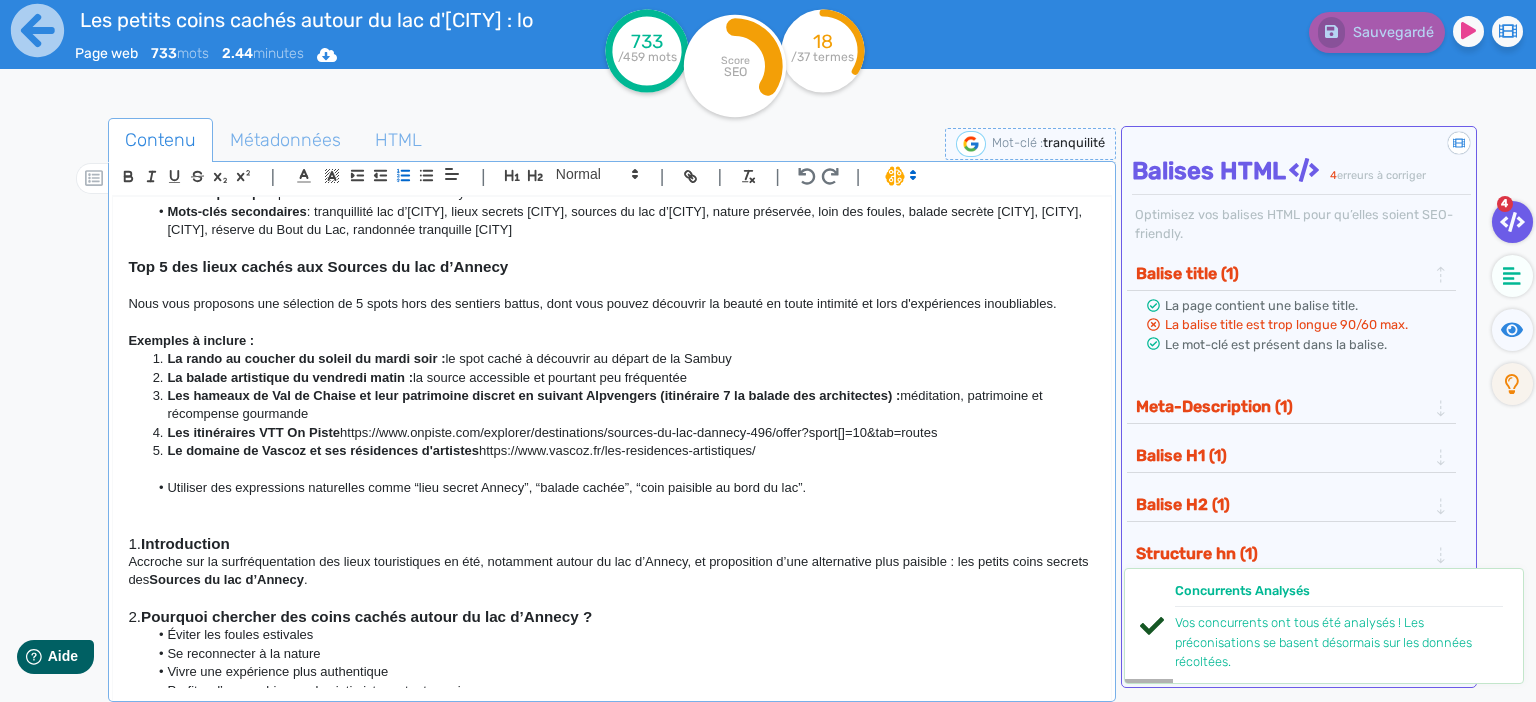 click 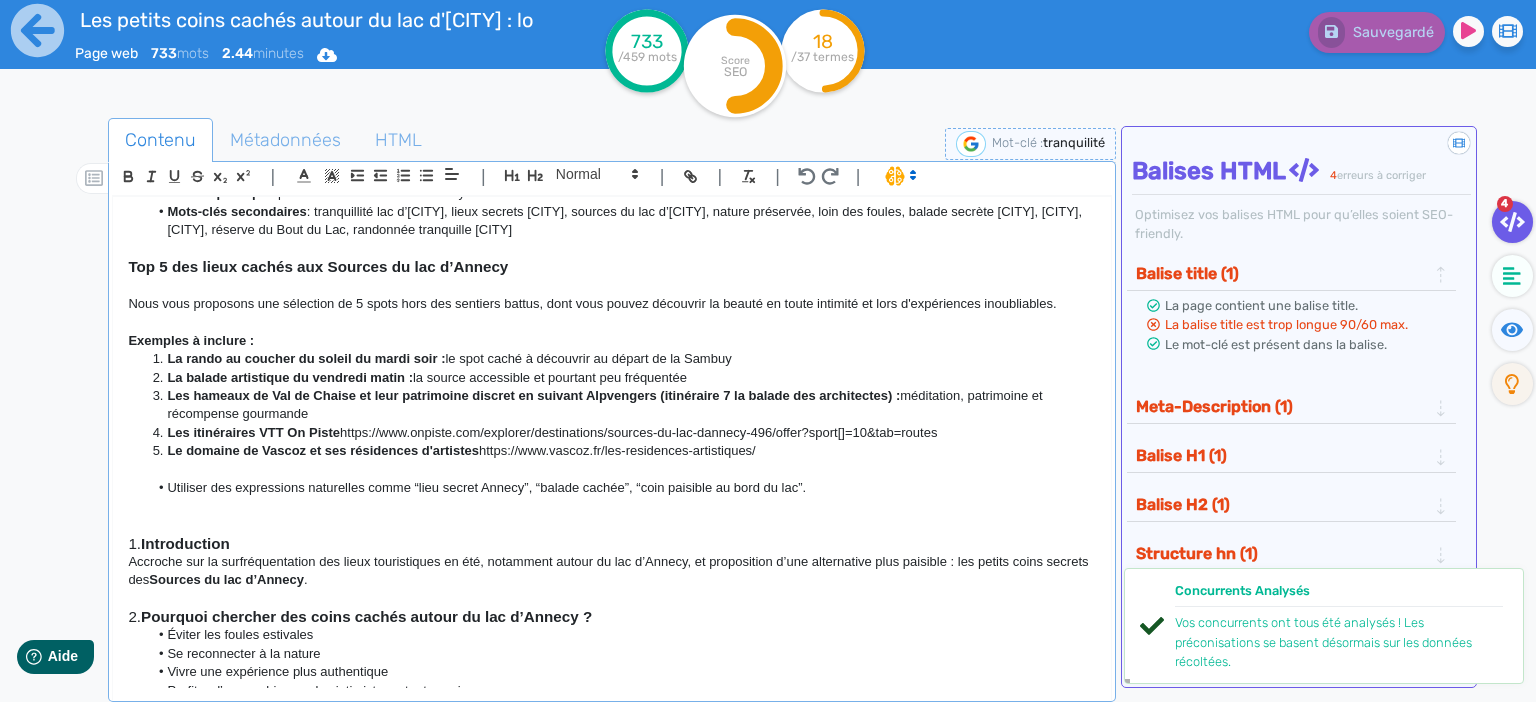 click on "Nous vous proposons une sélection de 5 spots hors des sentiers battus, dont vous pouvez découvrir la beauté en toute intimité et lors d'expériences inoubliables." 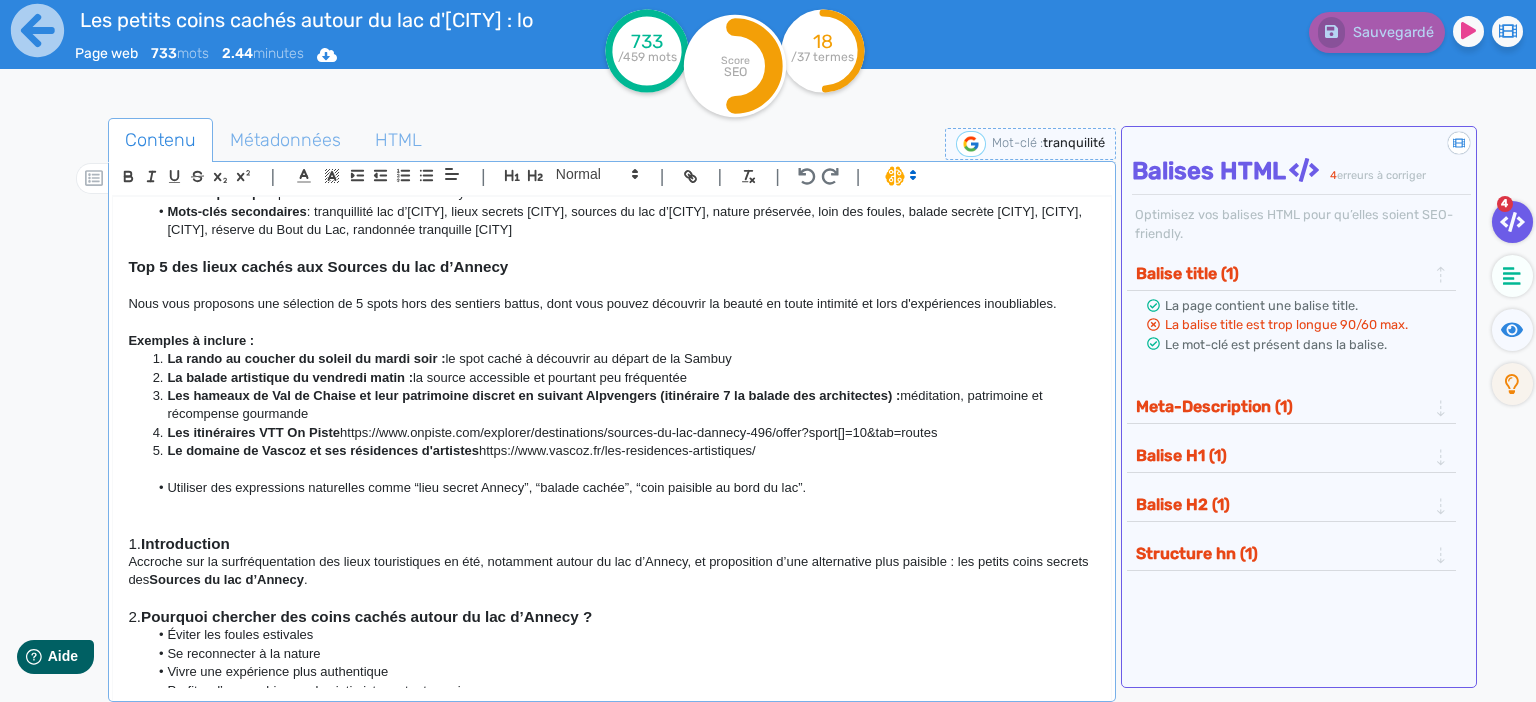 click on "Nous vous proposons une sélection de 5 spots hors des sentiers battus, dont vous pouvez découvrir la beauté en toute intimité et lors d'expériences inoubliables." 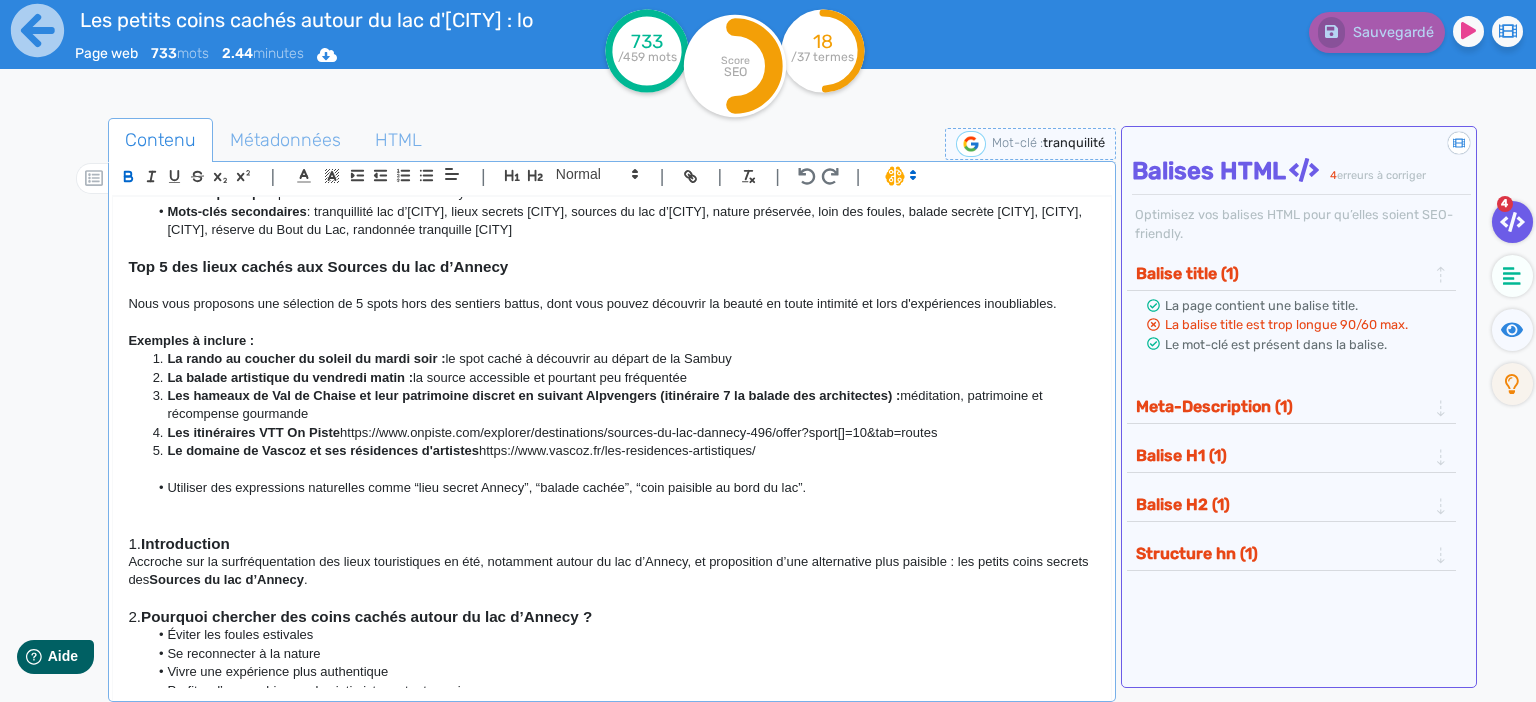click 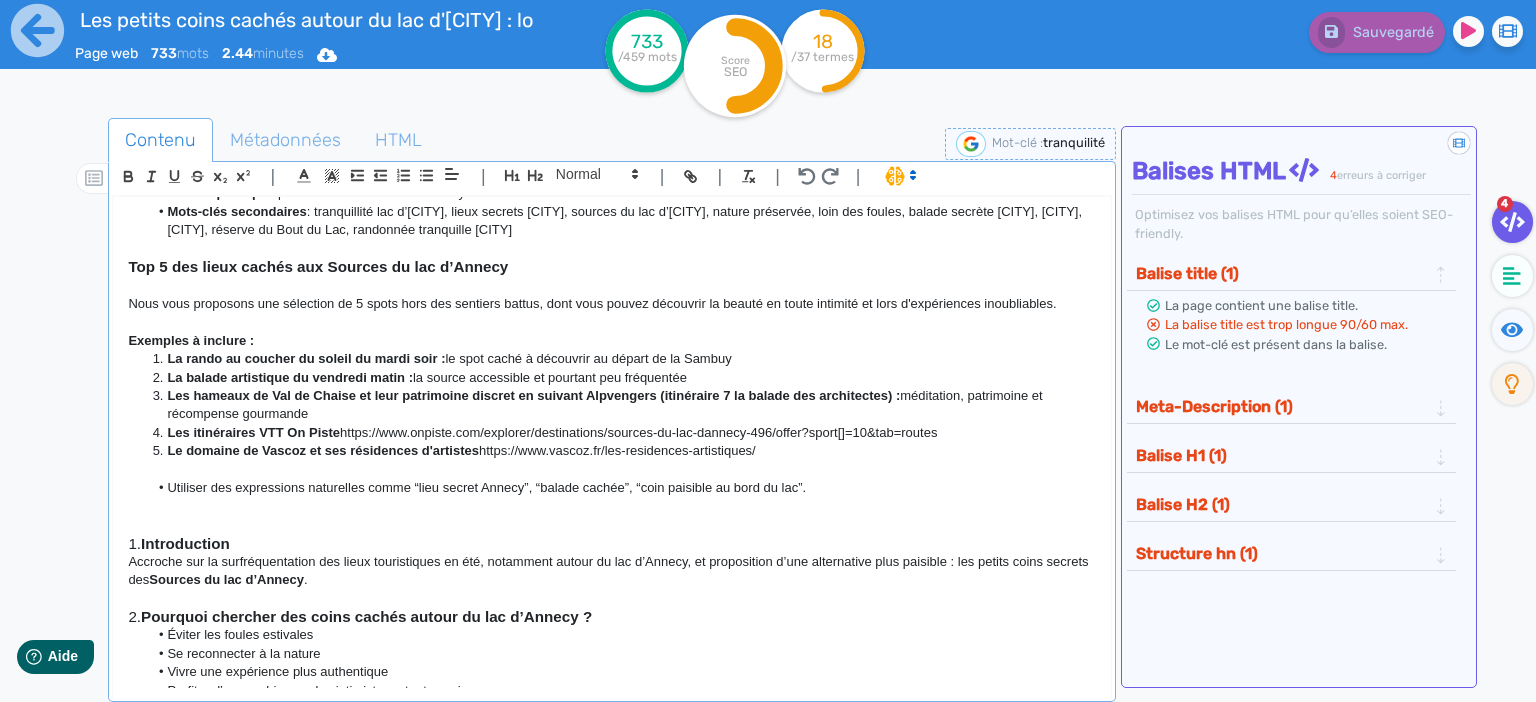 click 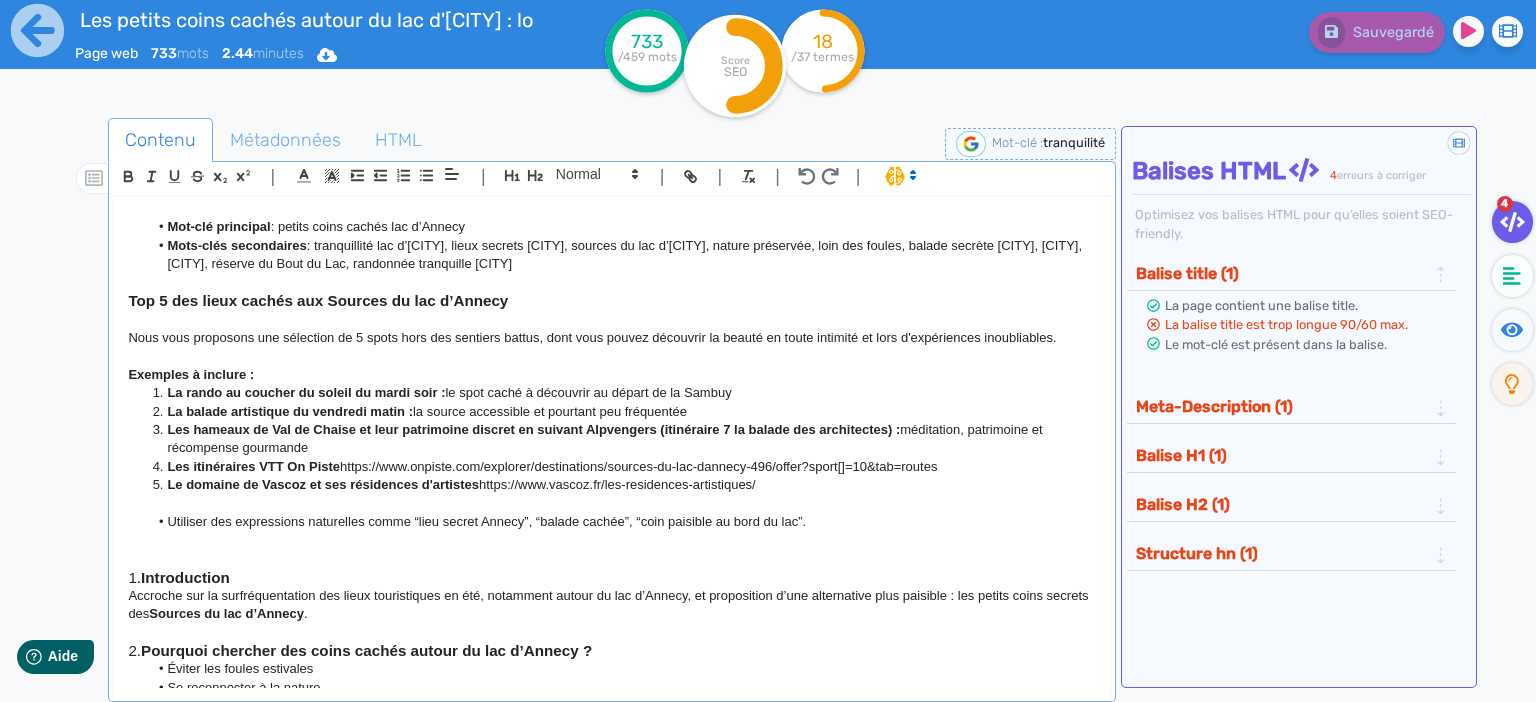 scroll, scrollTop: 345, scrollLeft: 0, axis: vertical 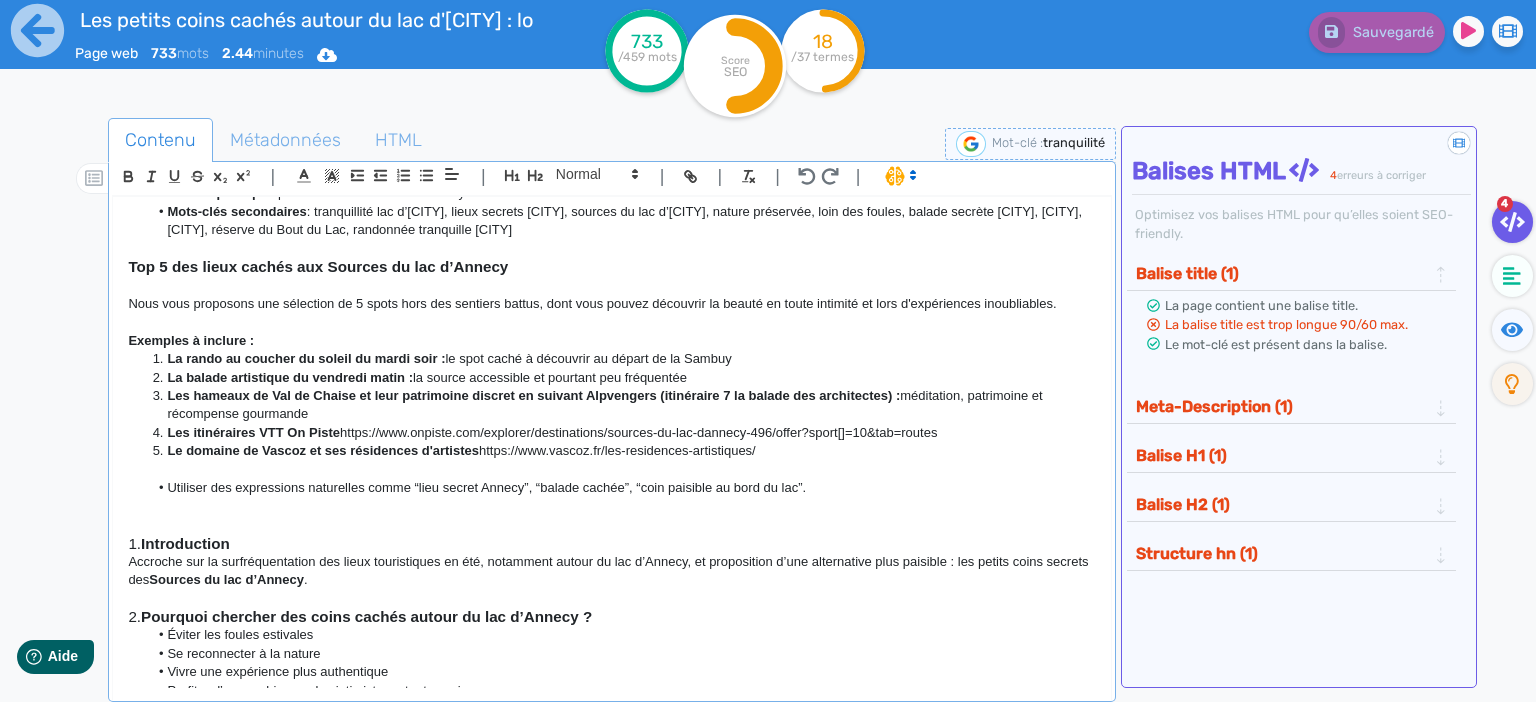 click on "Top 5 des lieux cachés aux Sources du lac d’Annecy" 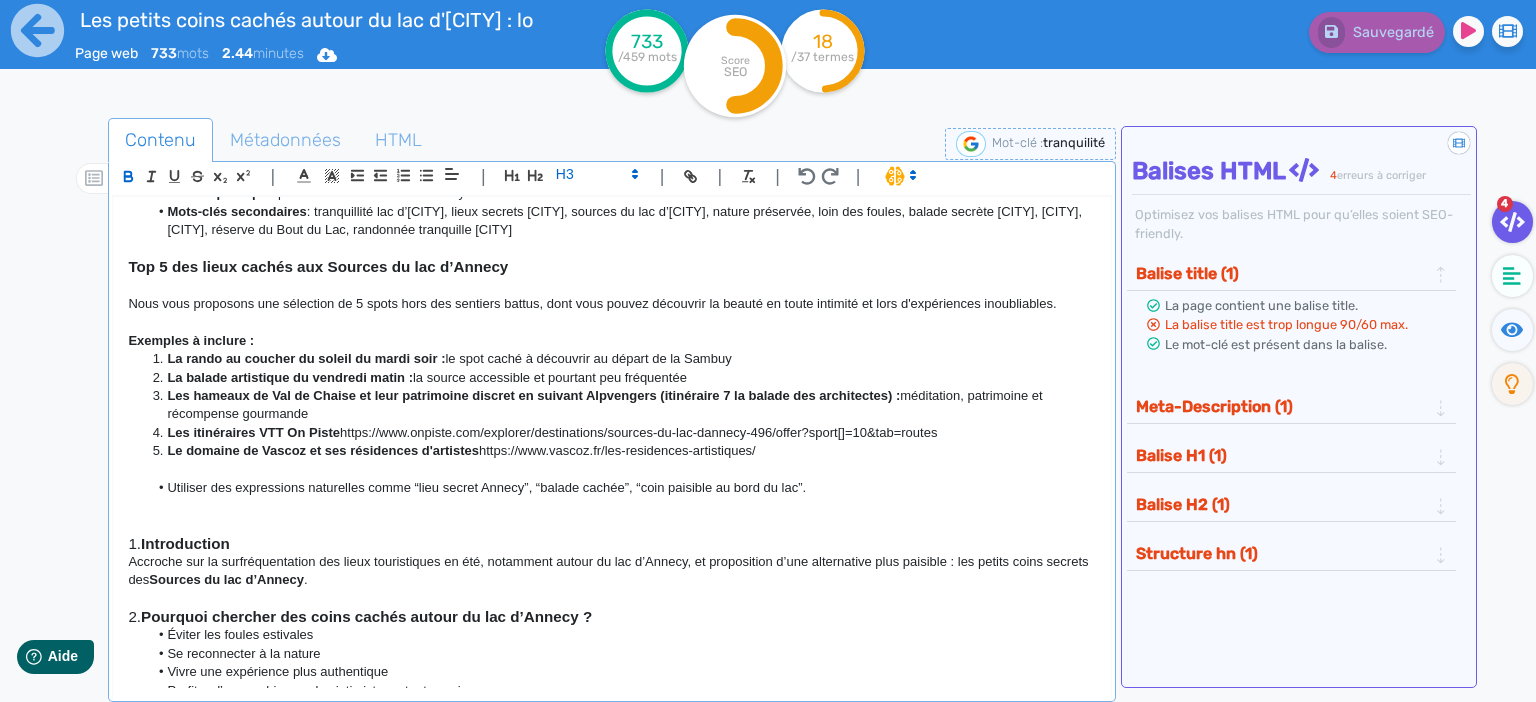 click on "Top 5 des lieux cachés aux Sources du lac d’Annecy" 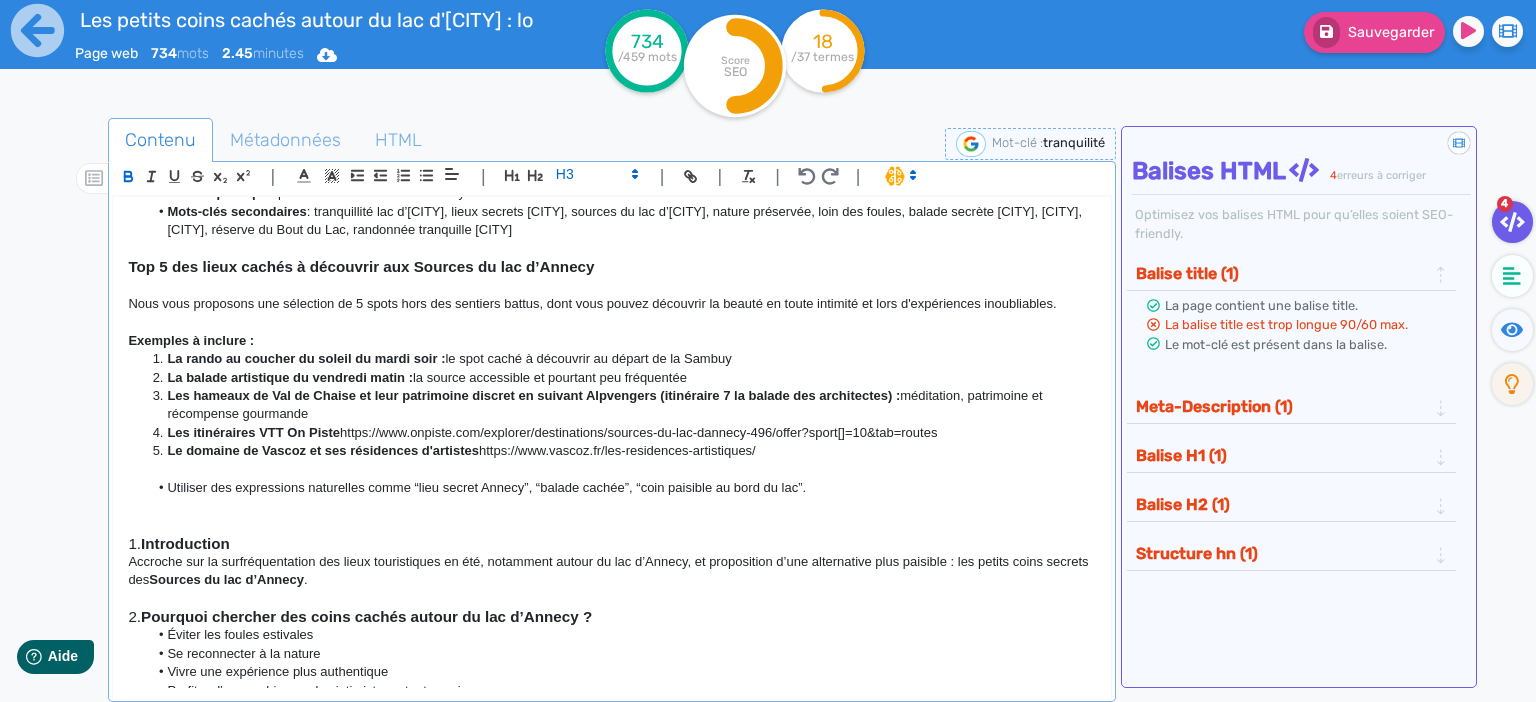 click on "Nous vous proposons une sélection de 5 spots hors des sentiers battus, dont vous pouvez découvrir la beauté en toute intimité et lors d'expériences inoubliables." 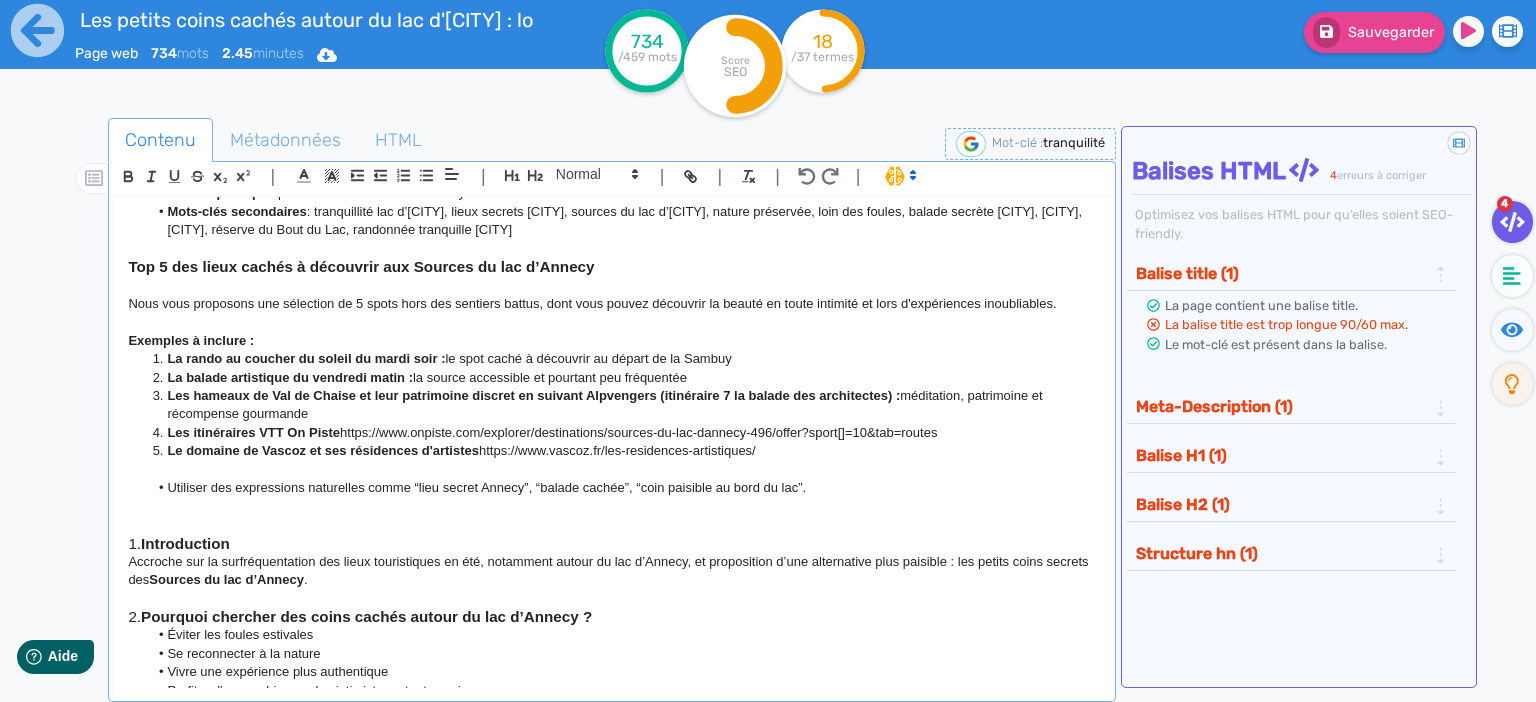 click on "Nous vous proposons une sélection de 5 spots hors des sentiers battus, dont vous pouvez découvrir la beauté en toute intimité et lors d'expériences inoubliables." 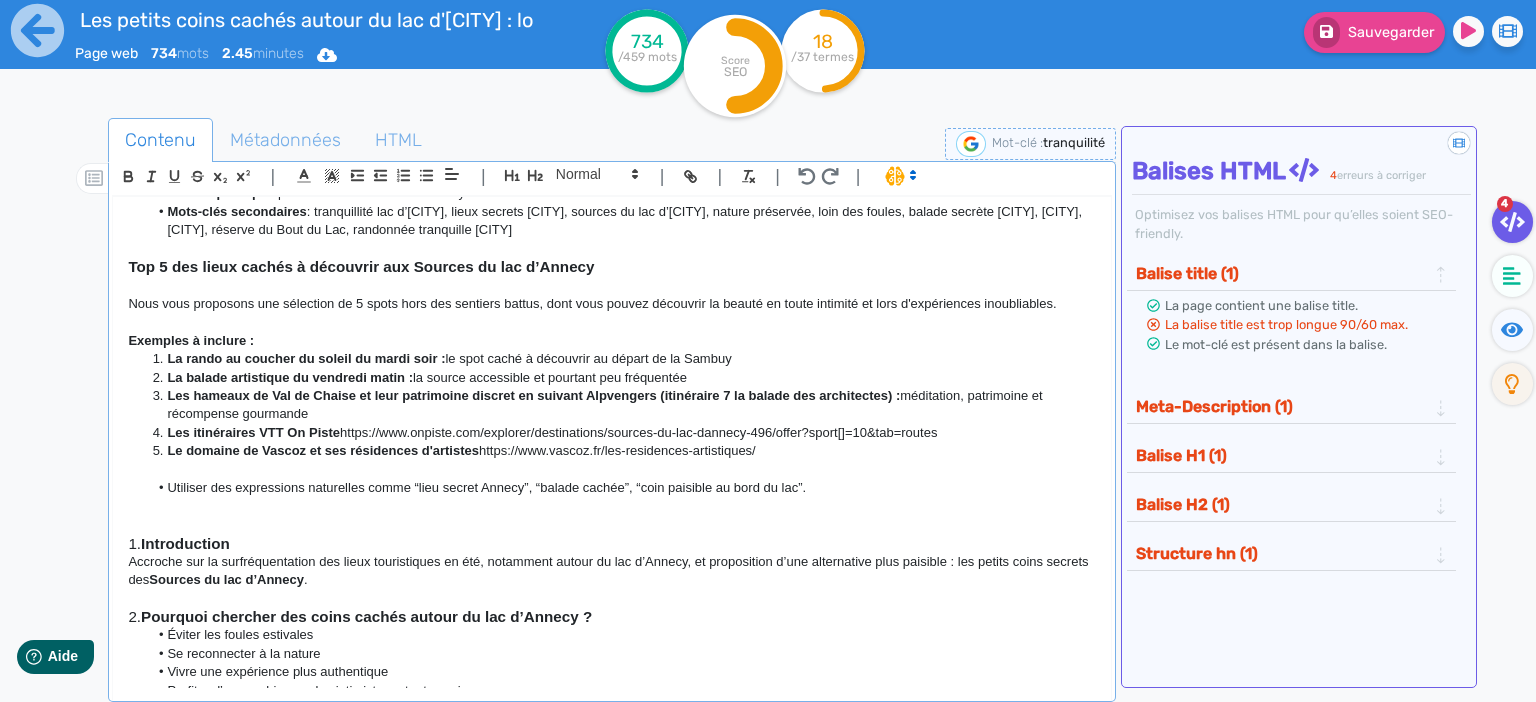 click 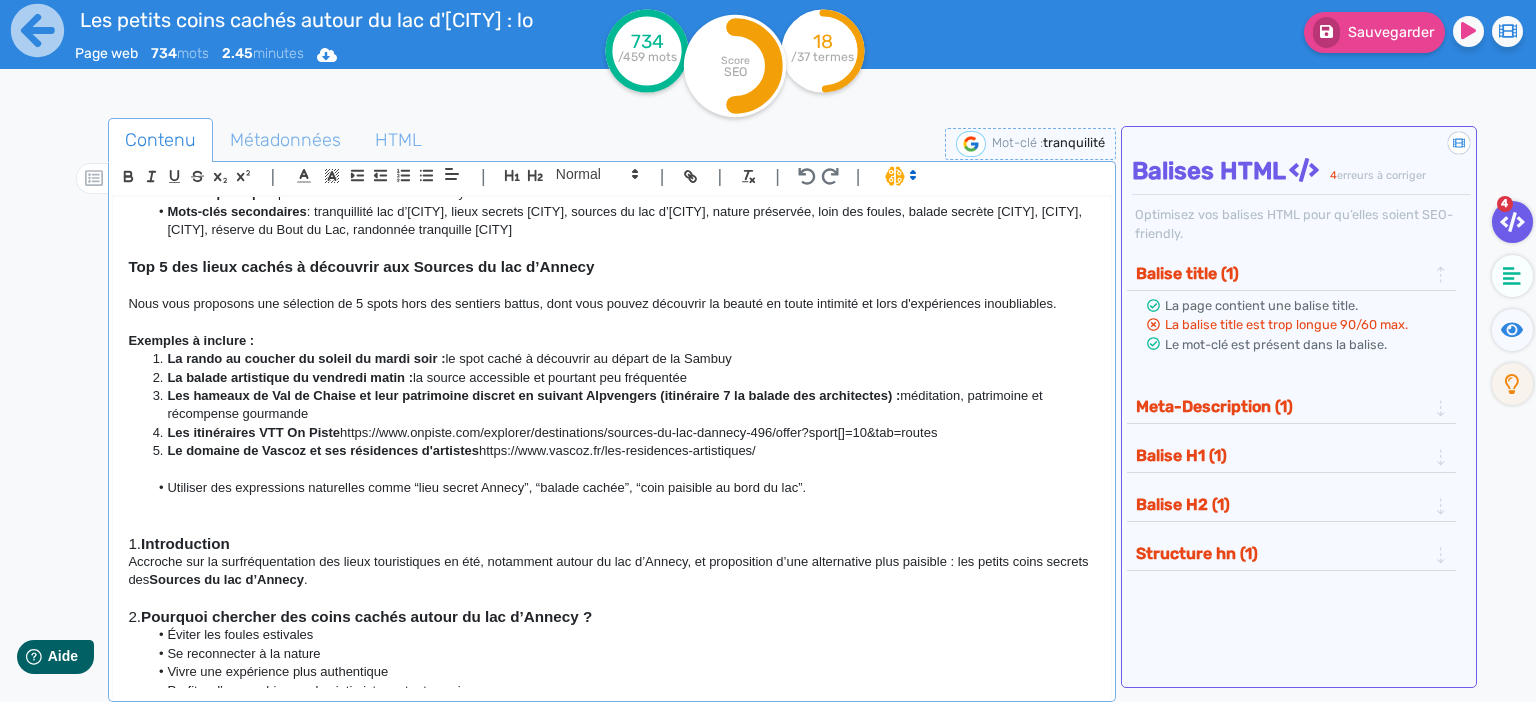 click 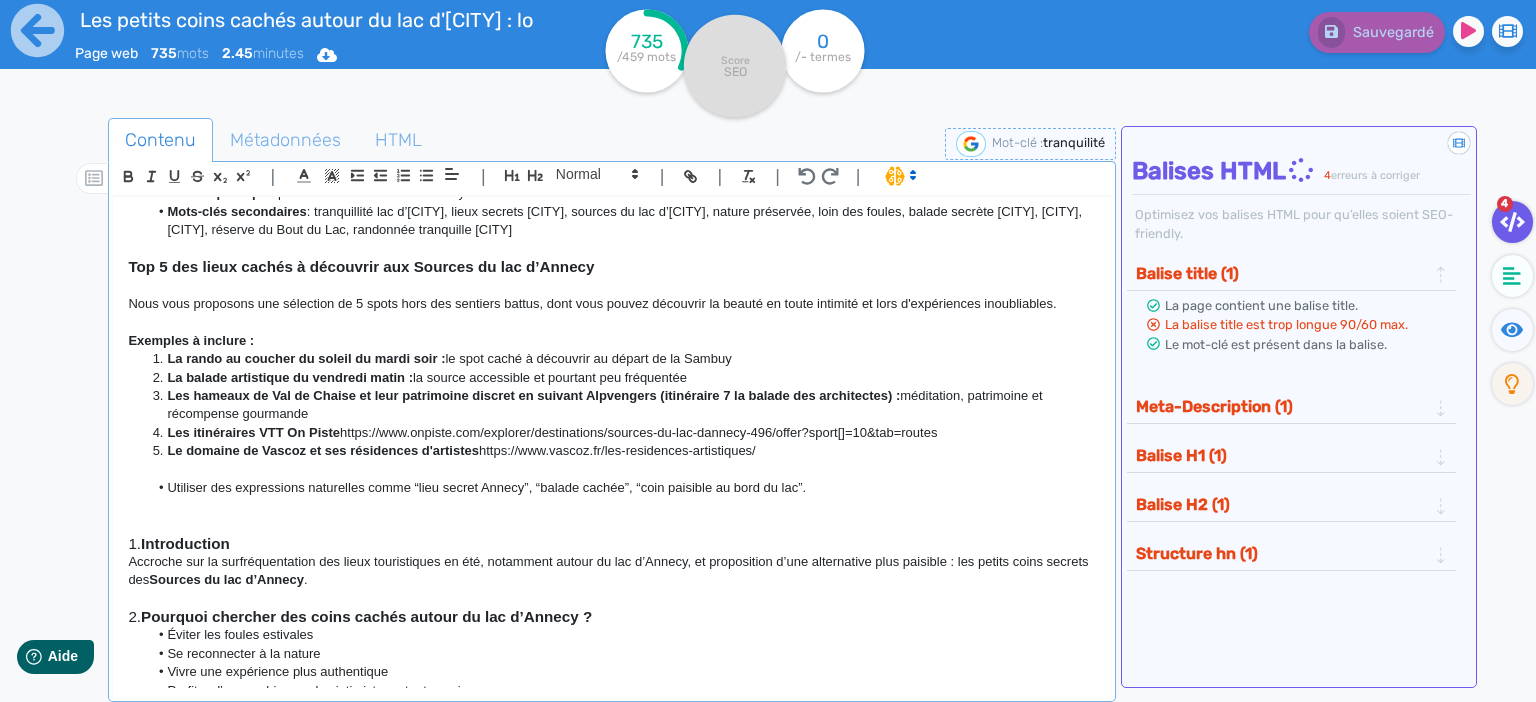 click on "Nous vous proposons une sélection de 5 spots hors des sentiers battus, dont vous pouvez découvrir la beauté en toute intimité et lors d'expériences inoubliables." 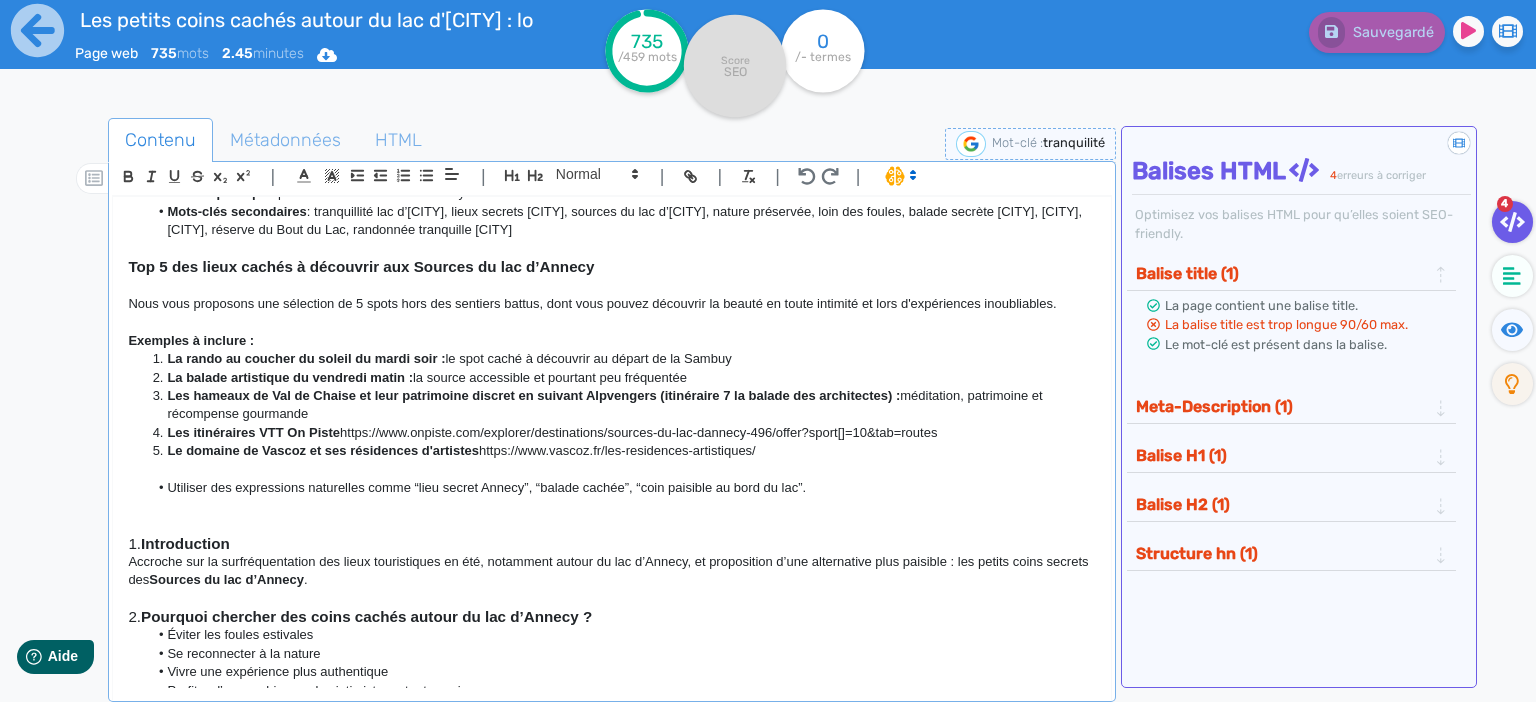 click 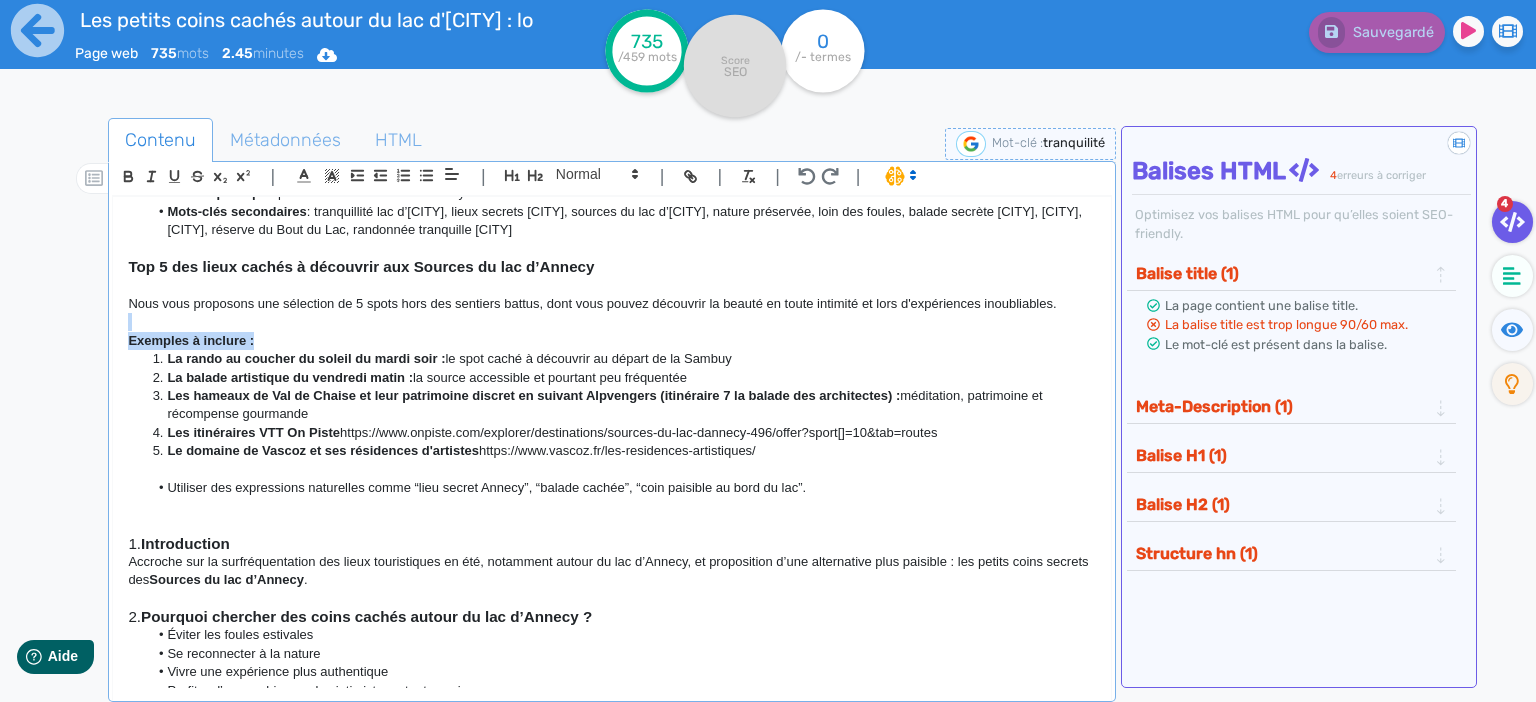 drag, startPoint x: 269, startPoint y: 344, endPoint x: 106, endPoint y: 315, distance: 165.55966 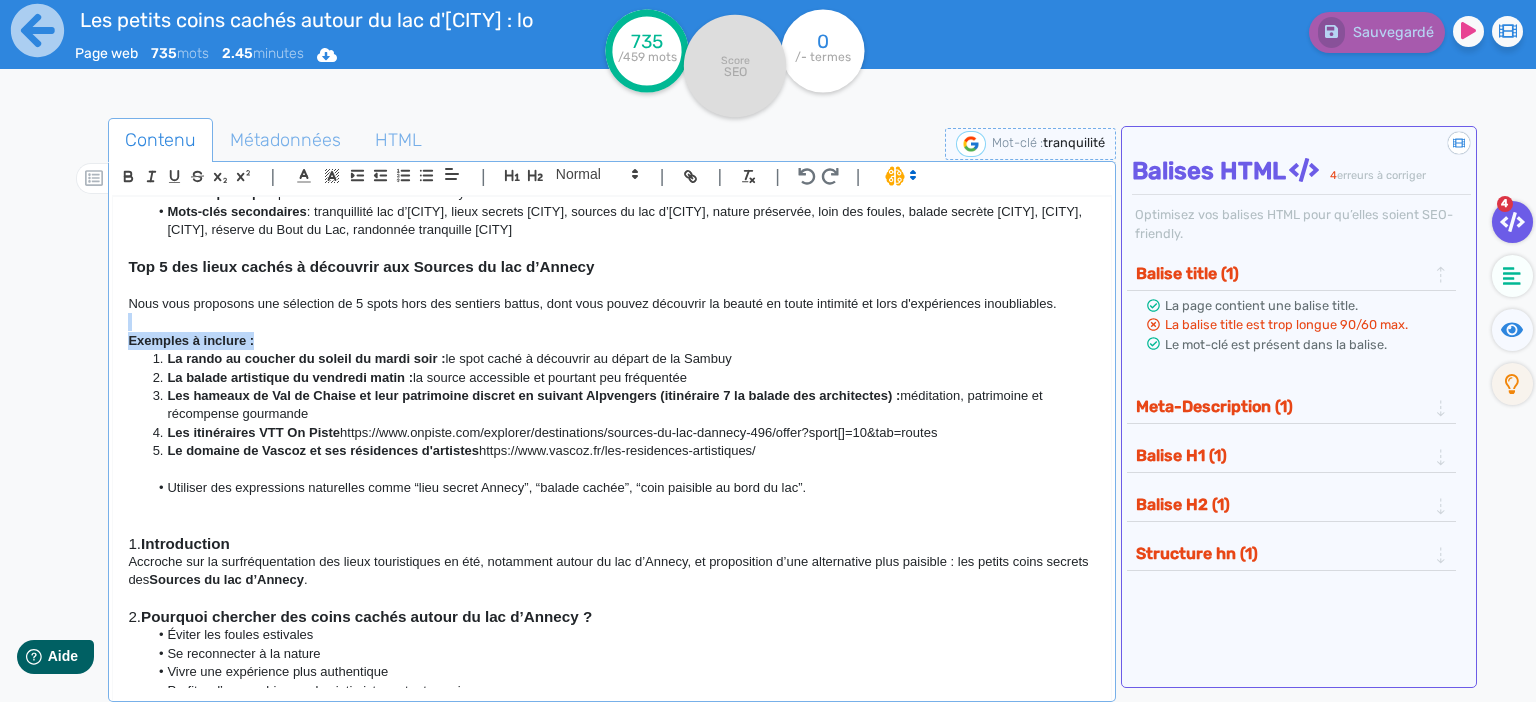 click on "Les petits coins cachés autour du lac d'Annecy : loin des foules, découvrez la tranquillité Vous connaissez peut-être le lac d'Annecy, destination aux paysages variés offrant une multitude d'activités sur le lac et en montagne, mais aussi des visites culturelles dans le centre historique d'Annecy, ville d'art et d'histoire connue sous le nom de "petite Venise des Alpes". Vous connaissez ? Vous n'êtes pas les seuls ! En été, cette destination très prisée des vacanciers est malheureusement sujette, comme beaucoup d'autres, au sur-tourisme : plages bondées, restaurants complets et hors de prix, bouchons sur la route... Et si vous vous offriez de vraies vacances reposantes loin de toute cette agitation en explorant les petits coins secrets des Sources du lac d'Annecy, à seulement une vingtaine de kilomètres d'Annecy ? Pourquoi chercher des coins cachés autour du lac d’Annecy ? Qu'allez-vous trouver dans les petits coins secrets autour du lac d'Annecy ? (titre alternatif) Mot-clé principal 1.  ." 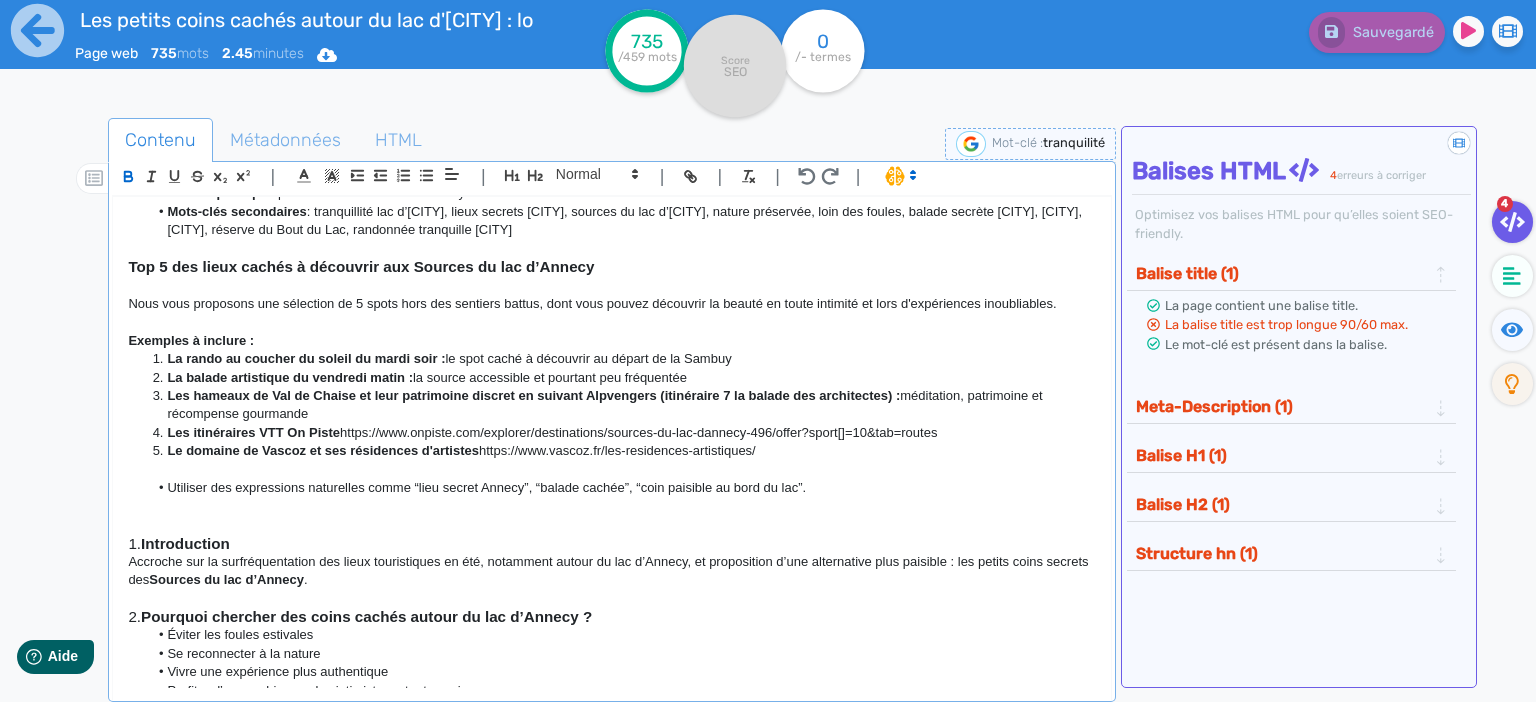click 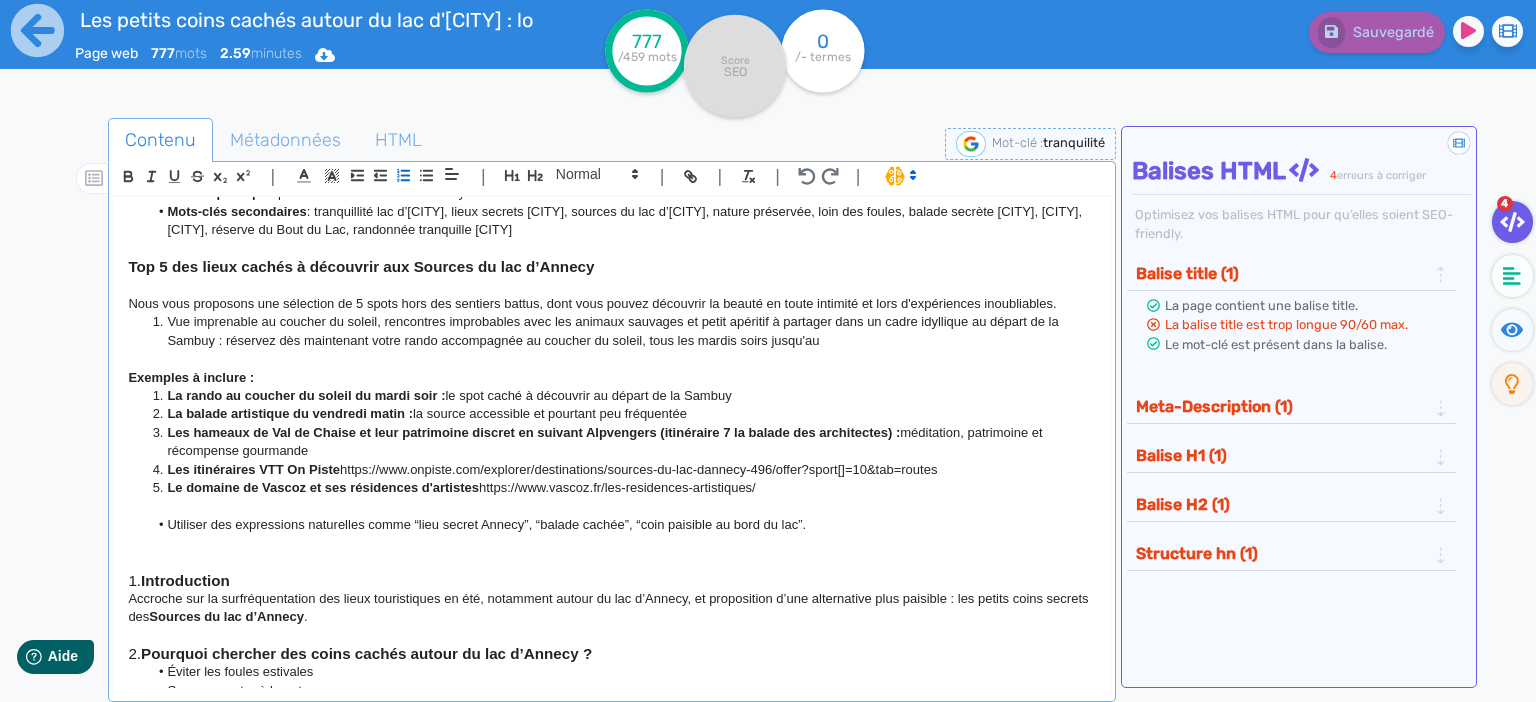 click 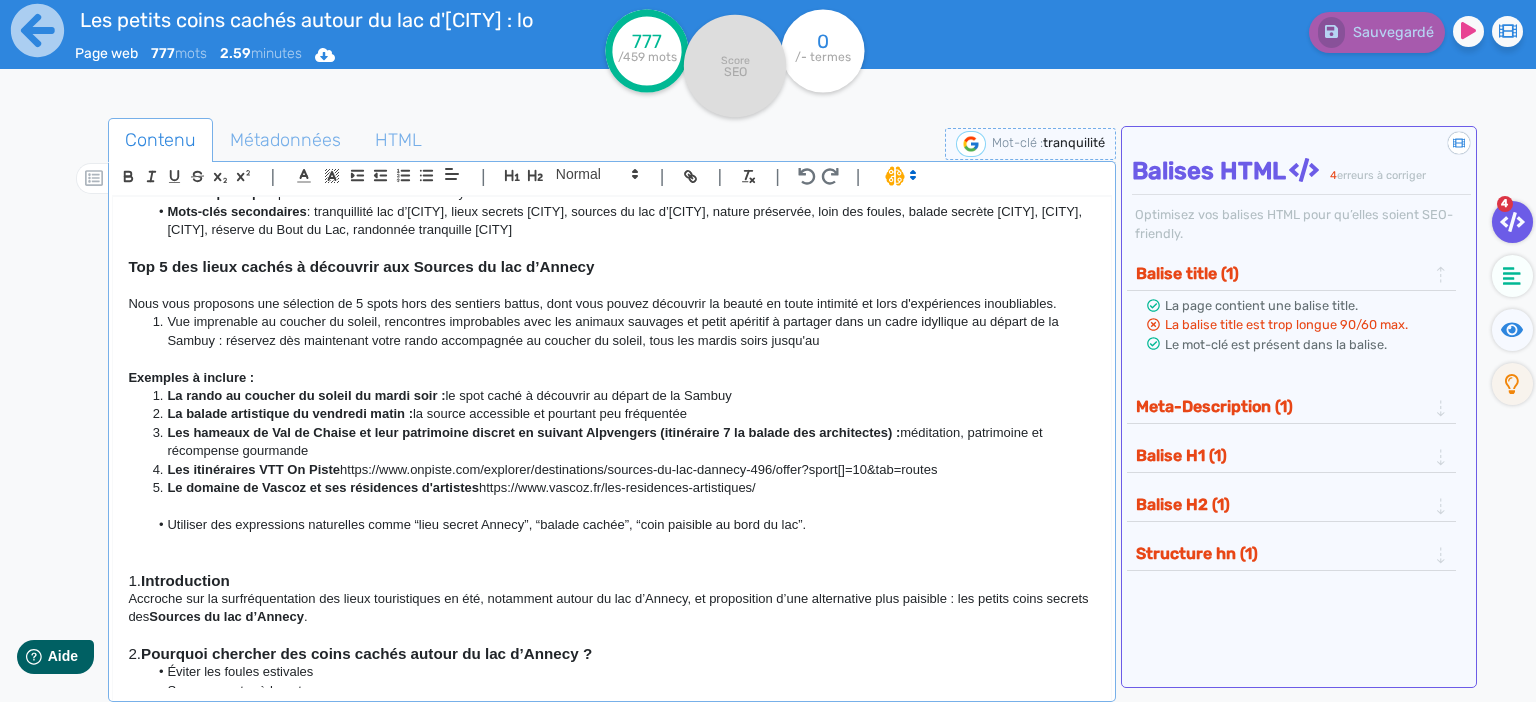 click on "Vue imprenable au coucher du soleil, rencontres improbables avec les animaux sauvages et petit apéritif à partager dans un cadre idyllique au départ de la Sambuy : réservez dès maintenant votre rando accompagnée au coucher du soleil, tous les mardis soirs jusqu'au" 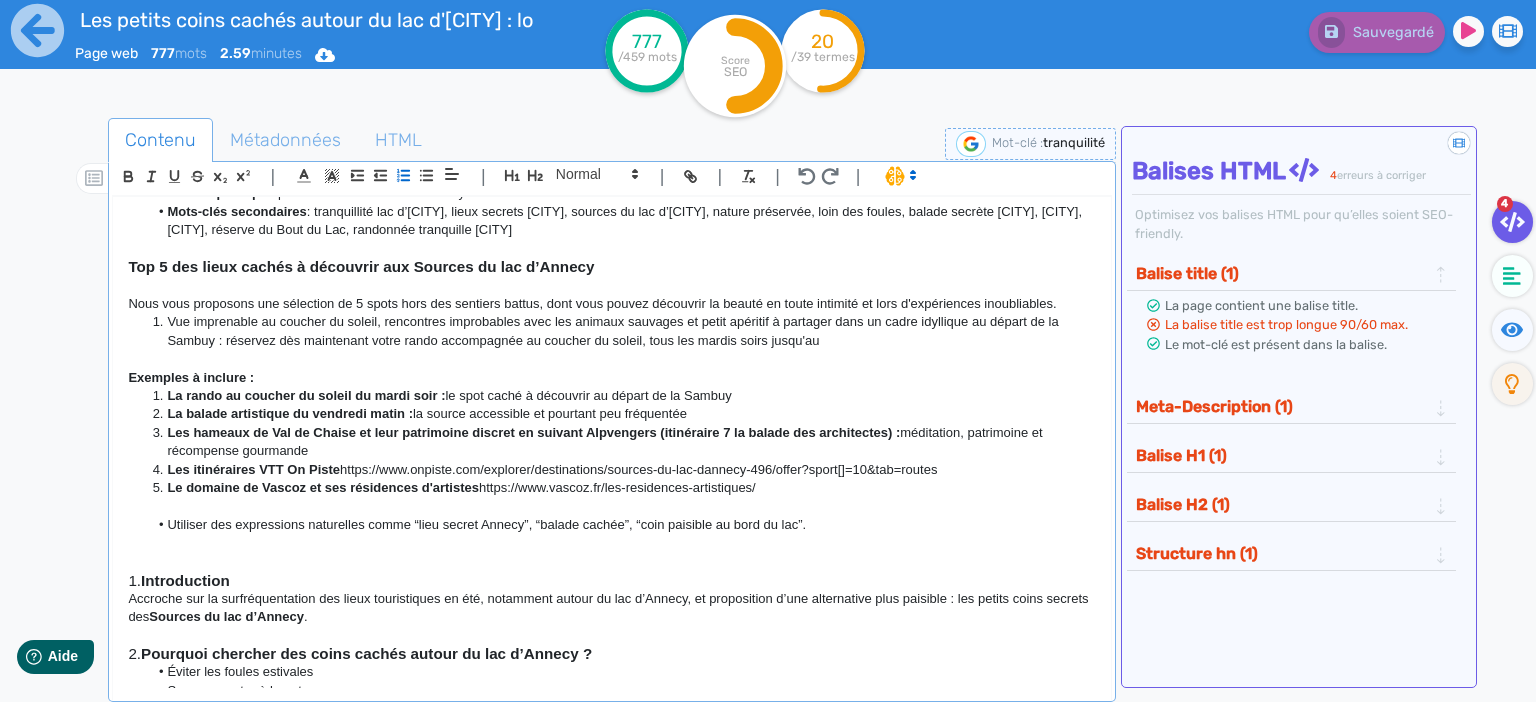 drag, startPoint x: 850, startPoint y: 338, endPoint x: 776, endPoint y: 338, distance: 74 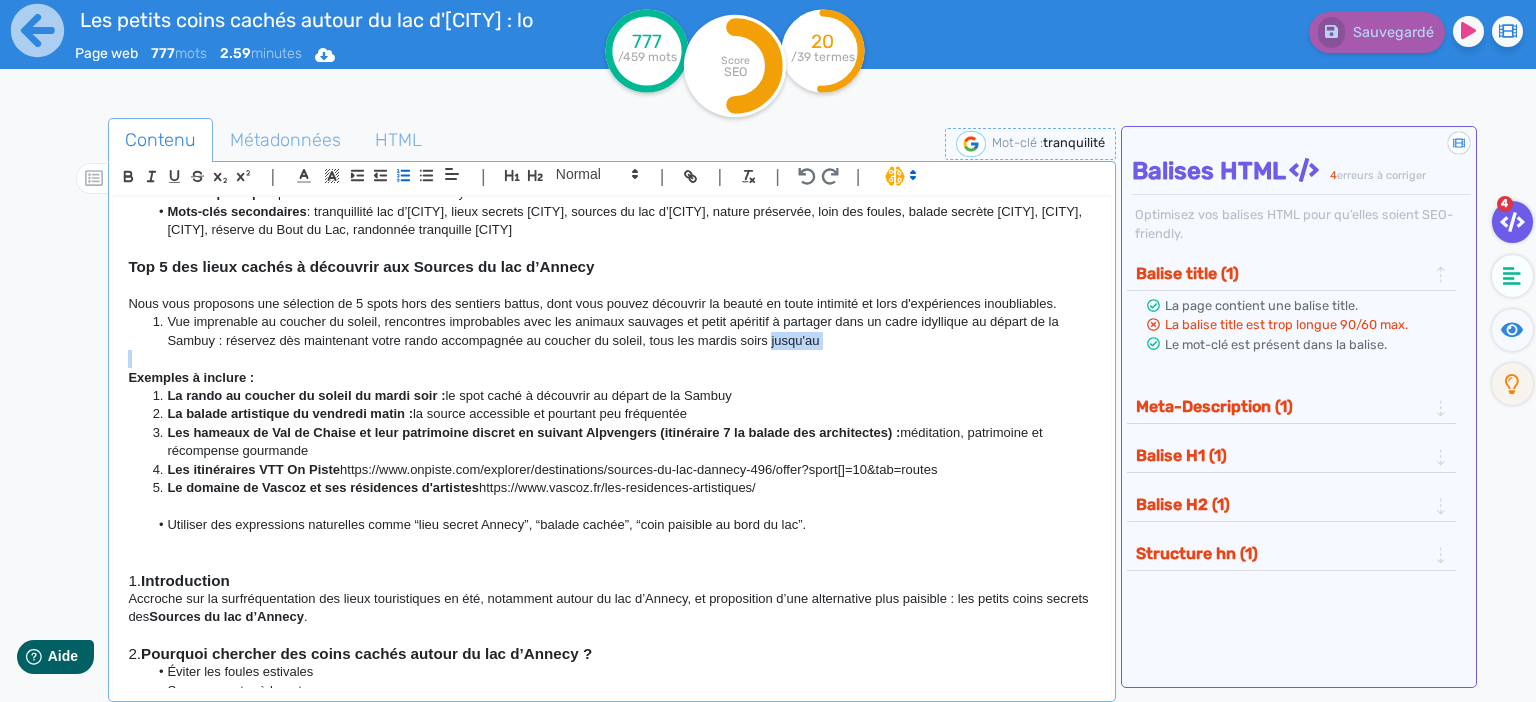 drag, startPoint x: 771, startPoint y: 341, endPoint x: 848, endPoint y: 352, distance: 77.781746 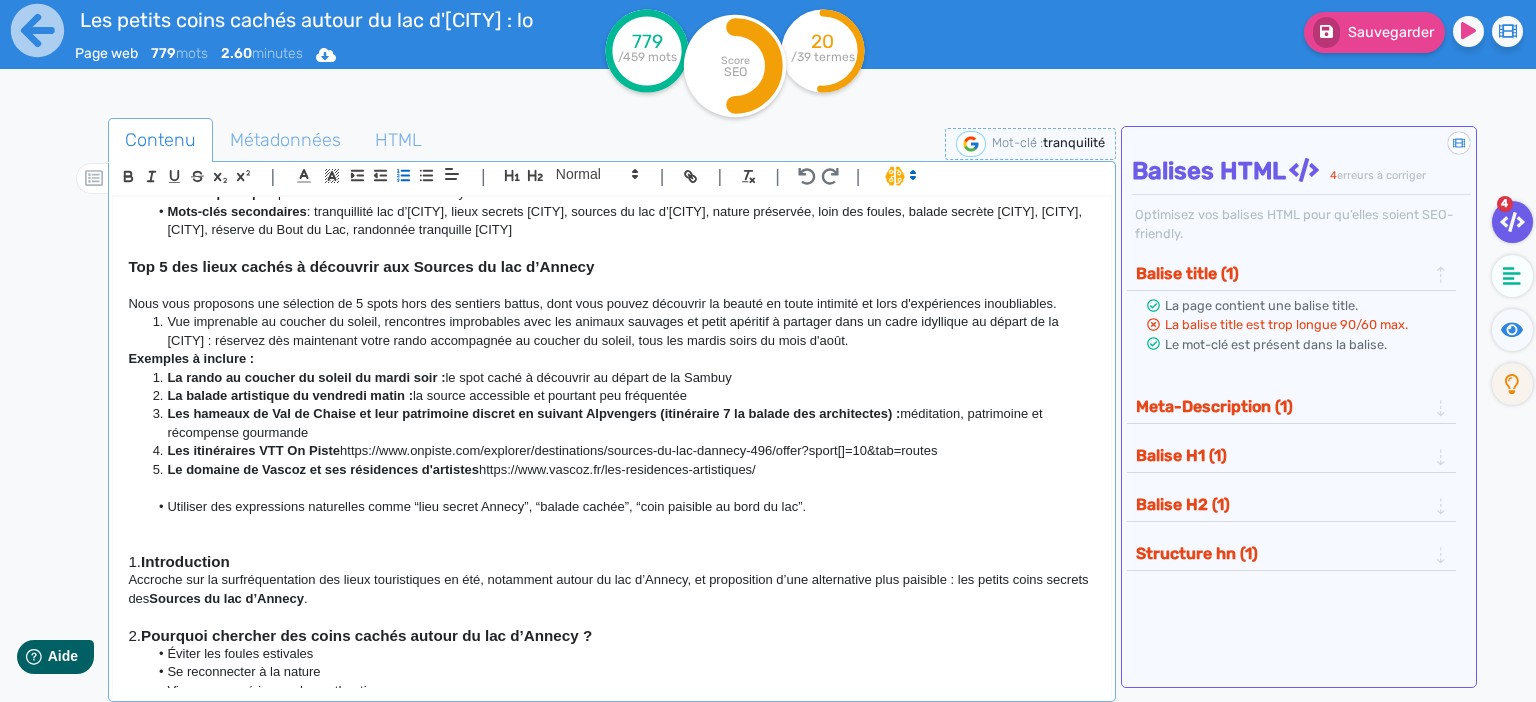 click on "Vue imprenable au coucher du soleil, rencontres improbables avec les animaux sauvages et petit apéritif à partager dans un cadre idyllique au départ de la [CITY] : réservez dès maintenant votre rando accompagnée au coucher du soleil, tous les mardis soirs du mois d'août." 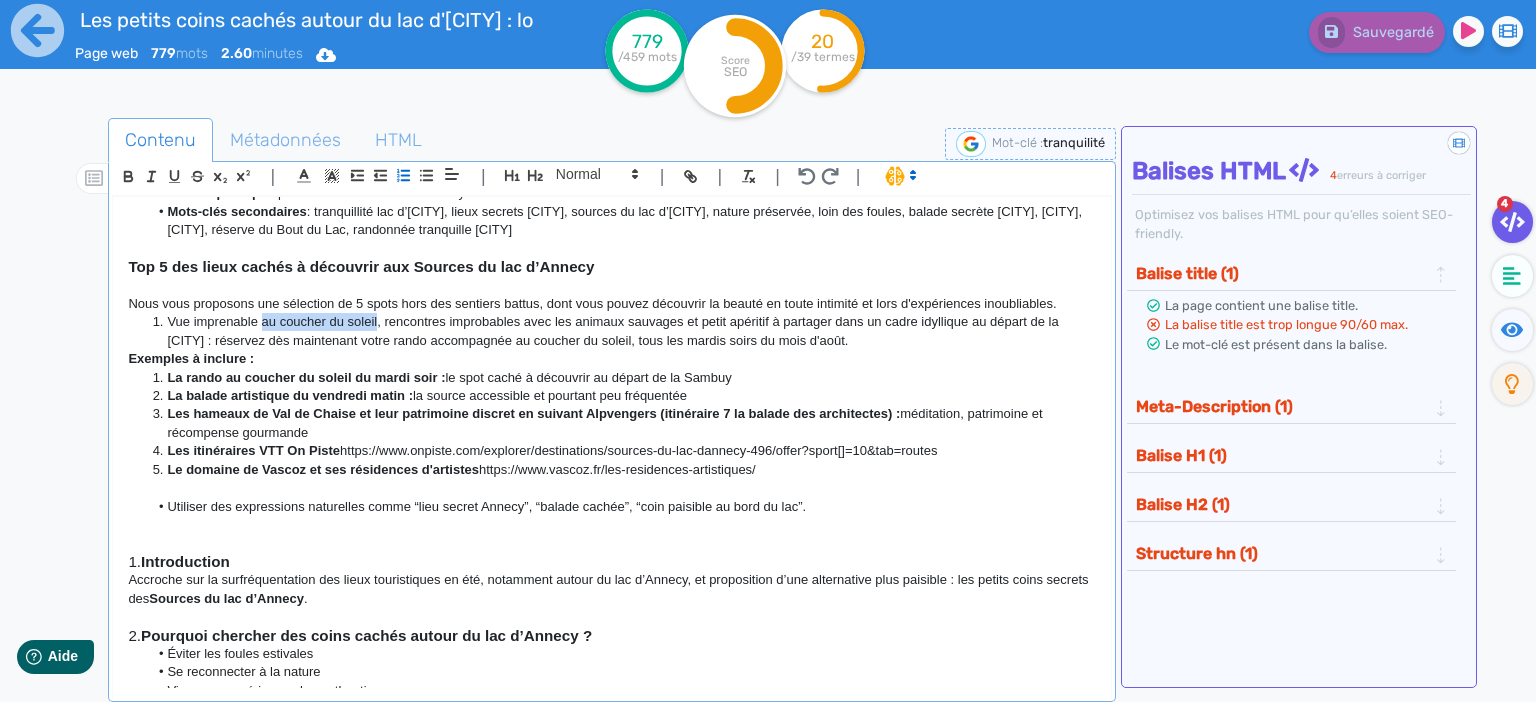 drag, startPoint x: 376, startPoint y: 319, endPoint x: 262, endPoint y: 326, distance: 114.21471 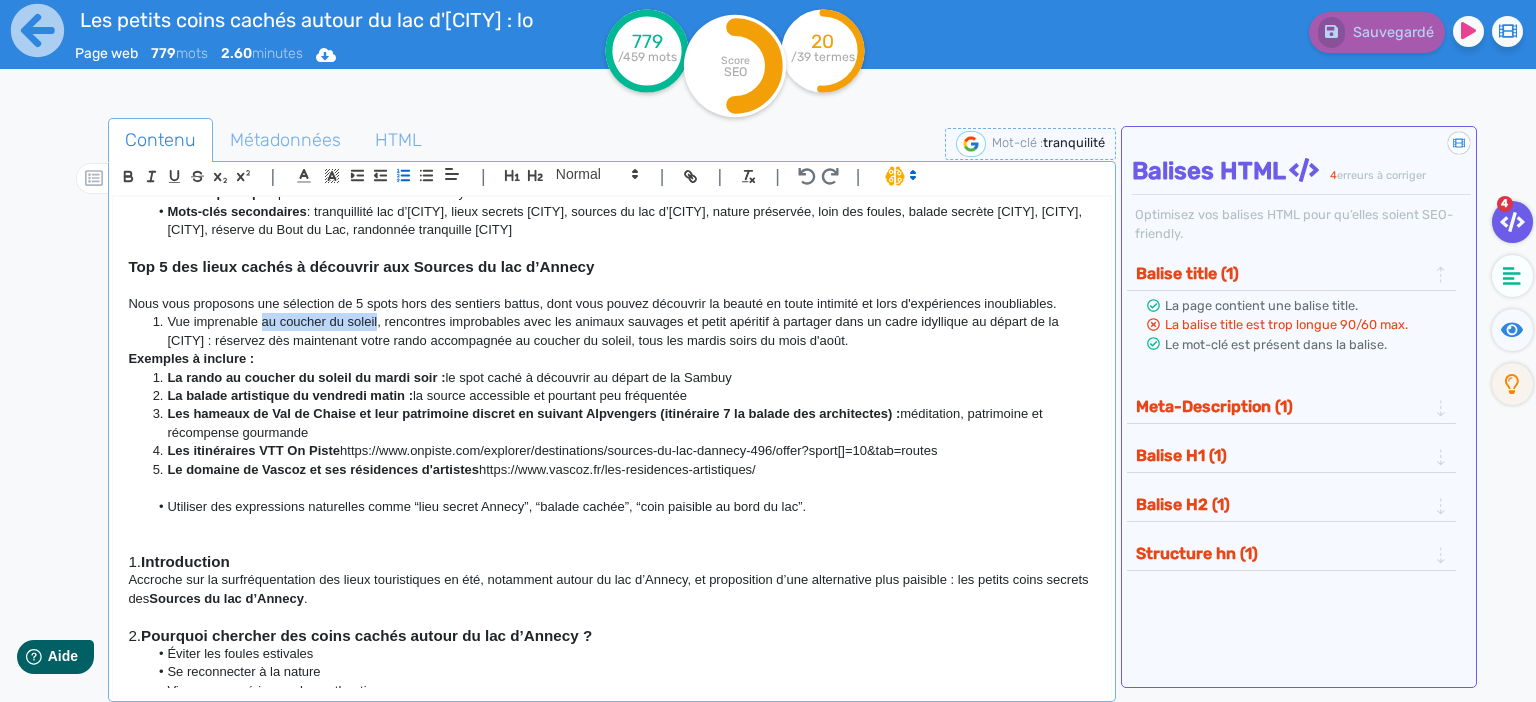 click on "Vue imprenable au coucher du soleil, rencontres improbables avec les animaux sauvages et petit apéritif à partager dans un cadre idyllique au départ de la [CITY] : réservez dès maintenant votre rando accompagnée au coucher du soleil, tous les mardis soirs du mois d'août." 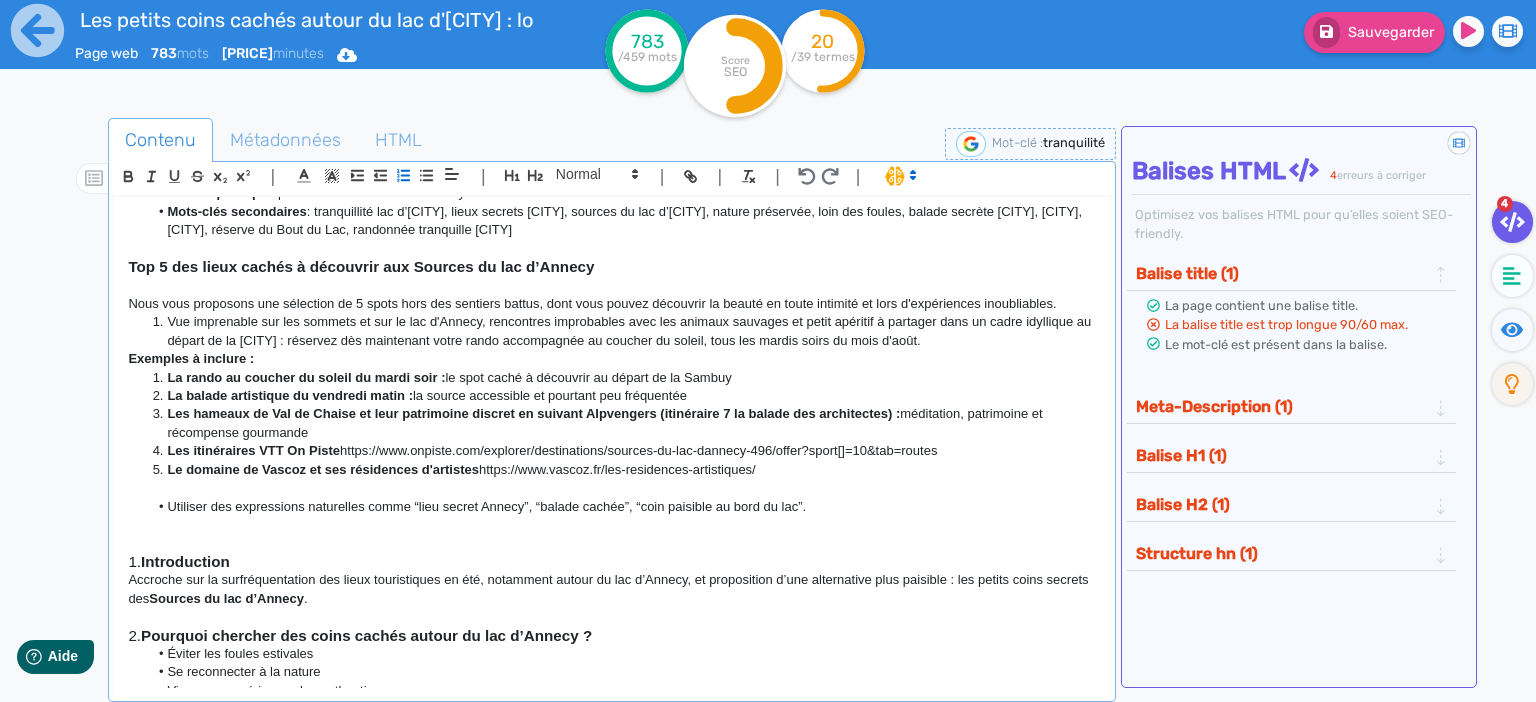 click on "Nous vous proposons une sélection de 5 spots hors des sentiers battus, dont vous pouvez découvrir la beauté en toute intimité et lors d'expériences inoubliables." 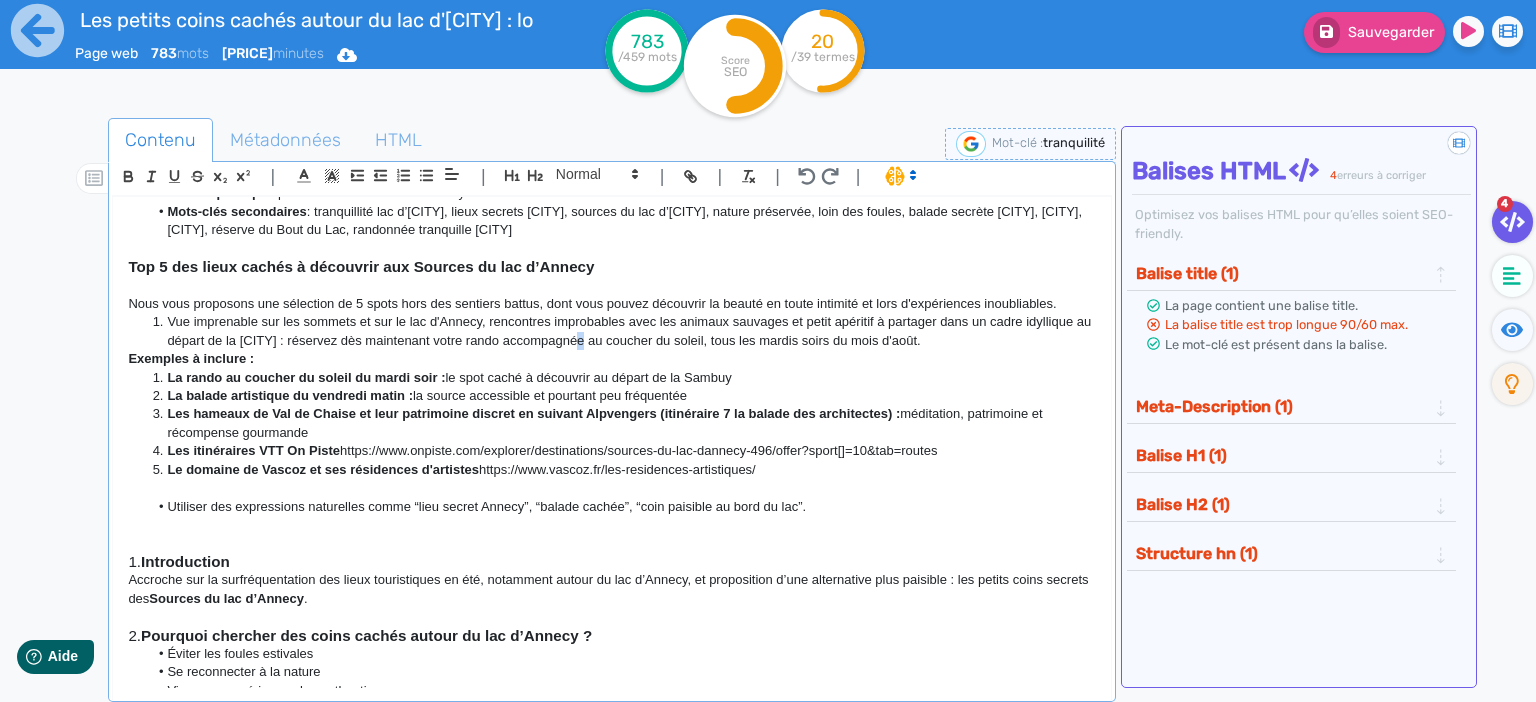click on "Vue imprenable sur les sommets et sur le lac d'Annecy, rencontres improbables avec les animaux sauvages et petit apéritif à partager dans un cadre idyllique au départ de la [CITY] : réservez dès maintenant votre rando accompagnée au coucher du soleil, tous les mardis soirs du mois d'août." 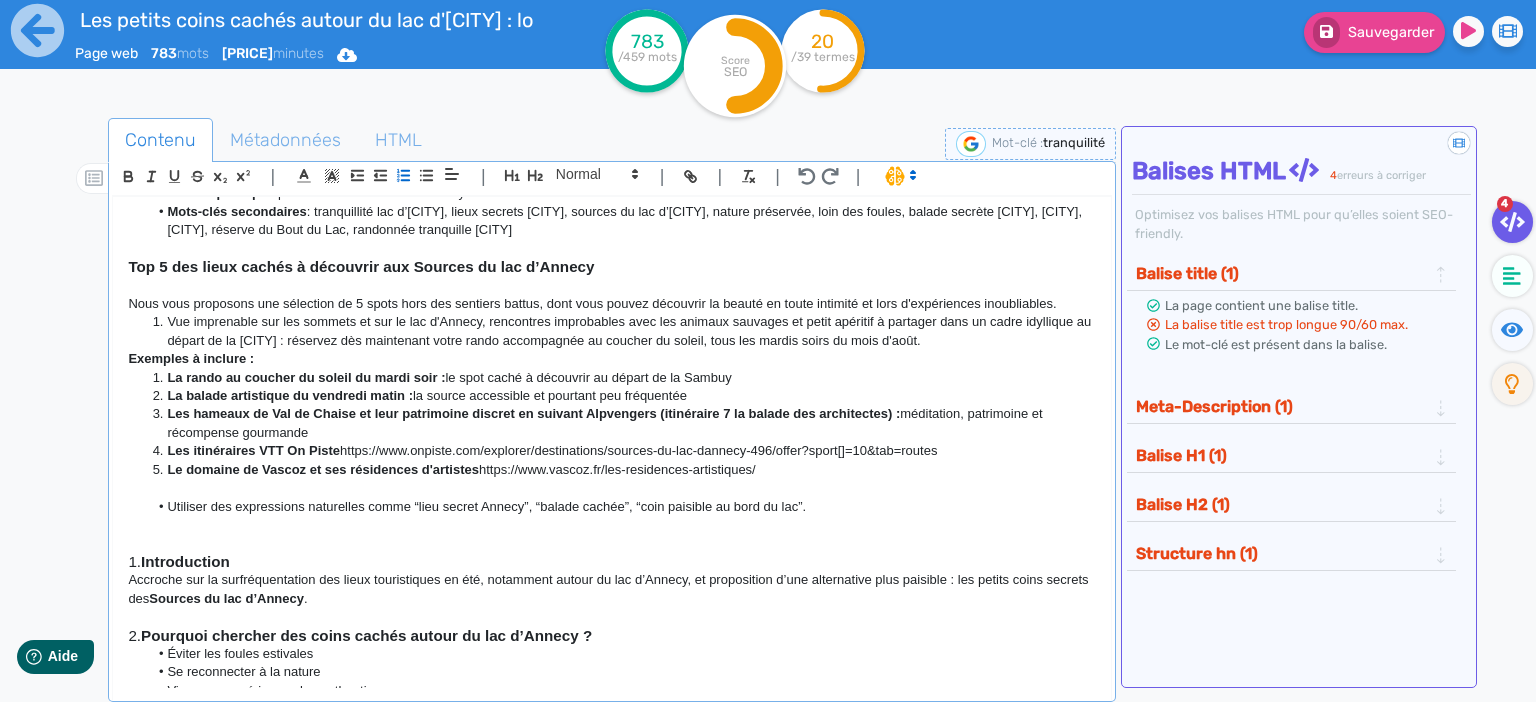 click on "Vue imprenable sur les sommets et sur le lac d'Annecy, rencontres improbables avec les animaux sauvages et petit apéritif à partager dans un cadre idyllique au départ de la [CITY] : réservez dès maintenant votre rando accompagnée au coucher du soleil, tous les mardis soirs du mois d'août." 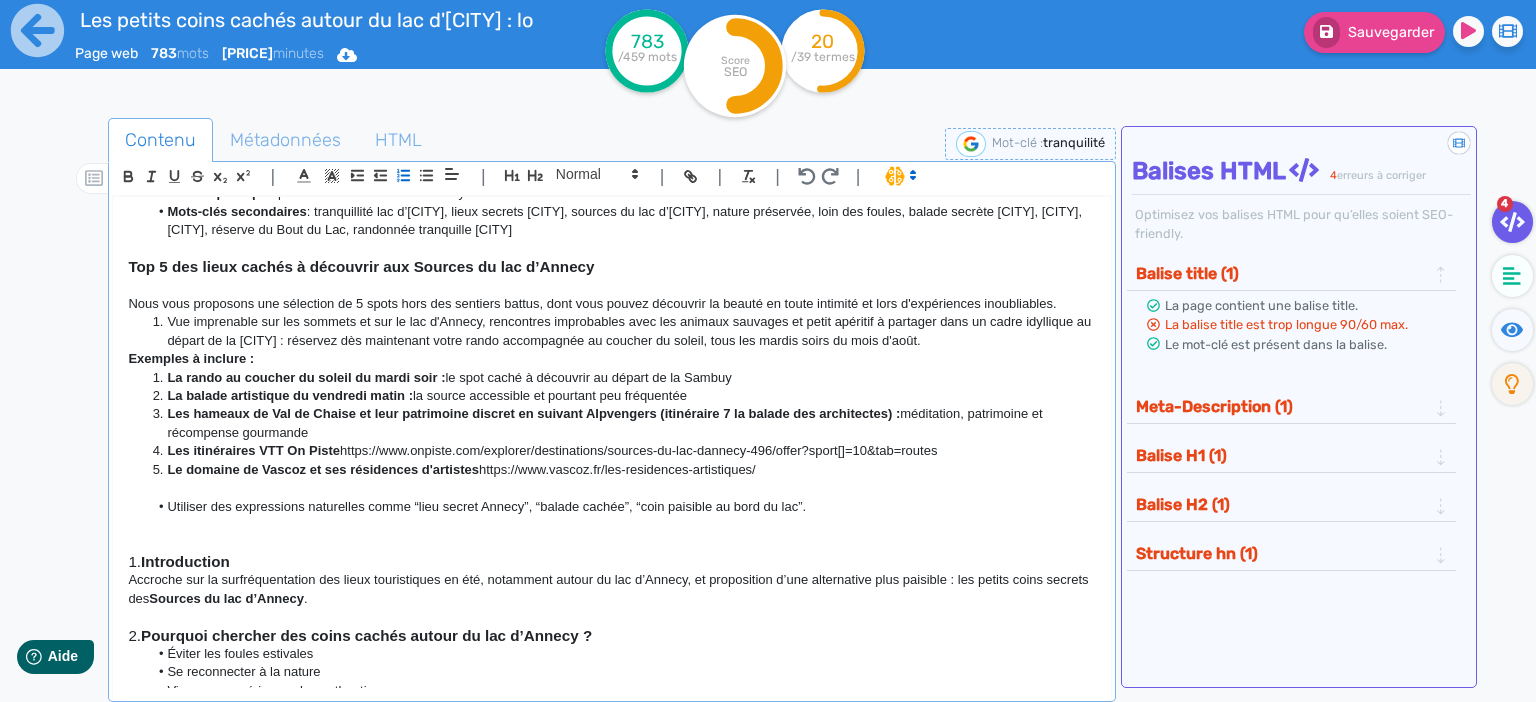 click on "Vue imprenable sur les sommets et sur le lac d'Annecy, rencontres improbables avec les animaux sauvages et petit apéritif à partager dans un cadre idyllique au départ de la [CITY] : réservez dès maintenant votre rando accompagnée au coucher du soleil, tous les mardis soirs du mois d'août." 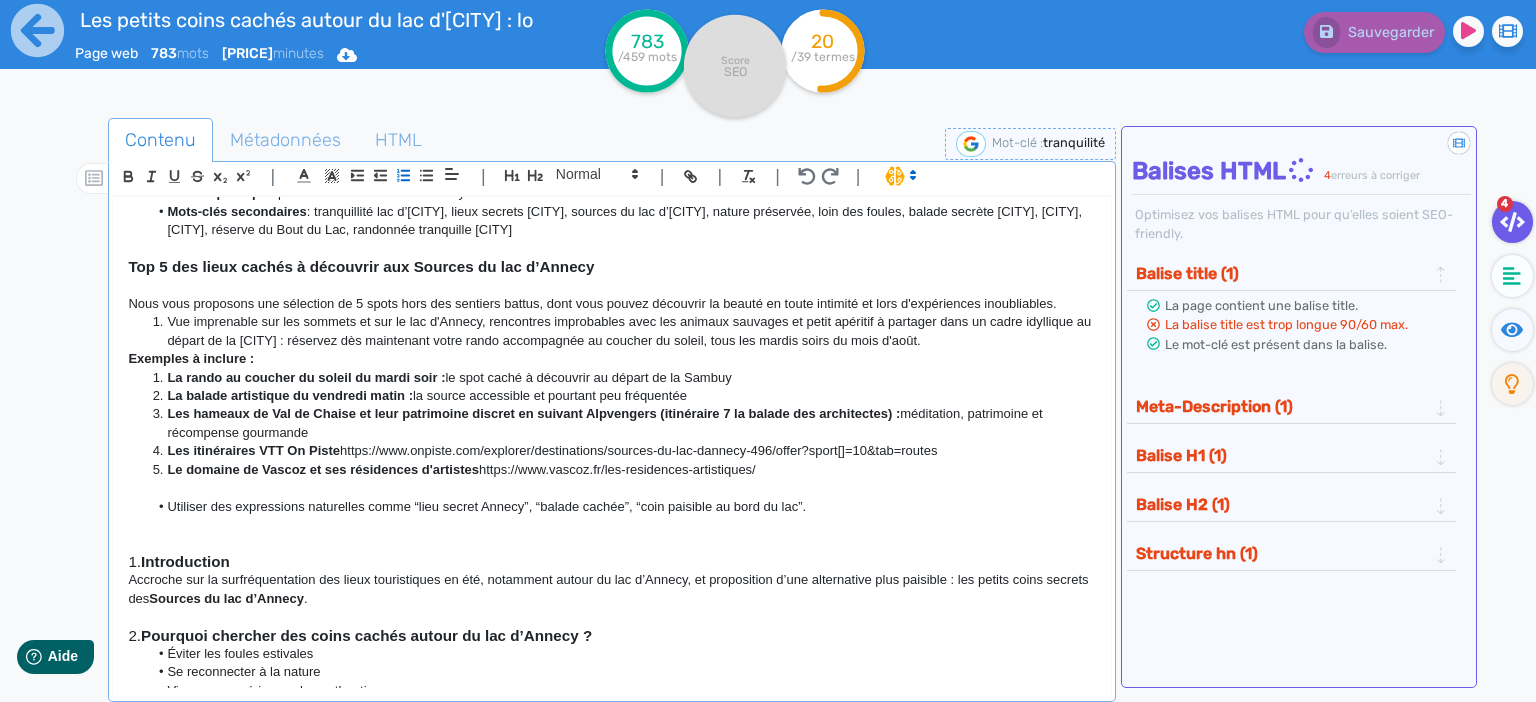 click on "Vue imprenable sur les sommets et sur le lac d'Annecy, rencontres improbables avec les animaux sauvages et petit apéritif à partager dans un cadre idyllique au départ de la [CITY] : réservez dès maintenant votre rando accompagnée au coucher du soleil, tous les mardis soirs du mois d'août." 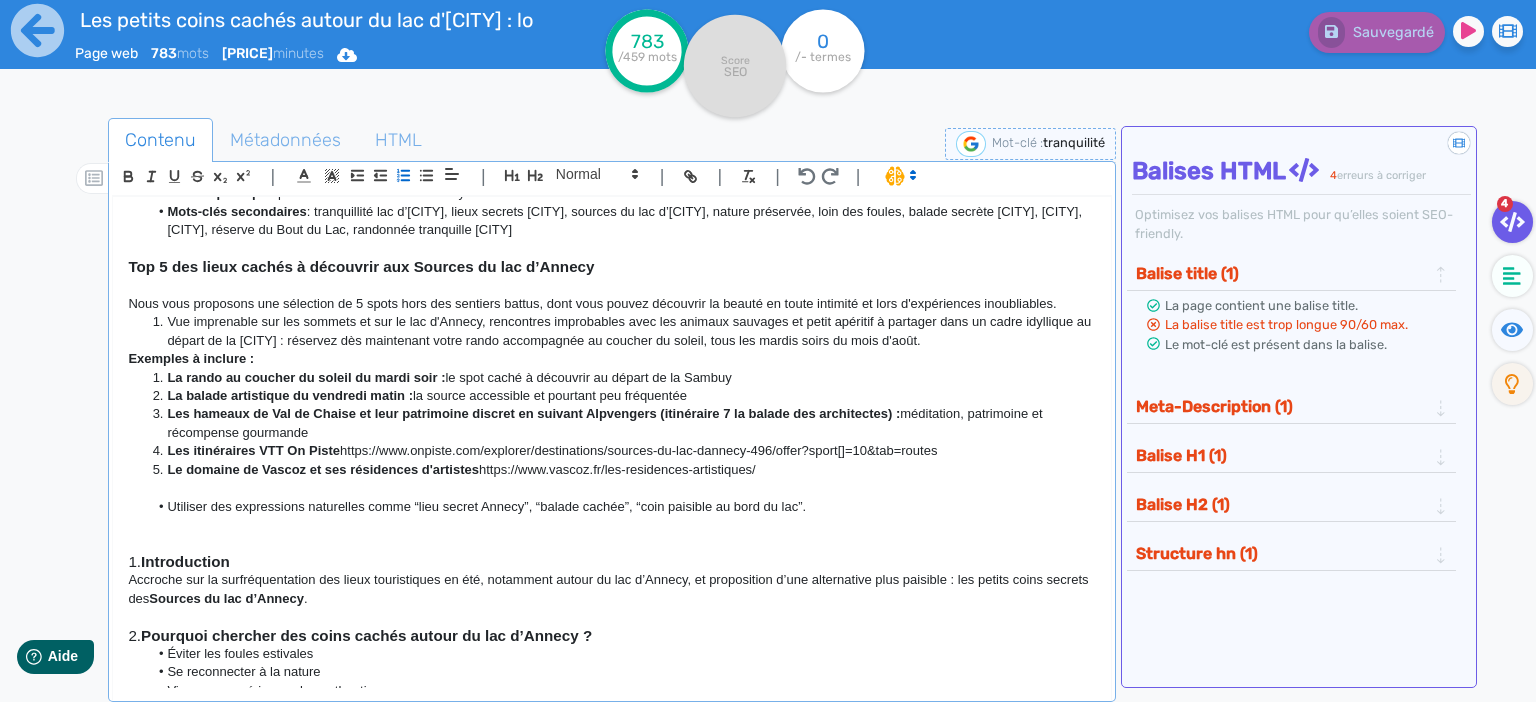 click on "Exemples à inclure :" 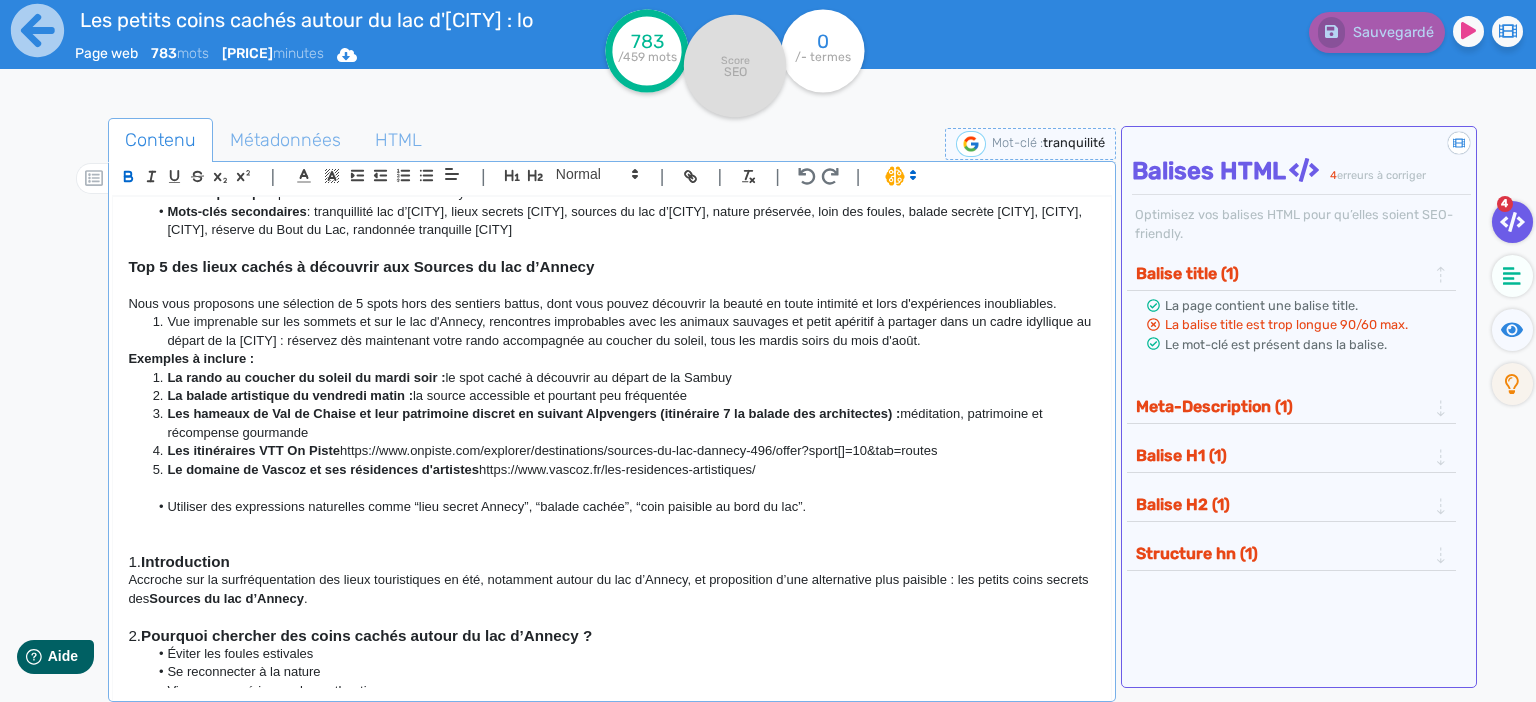 click on "Vue imprenable sur les sommets et sur le lac d'Annecy, rencontres improbables avec les animaux sauvages et petit apéritif à partager dans un cadre idyllique au départ de la [CITY] : réservez dès maintenant votre rando accompagnée au coucher du soleil, tous les mardis soirs du mois d'août." 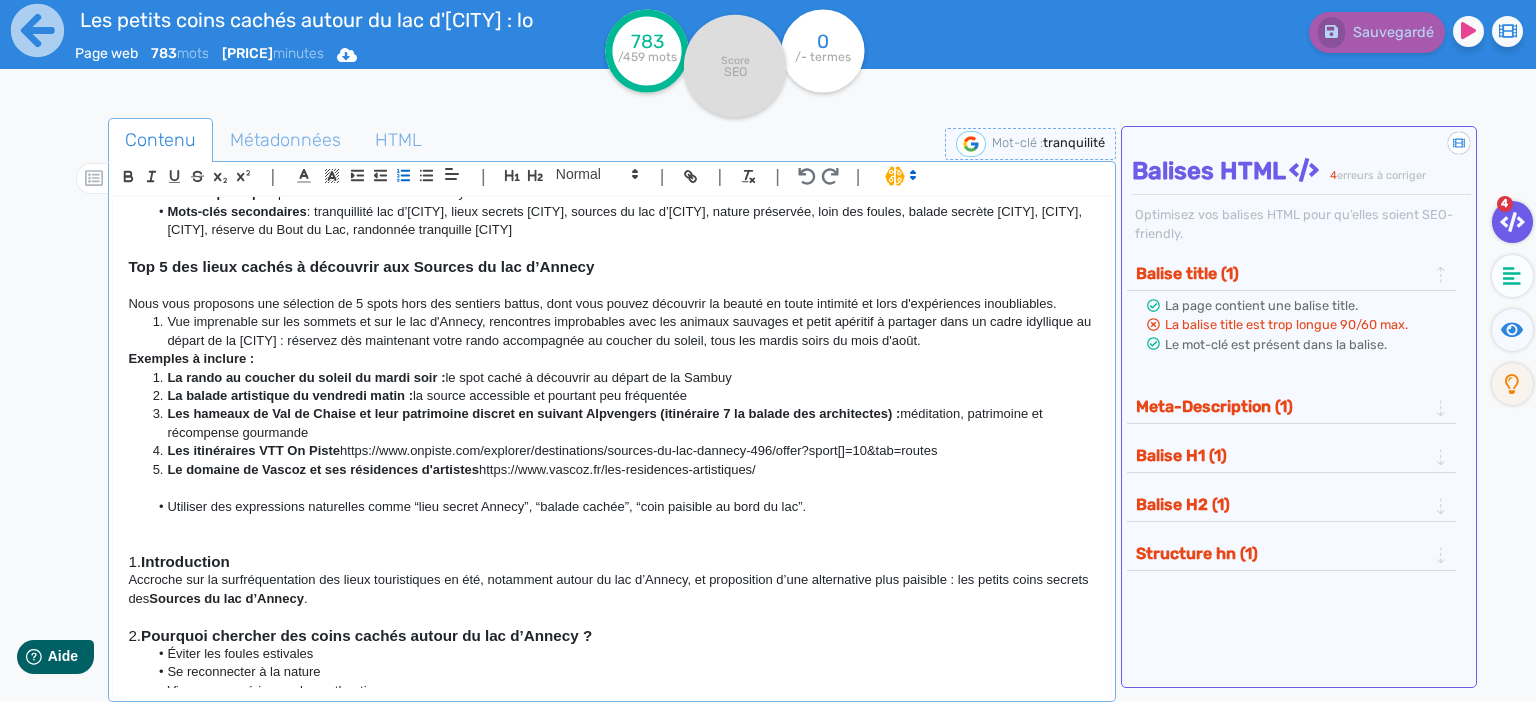 click on "Vue imprenable sur les sommets et sur le lac d'Annecy, rencontres improbables avec les animaux sauvages et petit apéritif à partager dans un cadre idyllique au départ de la [CITY] : réservez dès maintenant votre rando accompagnée au coucher du soleil, tous les mardis soirs du mois d'août." 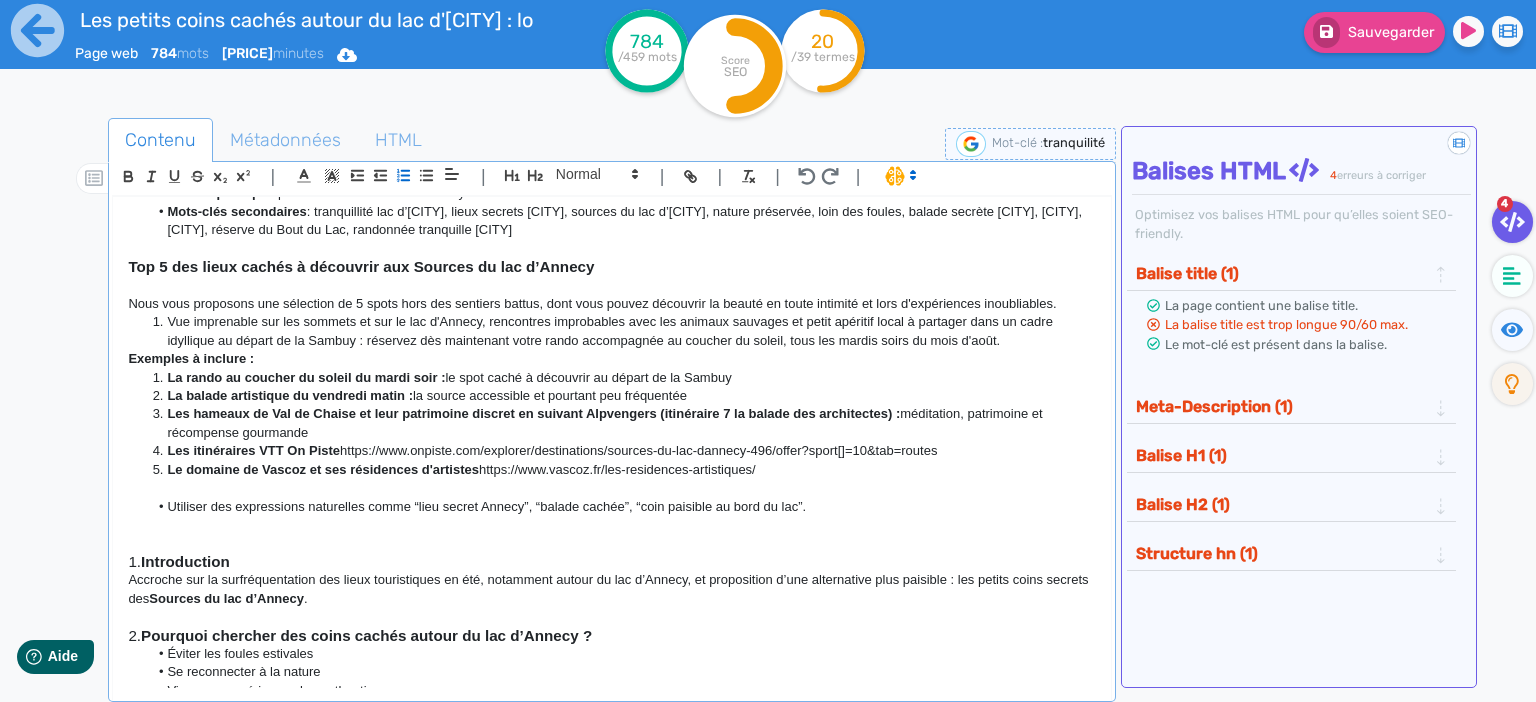 click on "Exemples à inclure :" 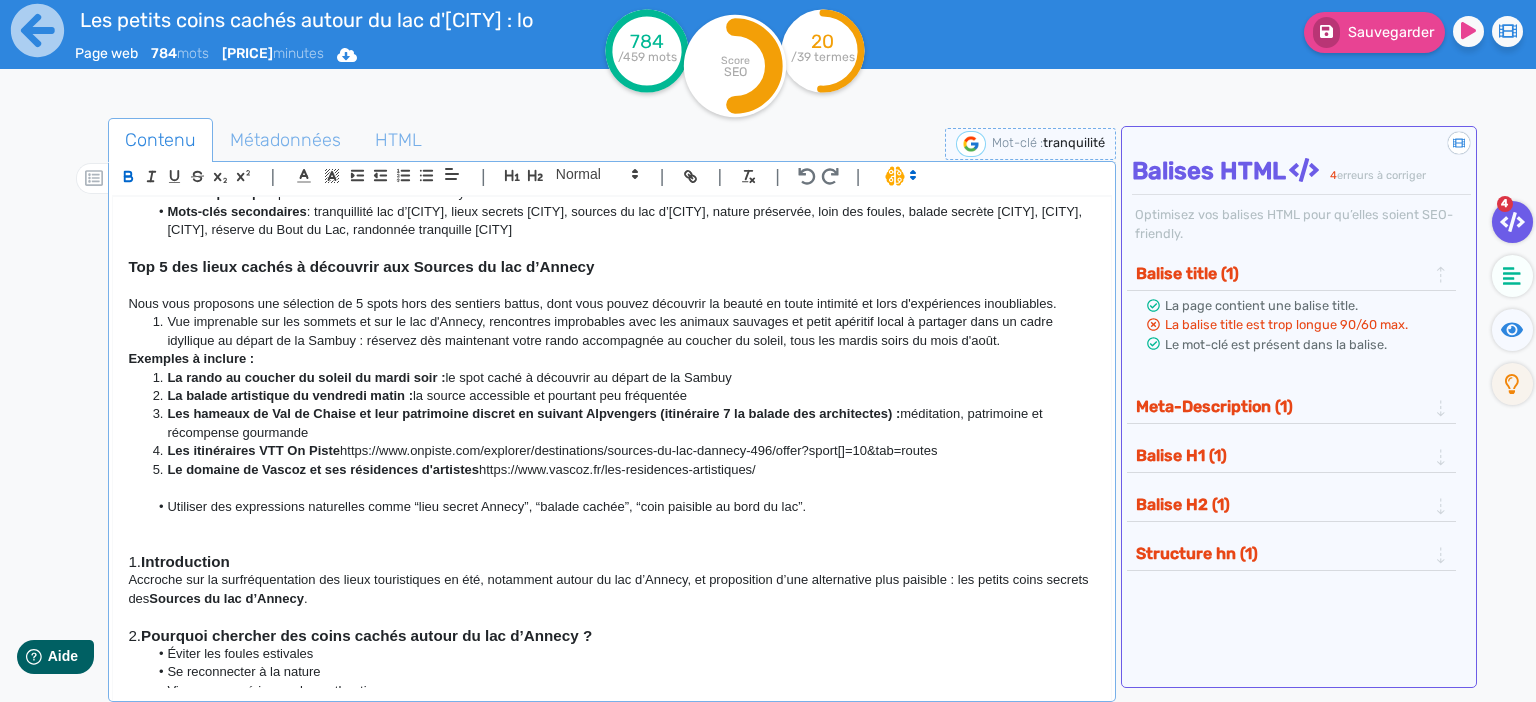 click on "Vue imprenable sur les sommets et sur le lac d'Annecy, rencontres improbables avec les animaux sauvages et petit apéritif local à partager dans un cadre idyllique au départ de la Sambuy : réservez dès maintenant votre rando accompagnée au coucher du soleil, tous les mardis soirs du mois d'août." 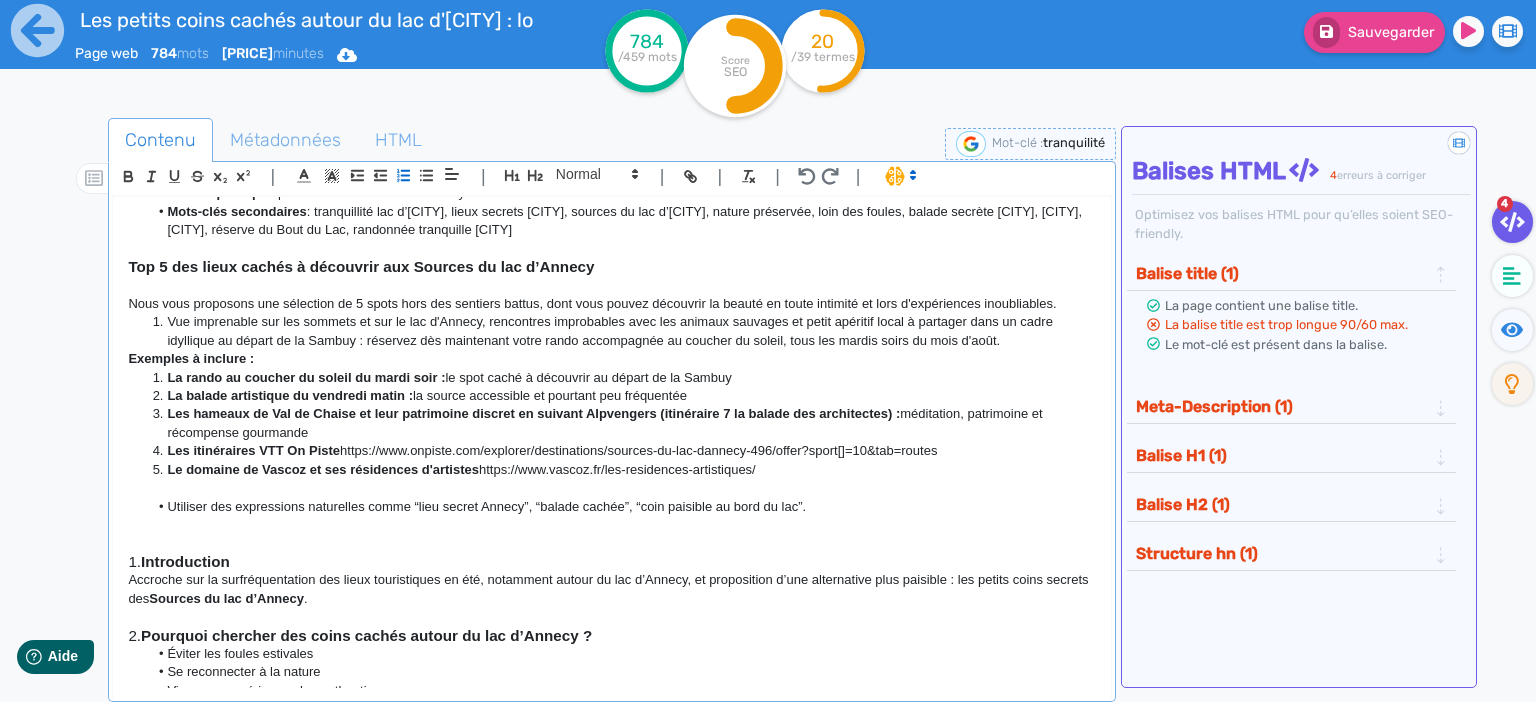 click on "Nous vous proposons une sélection de 5 spots hors des sentiers battus, dont vous pouvez découvrir la beauté en toute intimité et lors d'expériences inoubliables." 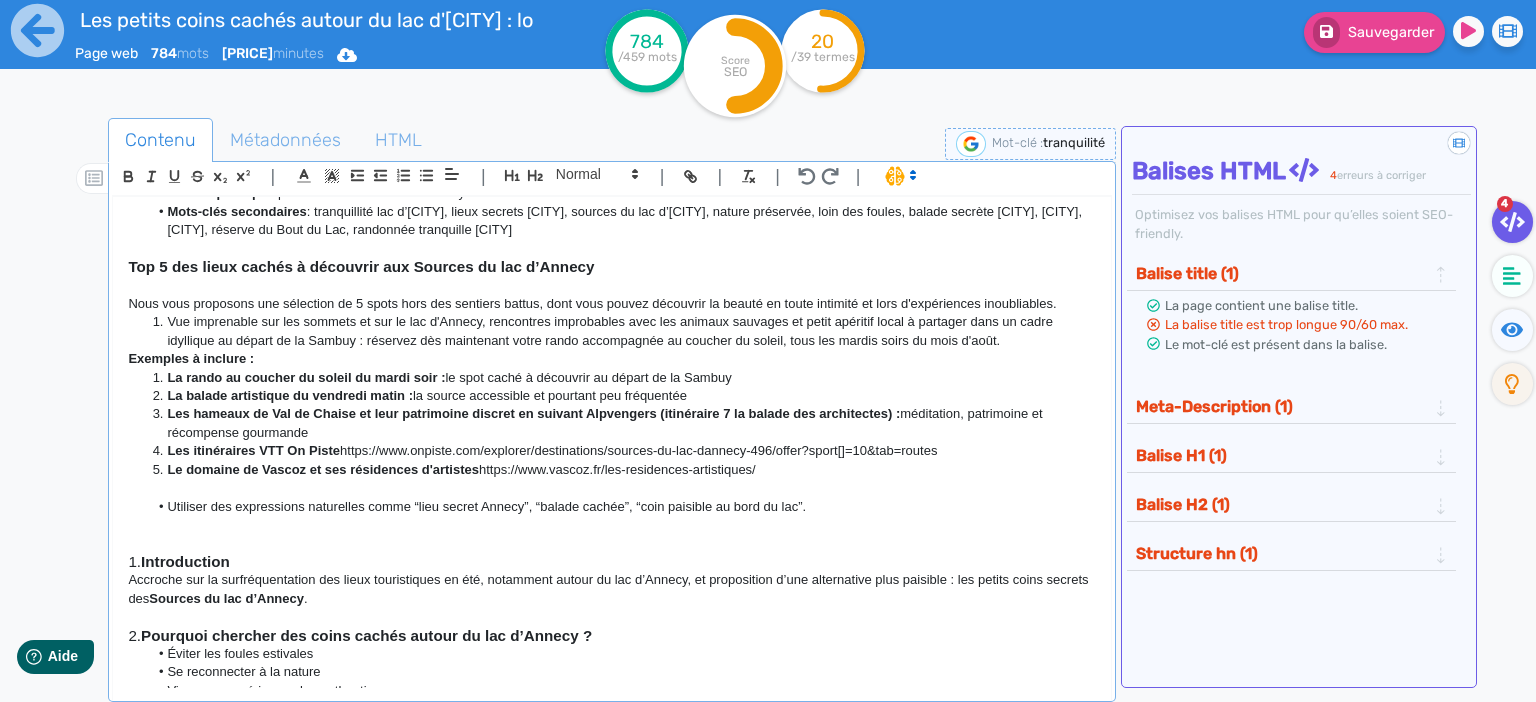 click on "Vue imprenable sur les sommets et sur le lac d'Annecy, rencontres improbables avec les animaux sauvages et petit apéritif local à partager dans un cadre idyllique au départ de la Sambuy : réservez dès maintenant votre rando accompagnée au coucher du soleil, tous les mardis soirs du mois d'août." 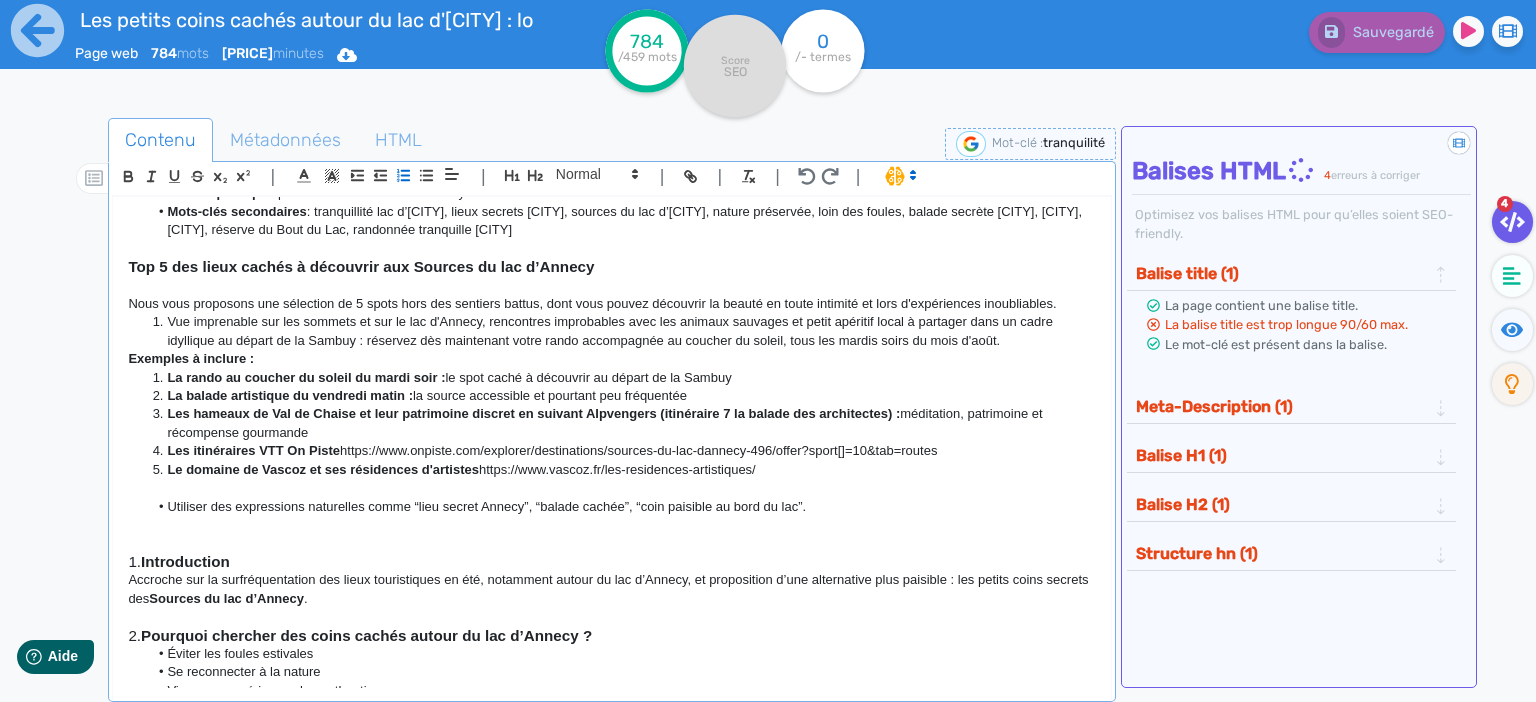 click on "Vue imprenable sur les sommets et sur le lac d'Annecy, rencontres improbables avec les animaux sauvages et petit apéritif local à partager dans un cadre idyllique au départ de la Sambuy : réservez dès maintenant votre rando accompagnée au coucher du soleil, tous les mardis soirs du mois d'août." 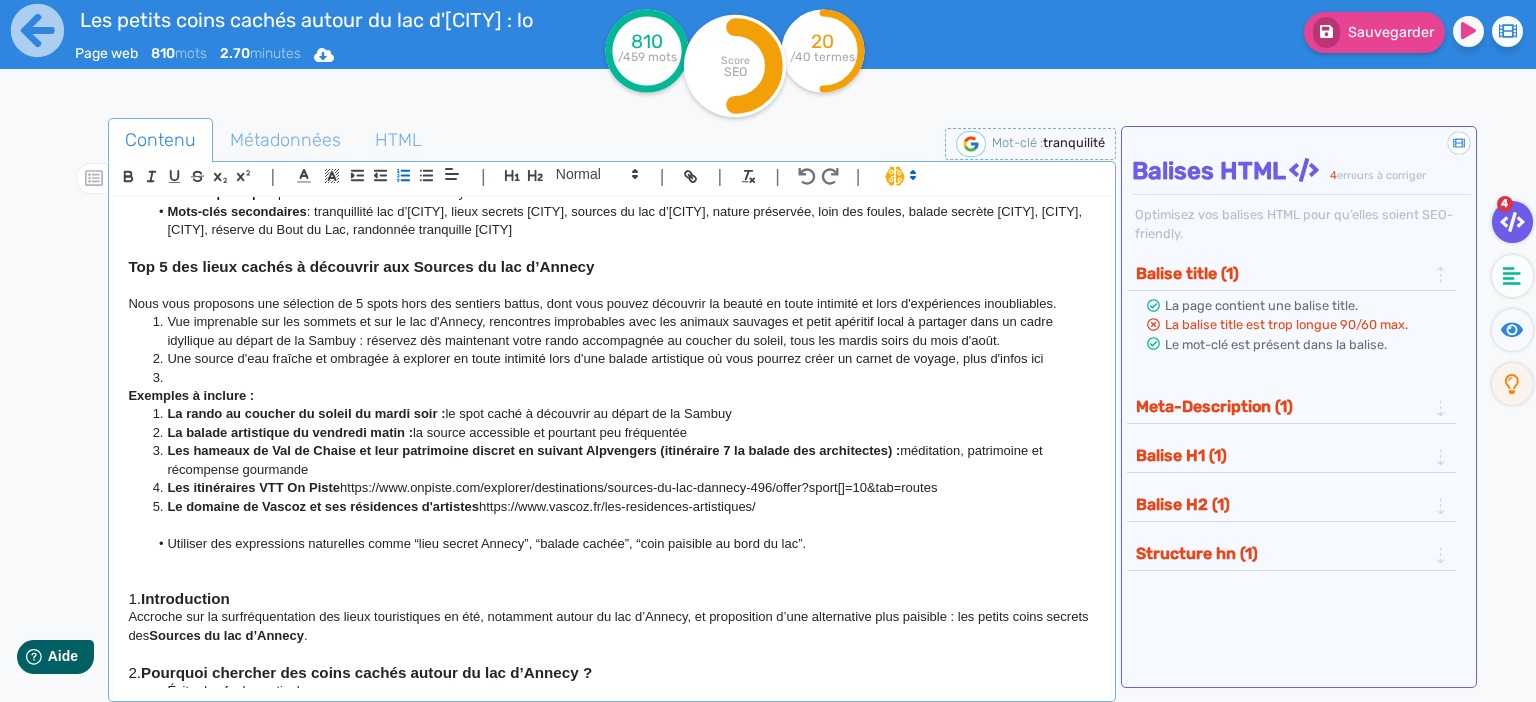 click on "Une source d'eau fraîche et ombragée à explorer en toute intimité lors d'une balade artistique où vous pourrez créer un carnet de voyage, plus d'infos ici" 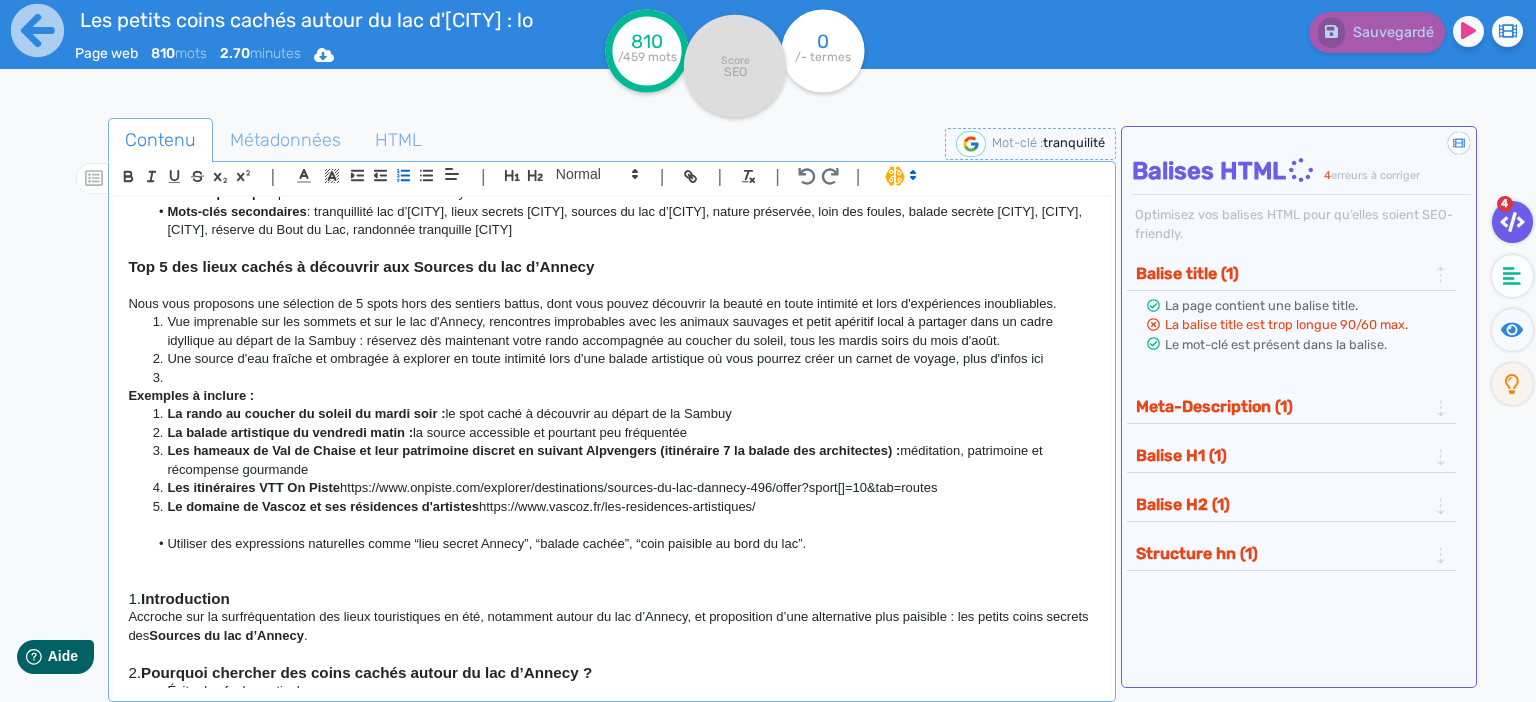 click on "Une source d'eau fraîche et ombragée à explorer en toute intimité lors d'une balade artistique où vous pourrez créer un carnet de voyage, plus d'infos ici" 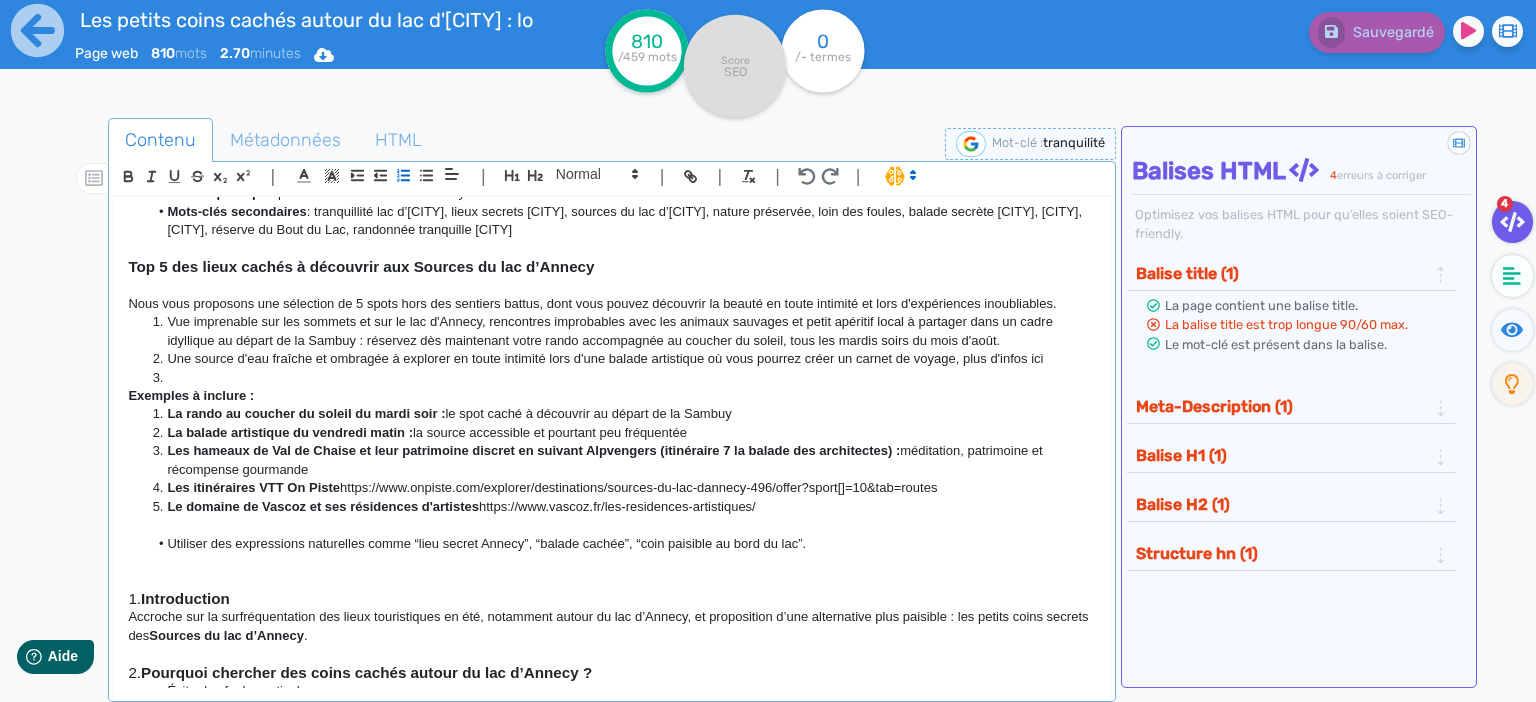 click 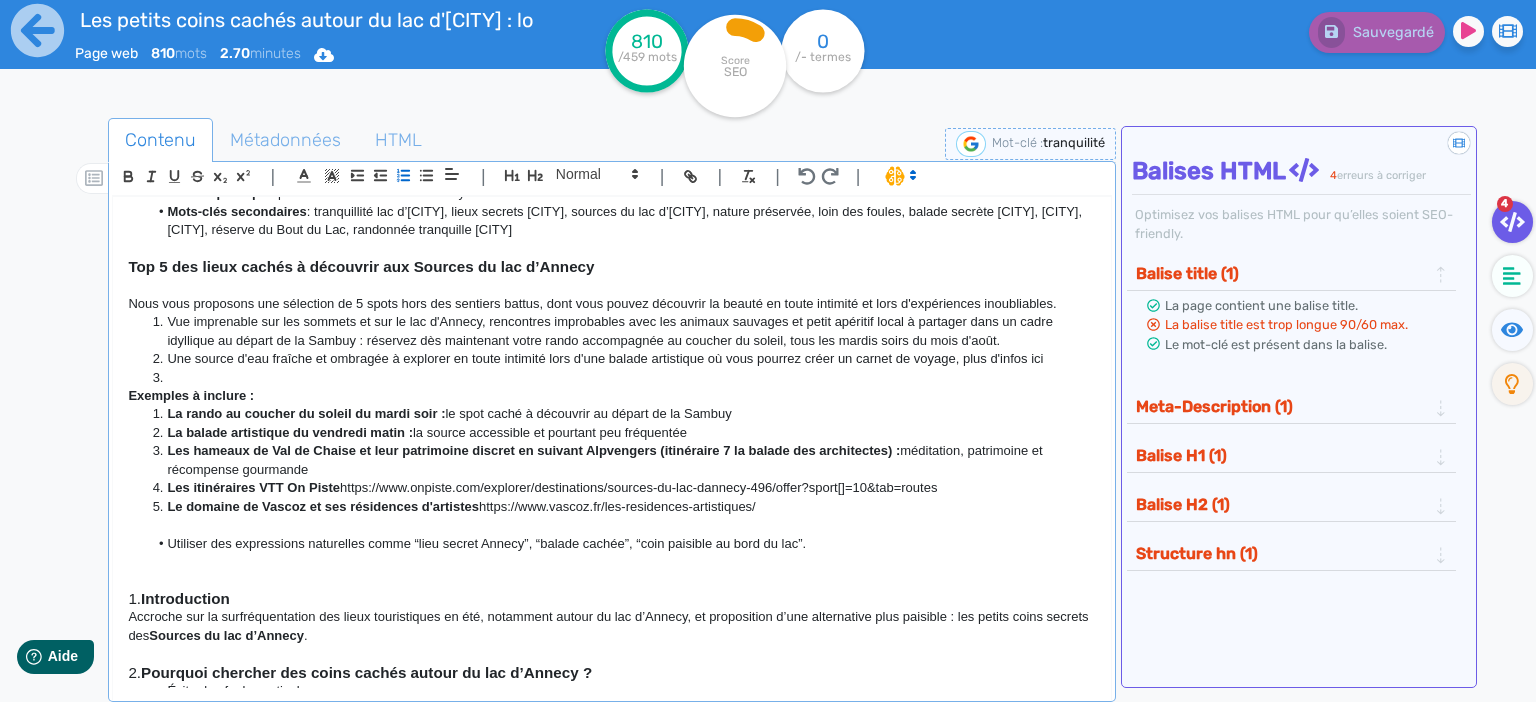 click on "Une source d'eau fraîche et ombragée à explorer en toute intimité lors d'une balade artistique où vous pourrez créer un carnet de voyage, plus d'infos ici" 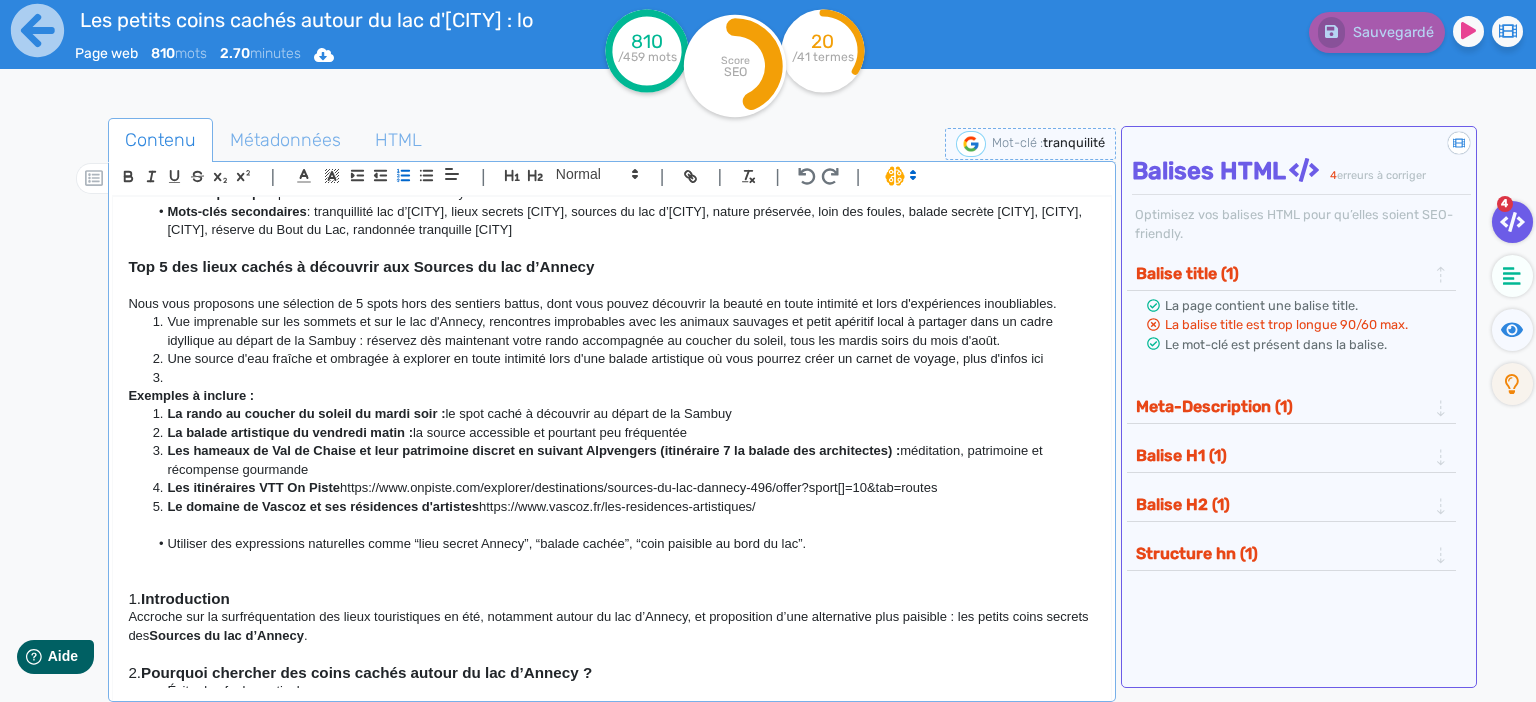 click on "Une source d'eau fraîche et ombragée à explorer en toute intimité lors d'une balade artistique où vous pourrez créer un carnet de voyage, plus d'infos ici" 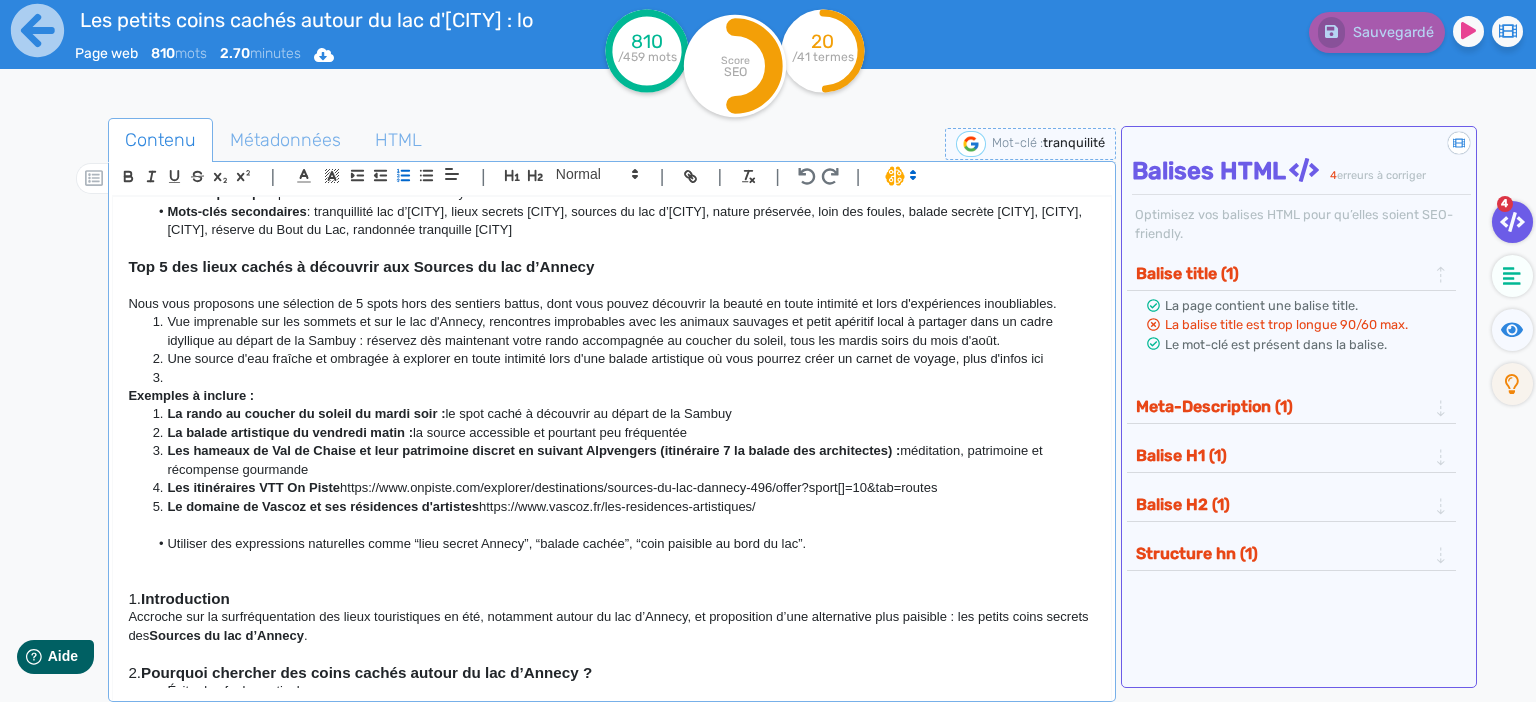 click on "Une source d'eau fraîche et ombragée à explorer en toute intimité lors d'une balade artistique où vous pourrez créer un carnet de voyage, plus d'infos ici" 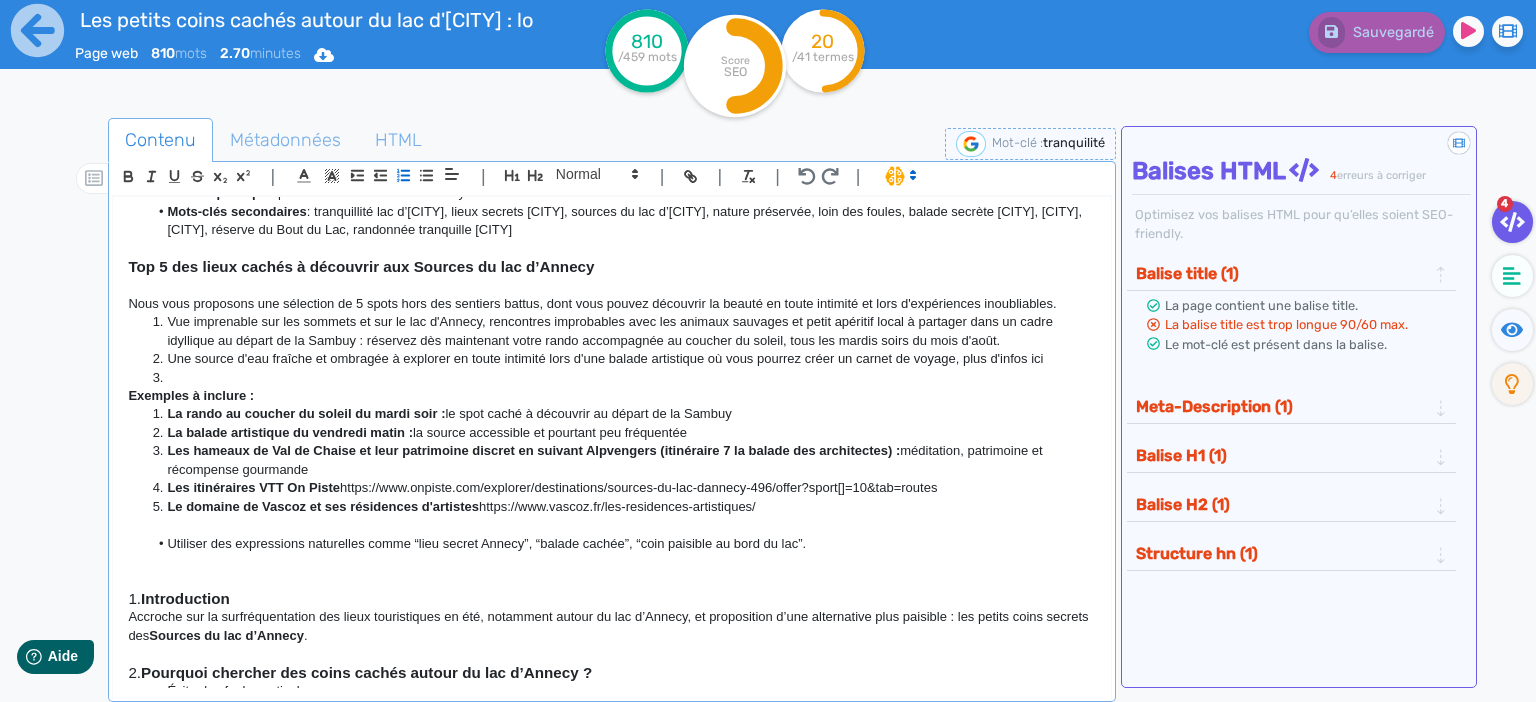 click 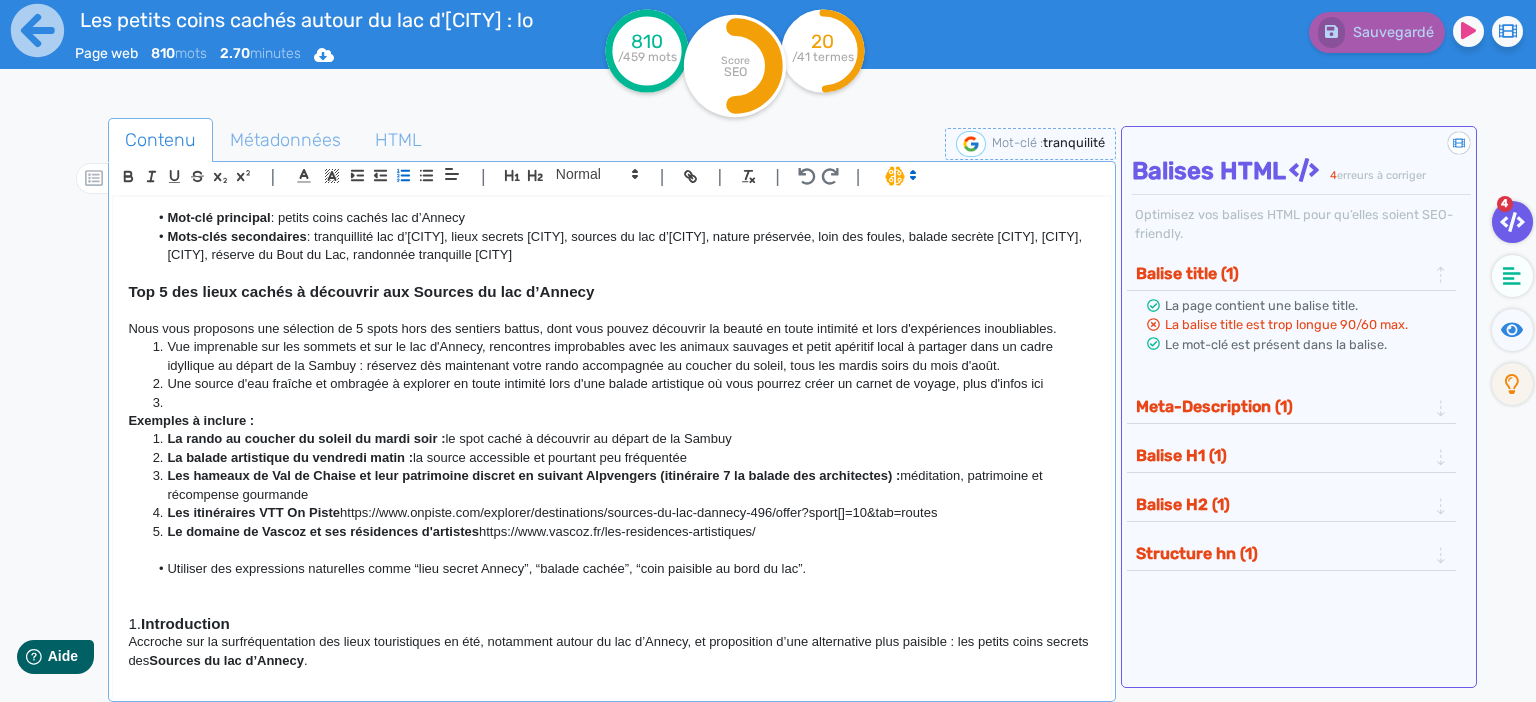 scroll, scrollTop: 345, scrollLeft: 0, axis: vertical 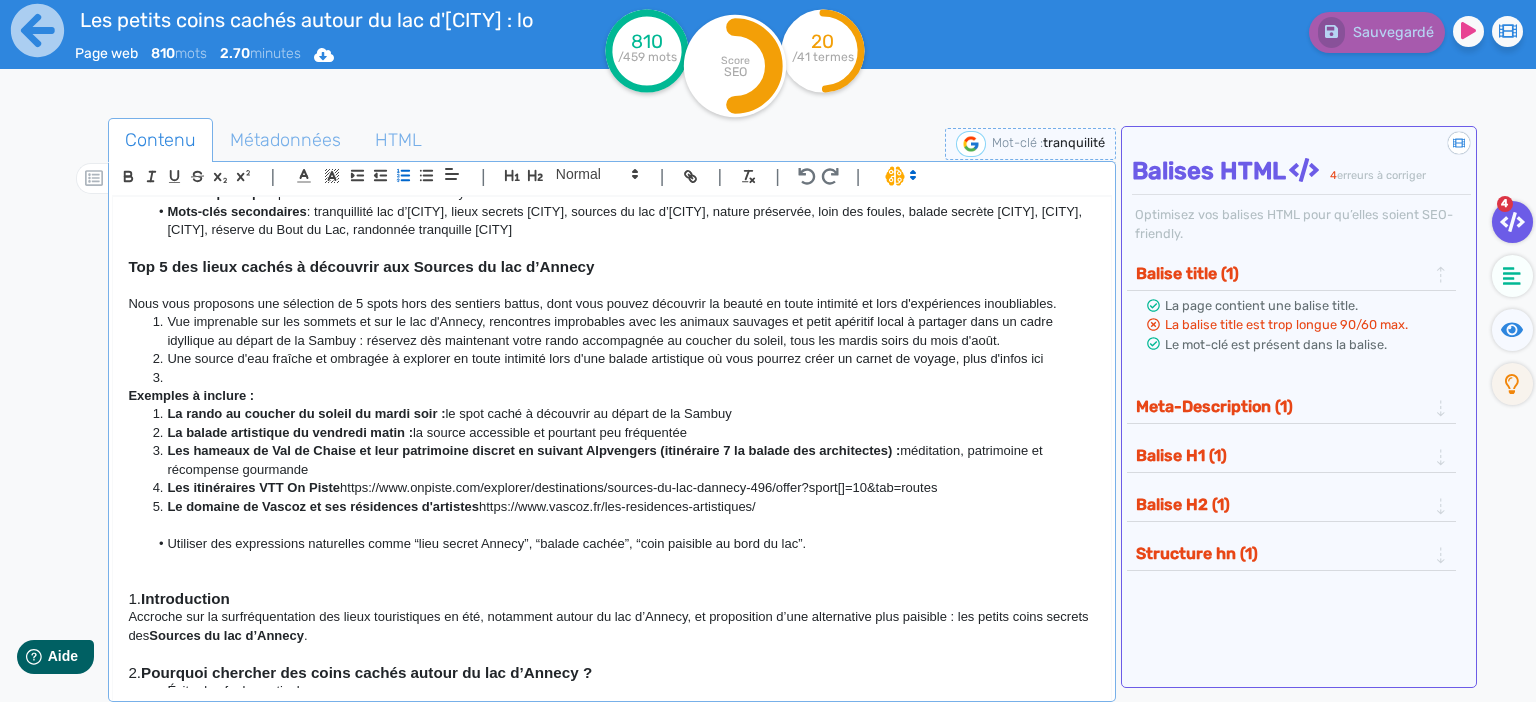 click 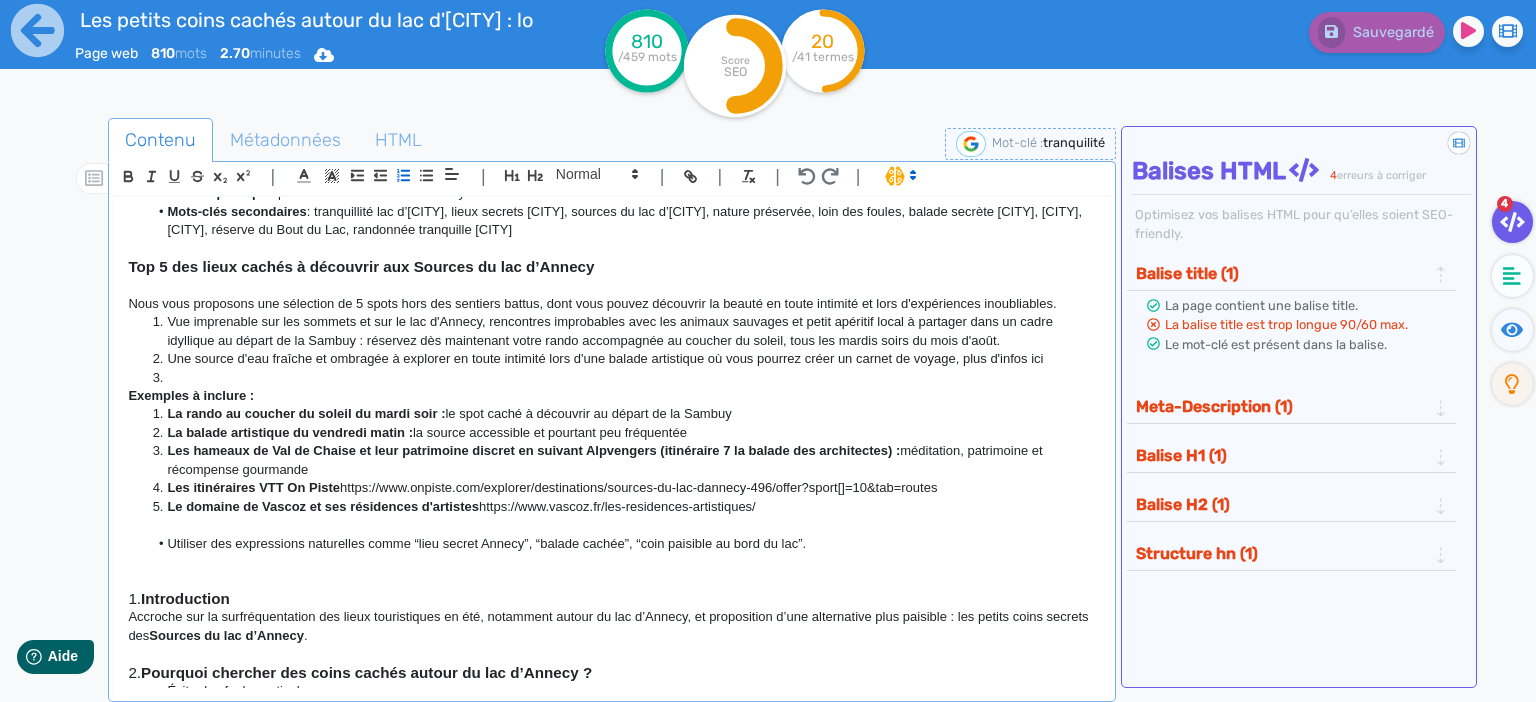 click on "Une source d'eau fraîche et ombragée à explorer en toute intimité lors d'une balade artistique où vous pourrez créer un carnet de voyage, plus d'infos ici" 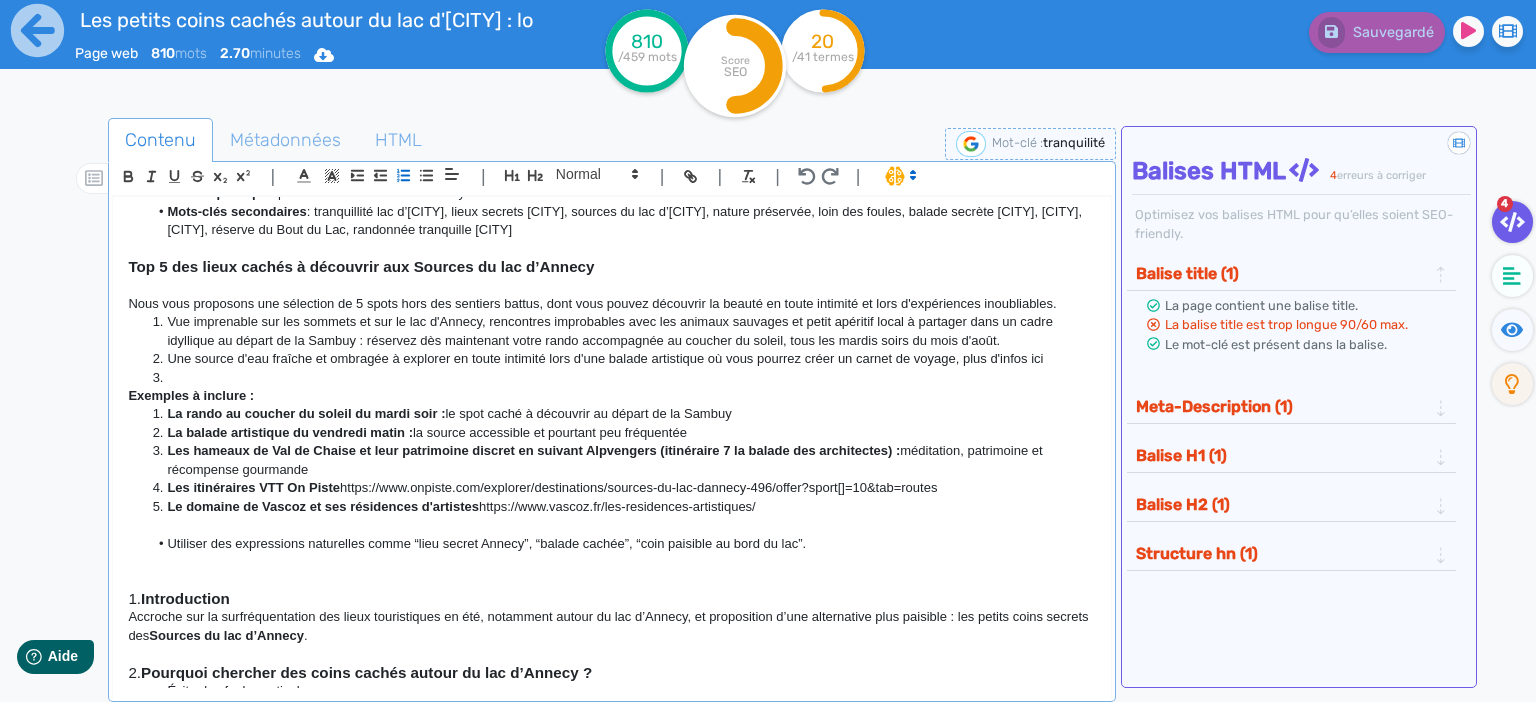click on "Une source d'eau fraîche et ombragée à explorer en toute intimité lors d'une balade artistique où vous pourrez créer un carnet de voyage, plus d'infos ici" 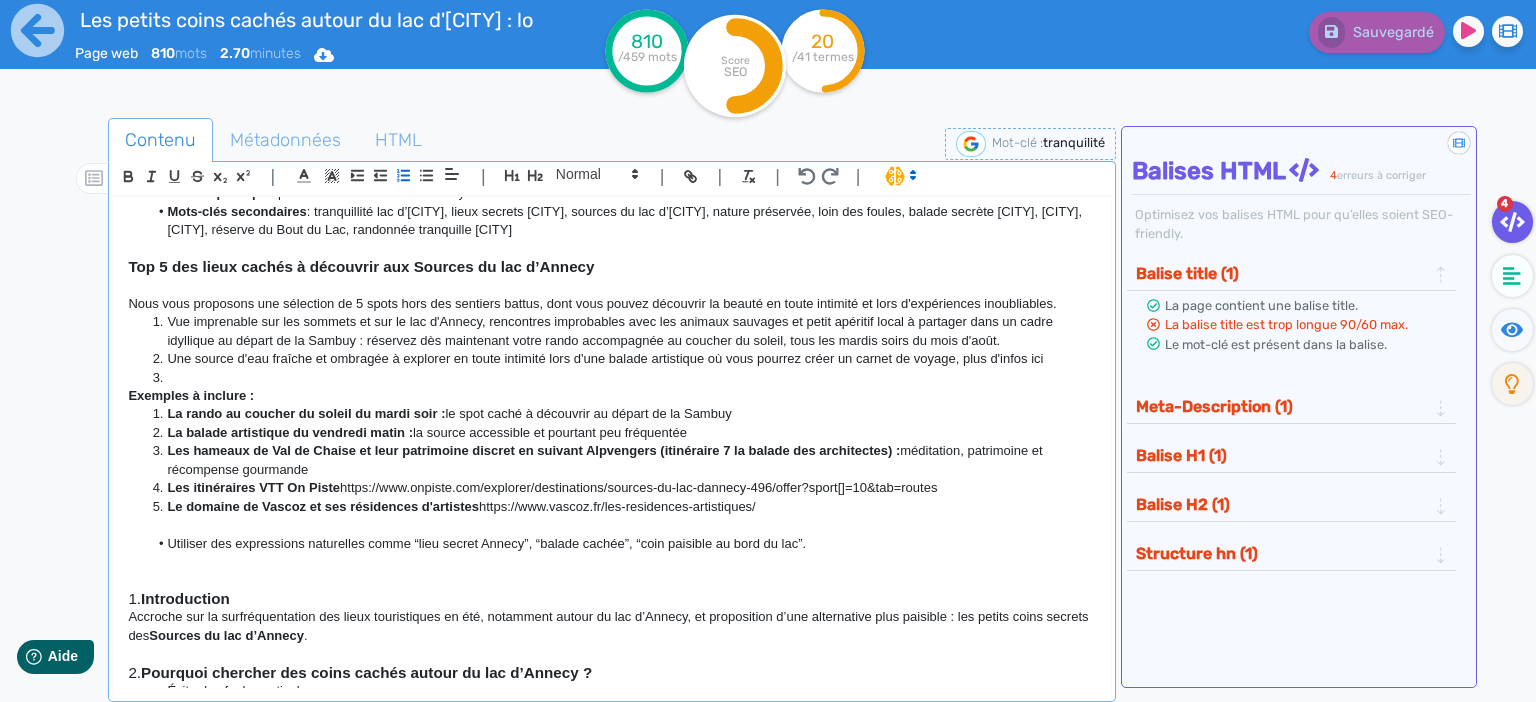 click on "Une source d'eau fraîche et ombragée à explorer en toute intimité lors d'une balade artistique où vous pourrez créer un carnet de voyage, plus d'infos ici" 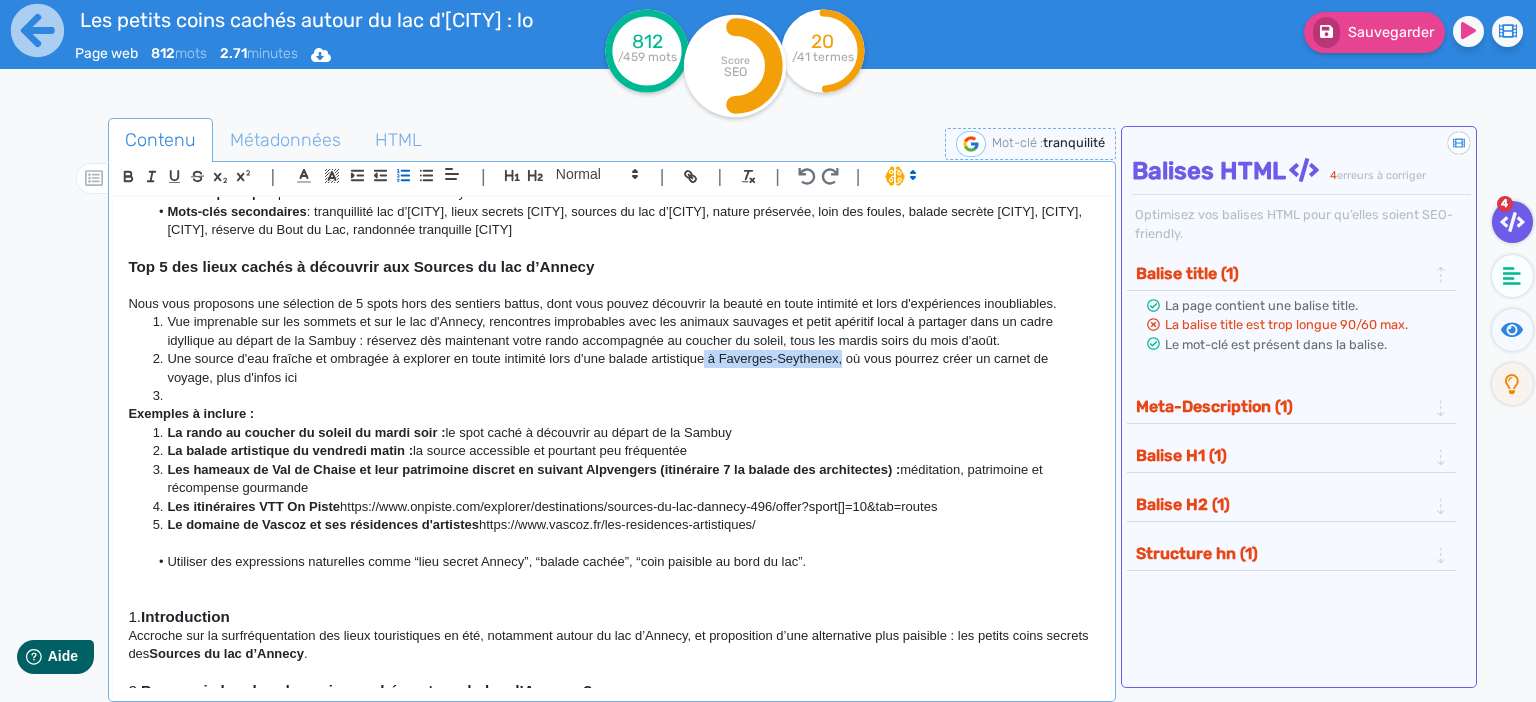 drag, startPoint x: 843, startPoint y: 357, endPoint x: 701, endPoint y: 366, distance: 142.28493 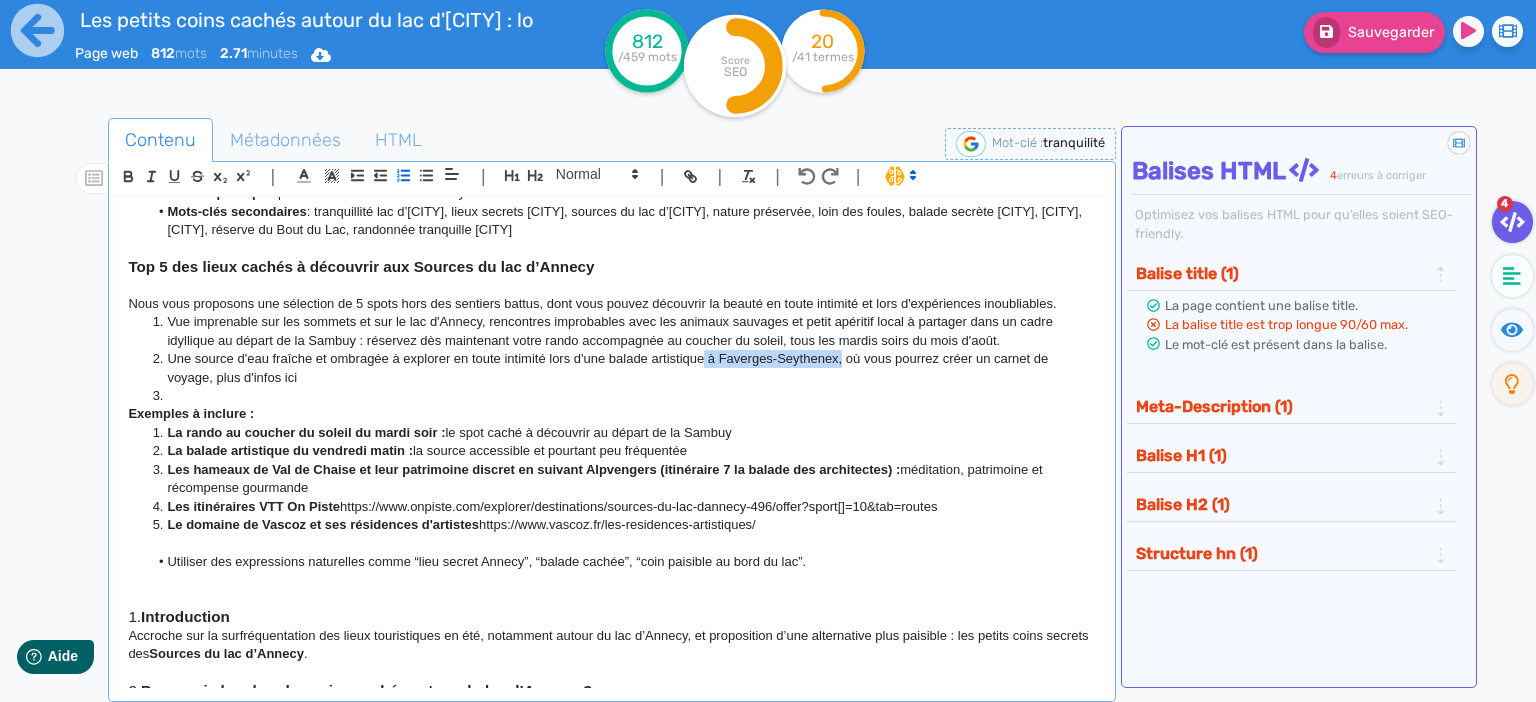 click on "Une source d'eau fraîche et ombragée à explorer en toute intimité lors d'une balade artistique à Faverges-Seythenex, où vous pourrez créer un carnet de voyage, plus d'infos ici" 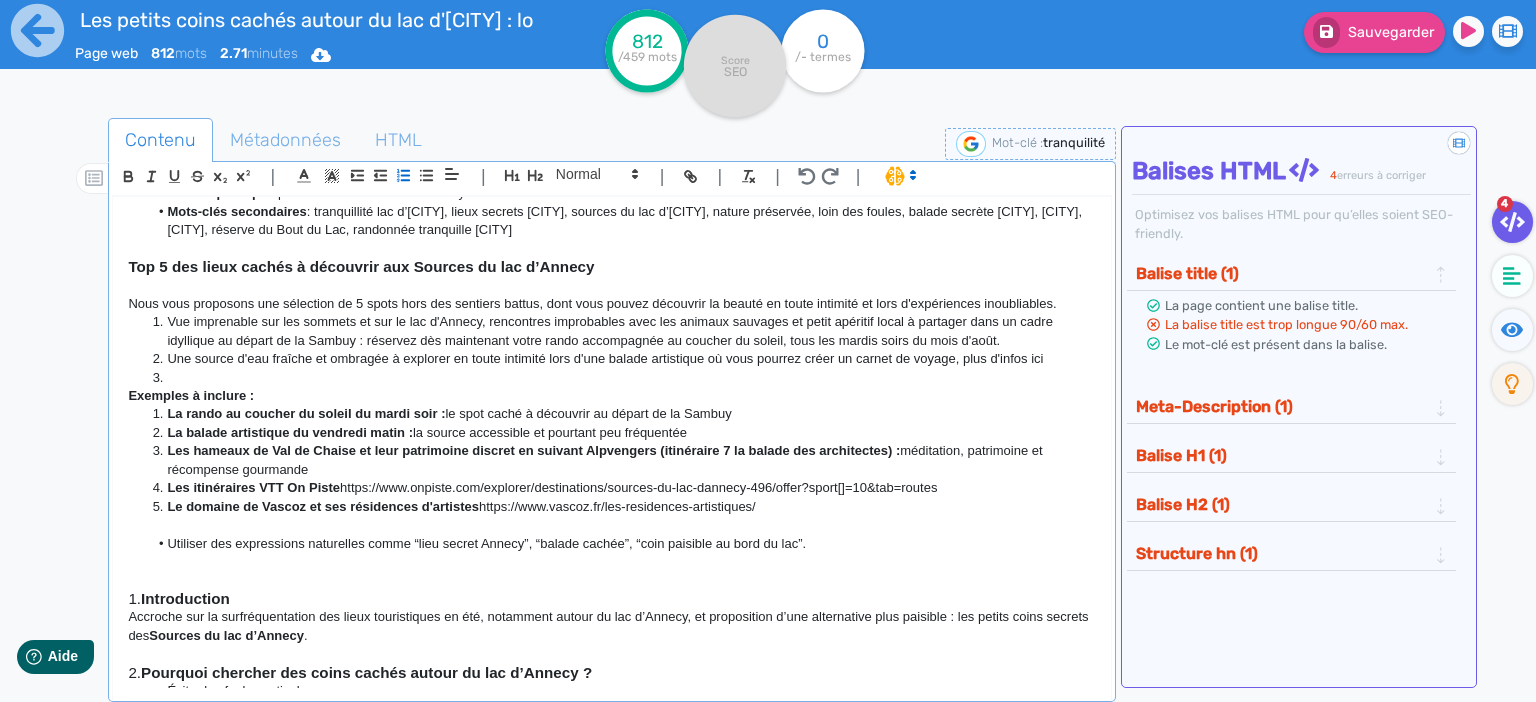 click on "Une source d'eau fraîche et ombragée à explorer en toute intimité lors d'une balade artistique où vous pourrez créer un carnet de voyage, plus d'infos ici" 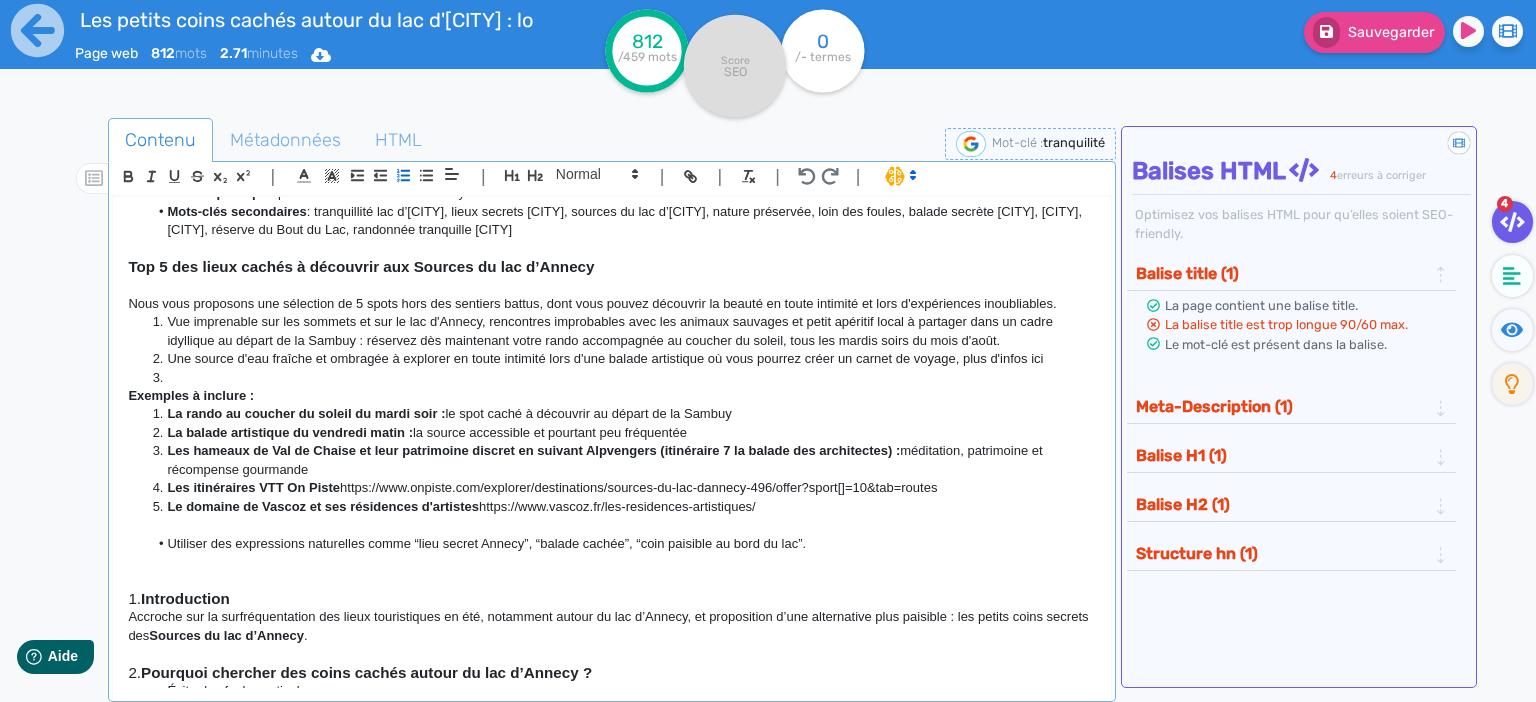 click on "Une source d'eau fraîche et ombragée à explorer en toute intimité lors d'une balade artistique où vous pourrez créer un carnet de voyage, plus d'infos ici" 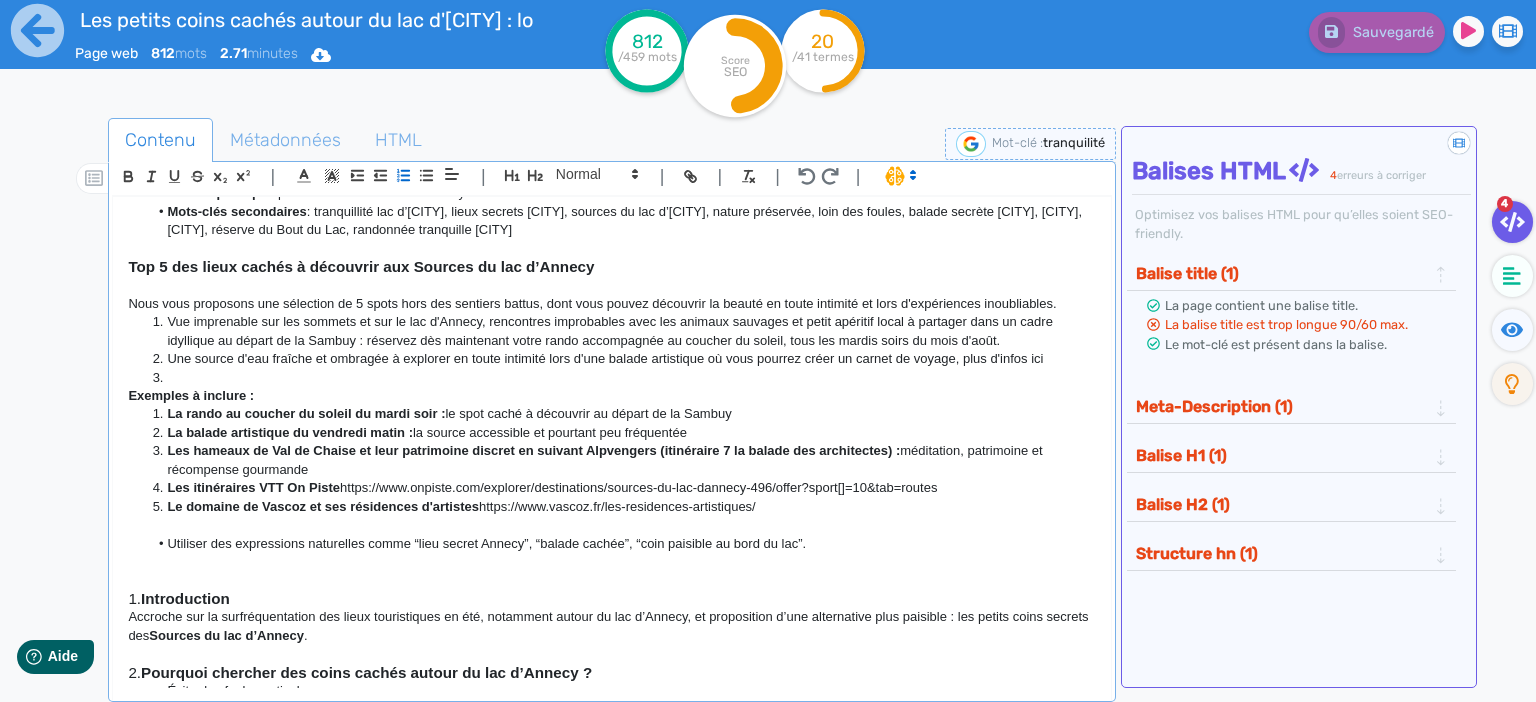 click on "Une source d'eau fraîche et ombragée à explorer en toute intimité lors d'une balade artistique où vous pourrez créer un carnet de voyage, plus d'infos ici" 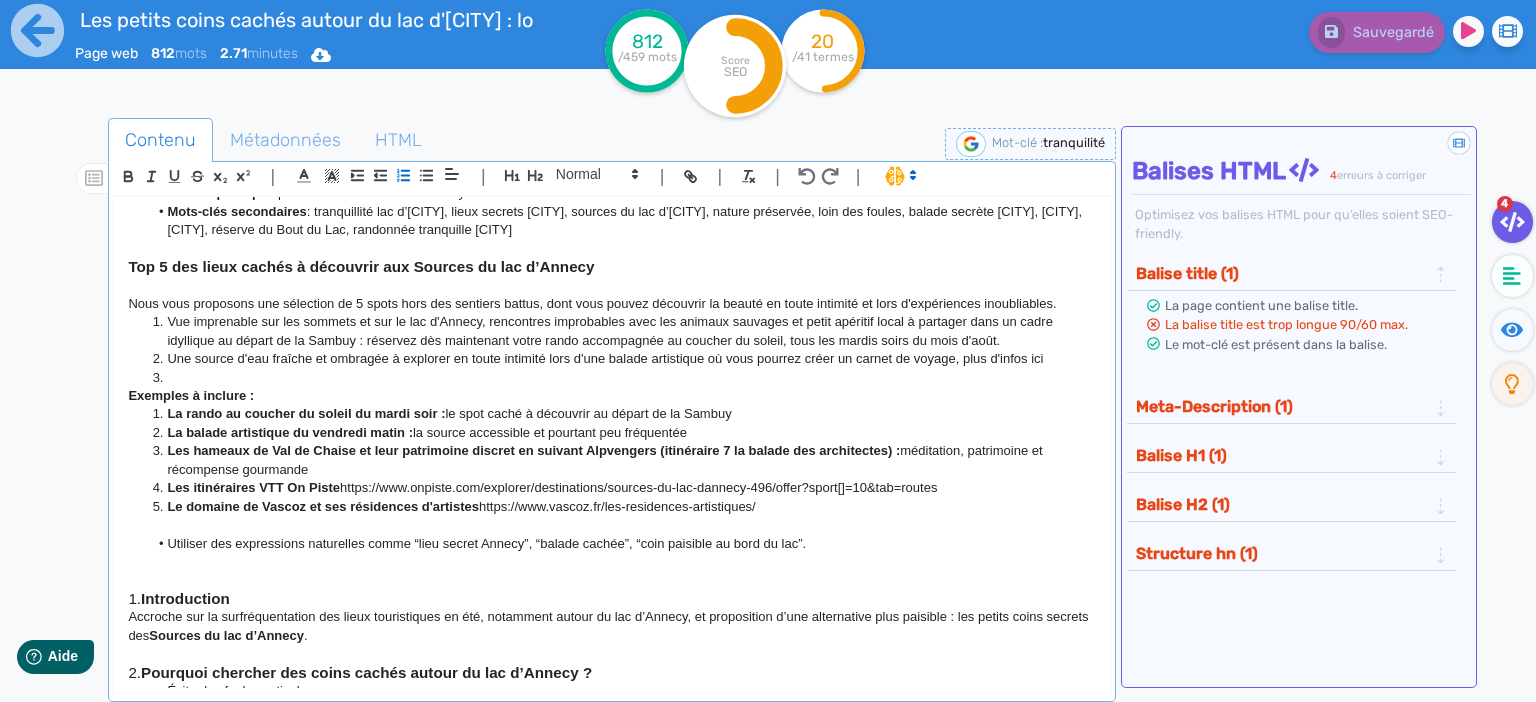 click on "Une source d'eau fraîche et ombragée à explorer en toute intimité lors d'une balade artistique où vous pourrez créer un carnet de voyage, plus d'infos ici" 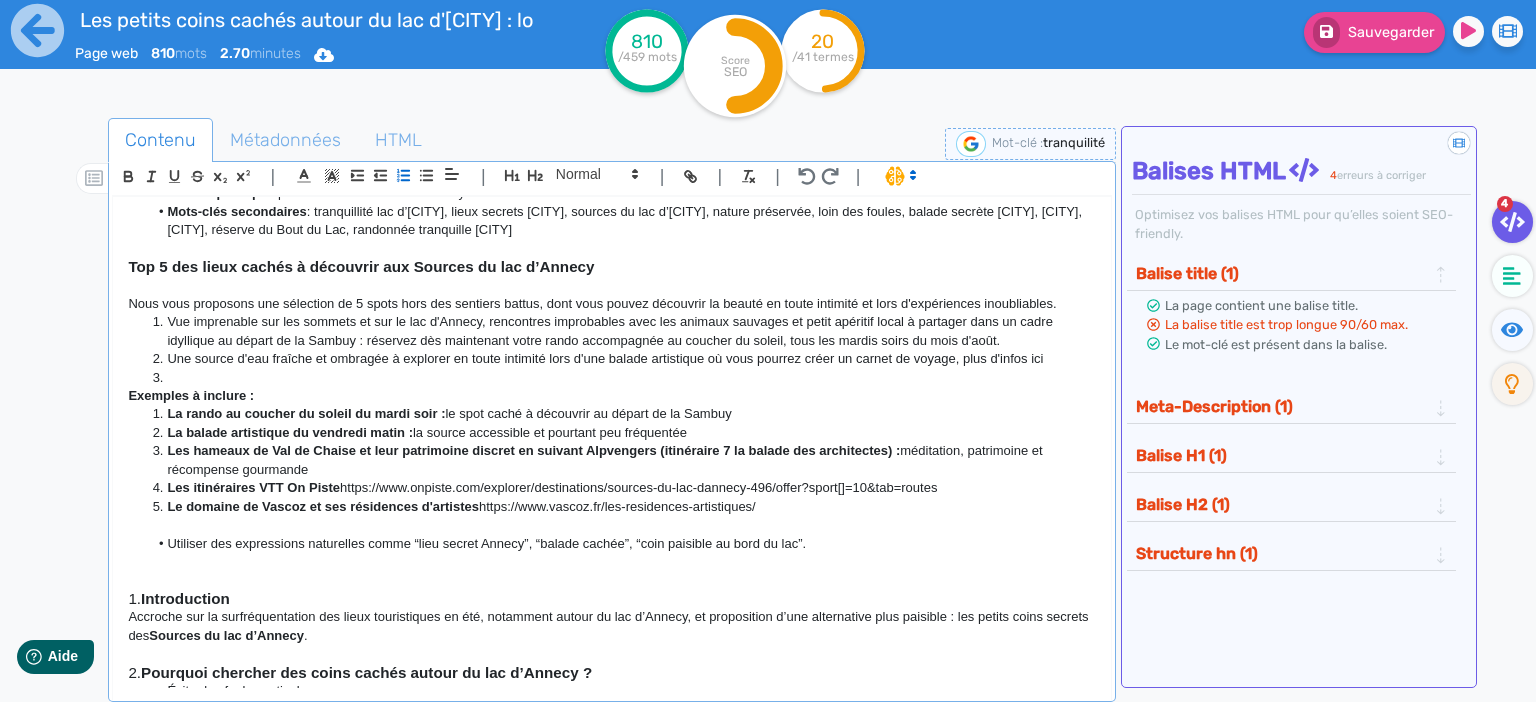 click on "Une source d'eau fraîche et ombragée à explorer en toute intimité lors d'une balade artistique où vous pourrez créer un carnet de voyage, plus d'infos ici" 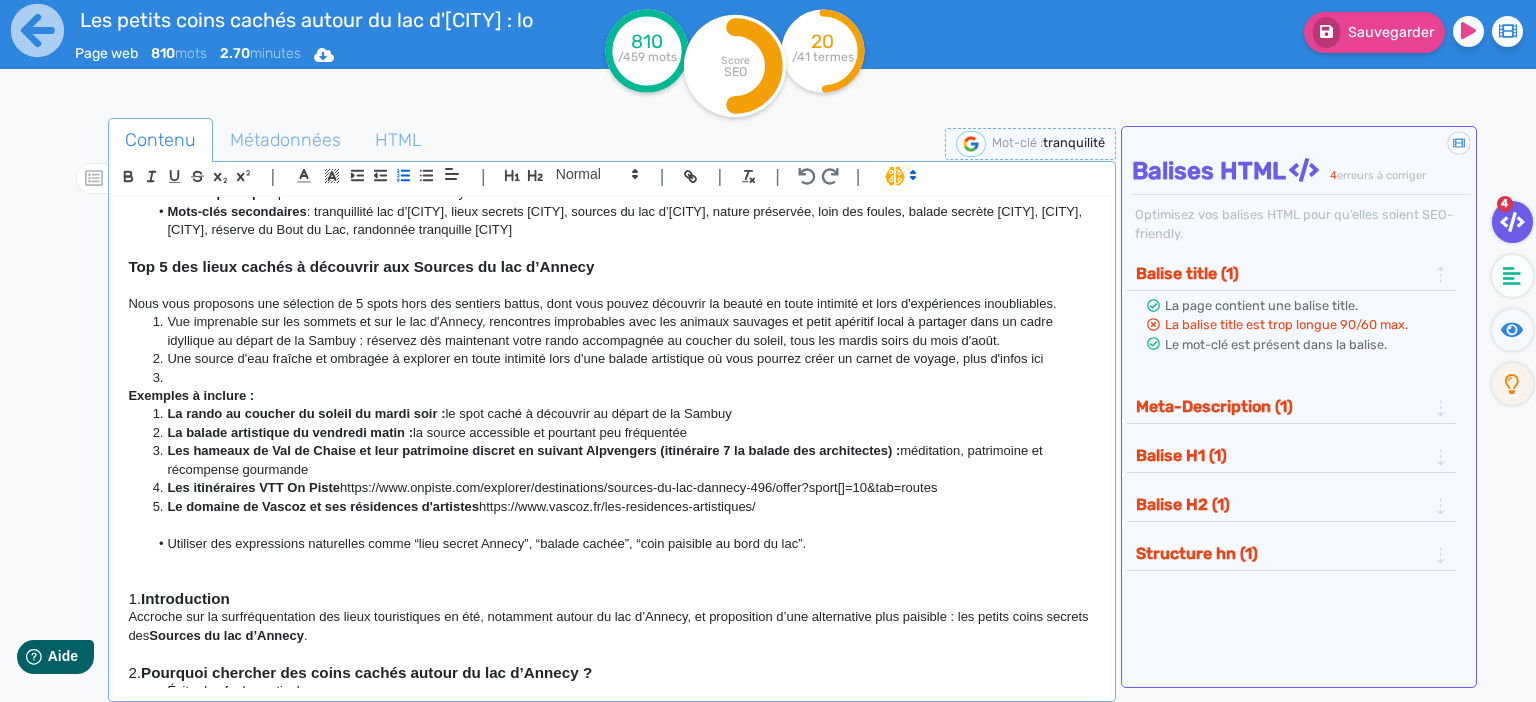click 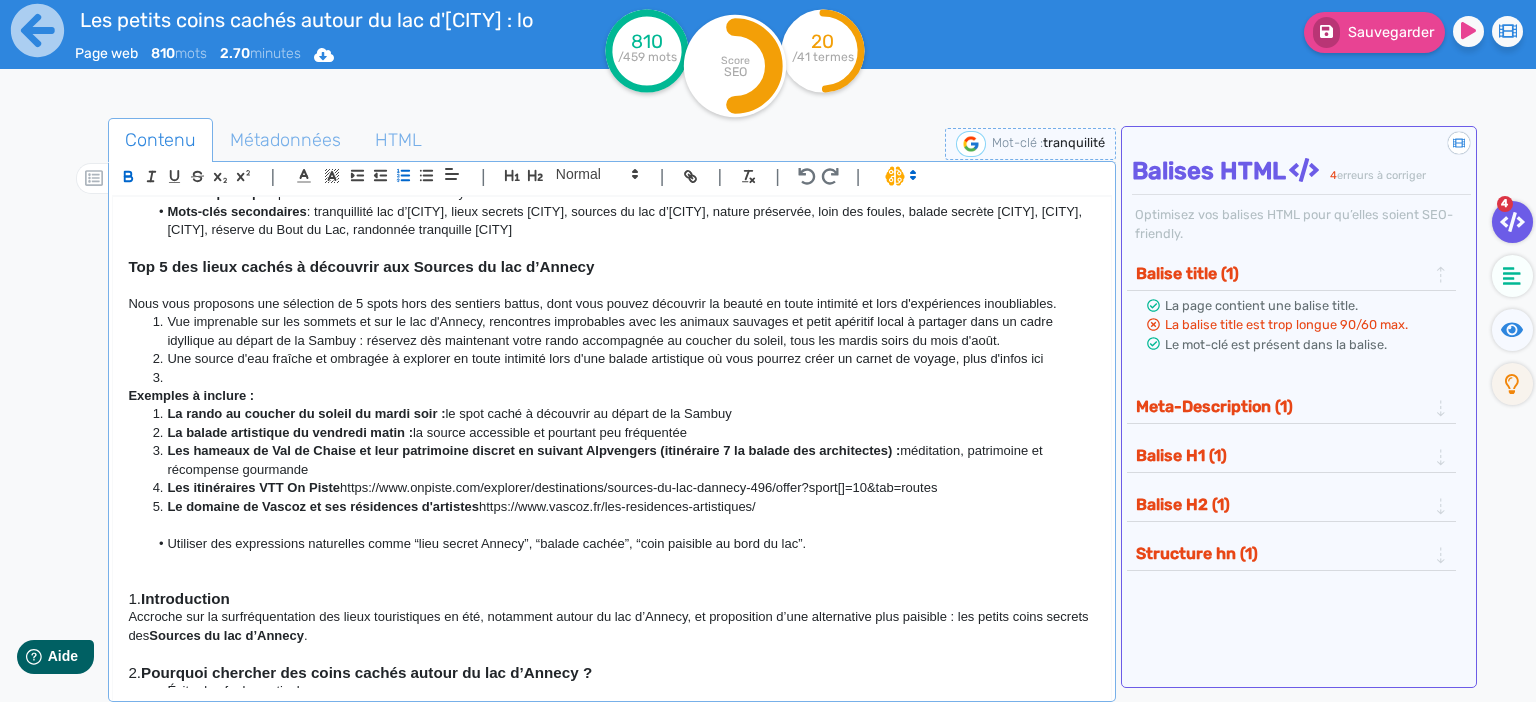 click 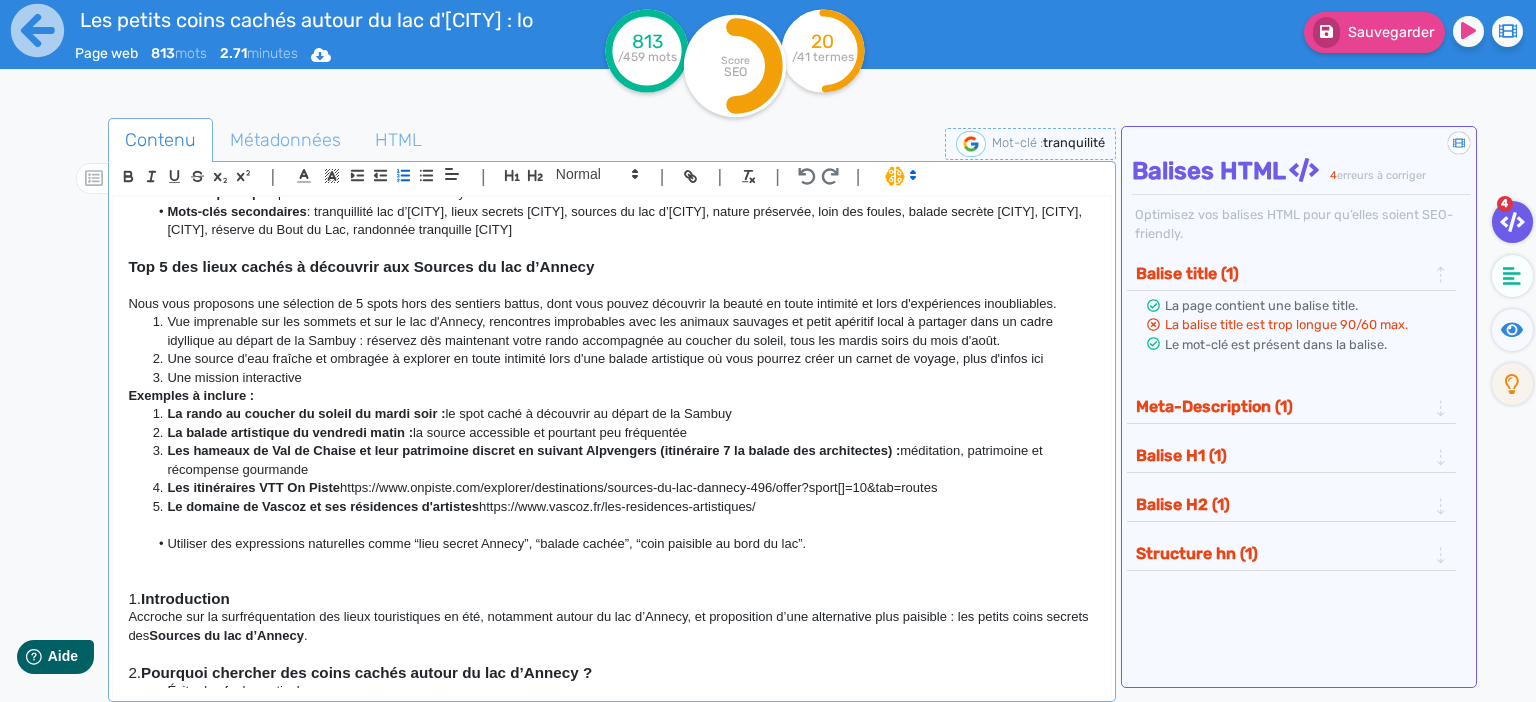 click on "Top 5 des lieux cachés à découvrir aux Sources du lac d’Annecy" 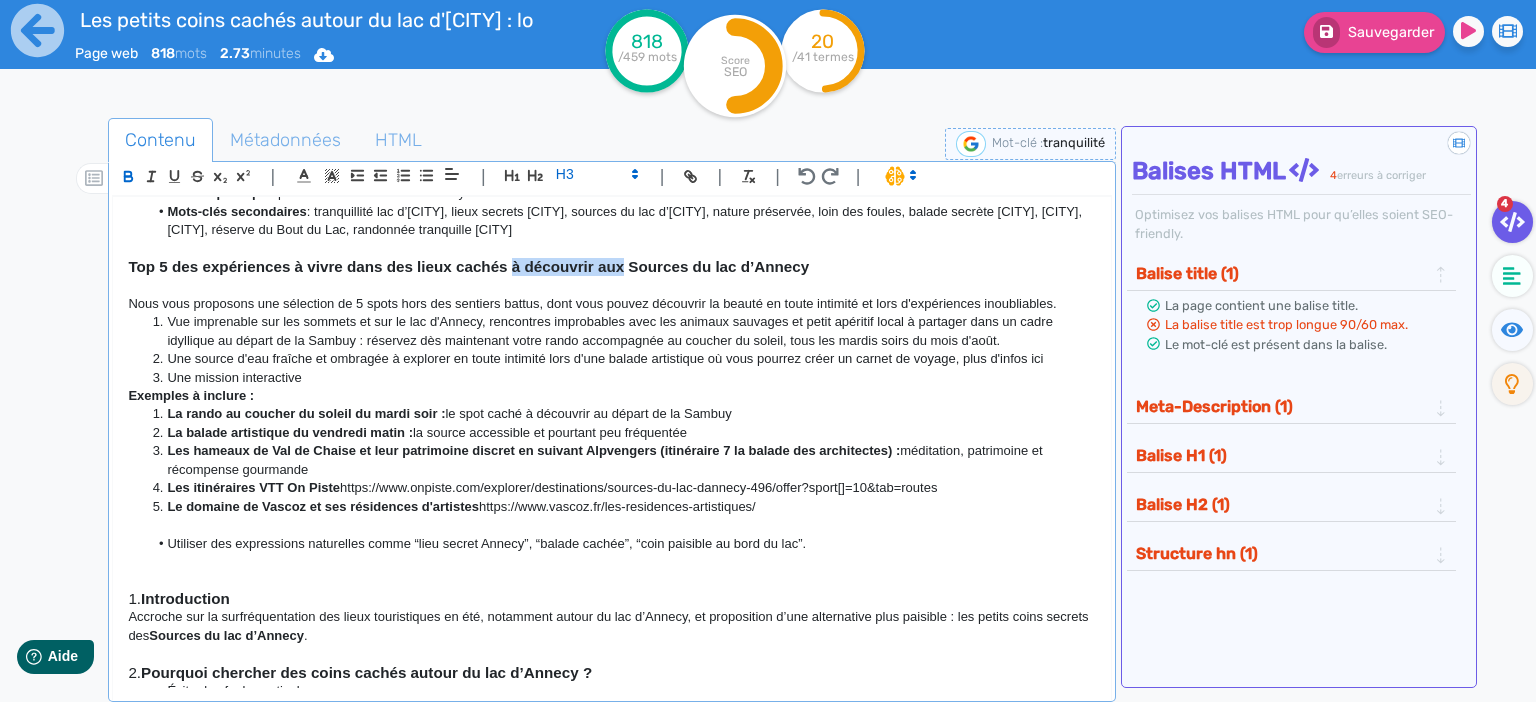 drag, startPoint x: 624, startPoint y: 266, endPoint x: 511, endPoint y: 269, distance: 113.03982 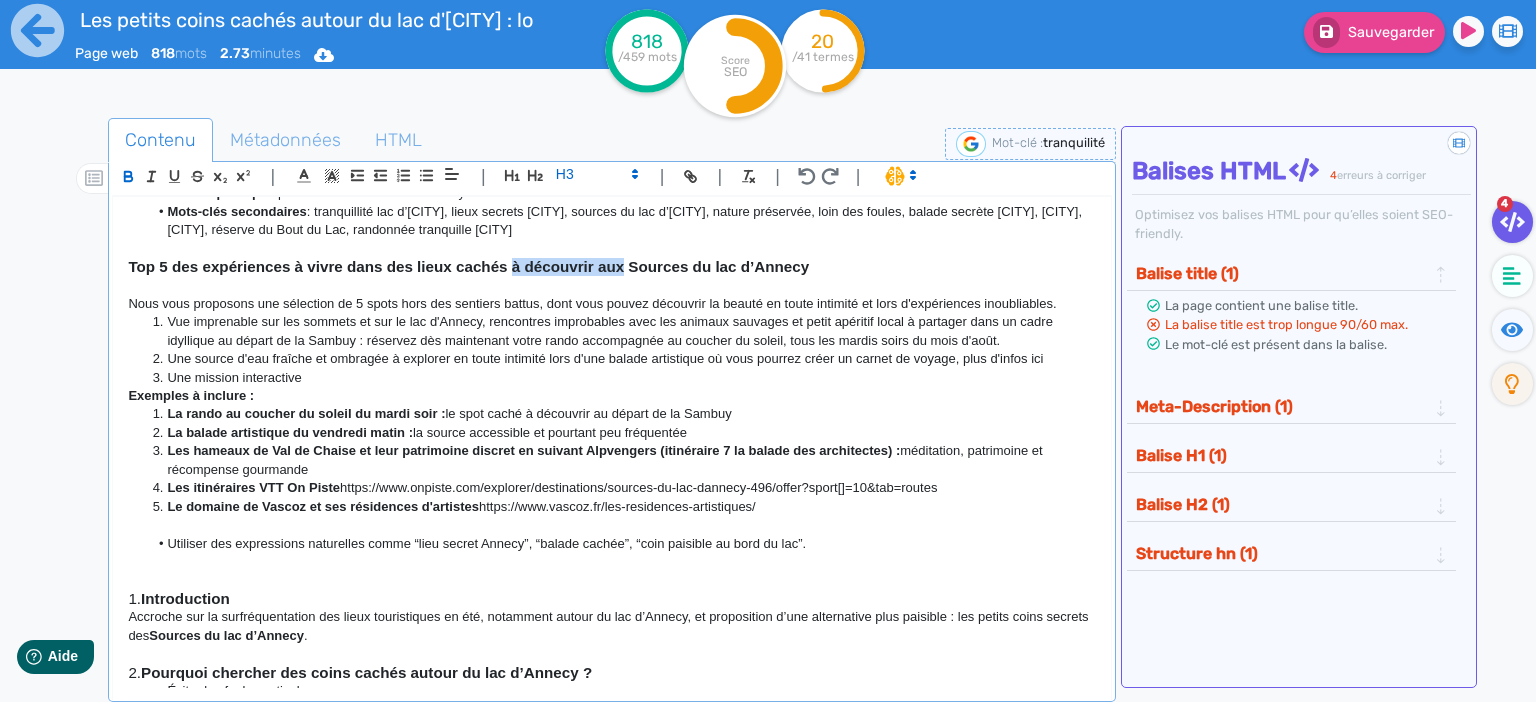 click on "Top 5 des expériences à vivre dans des lieux cachés à découvrir aux Sources du lac d’Annecy" 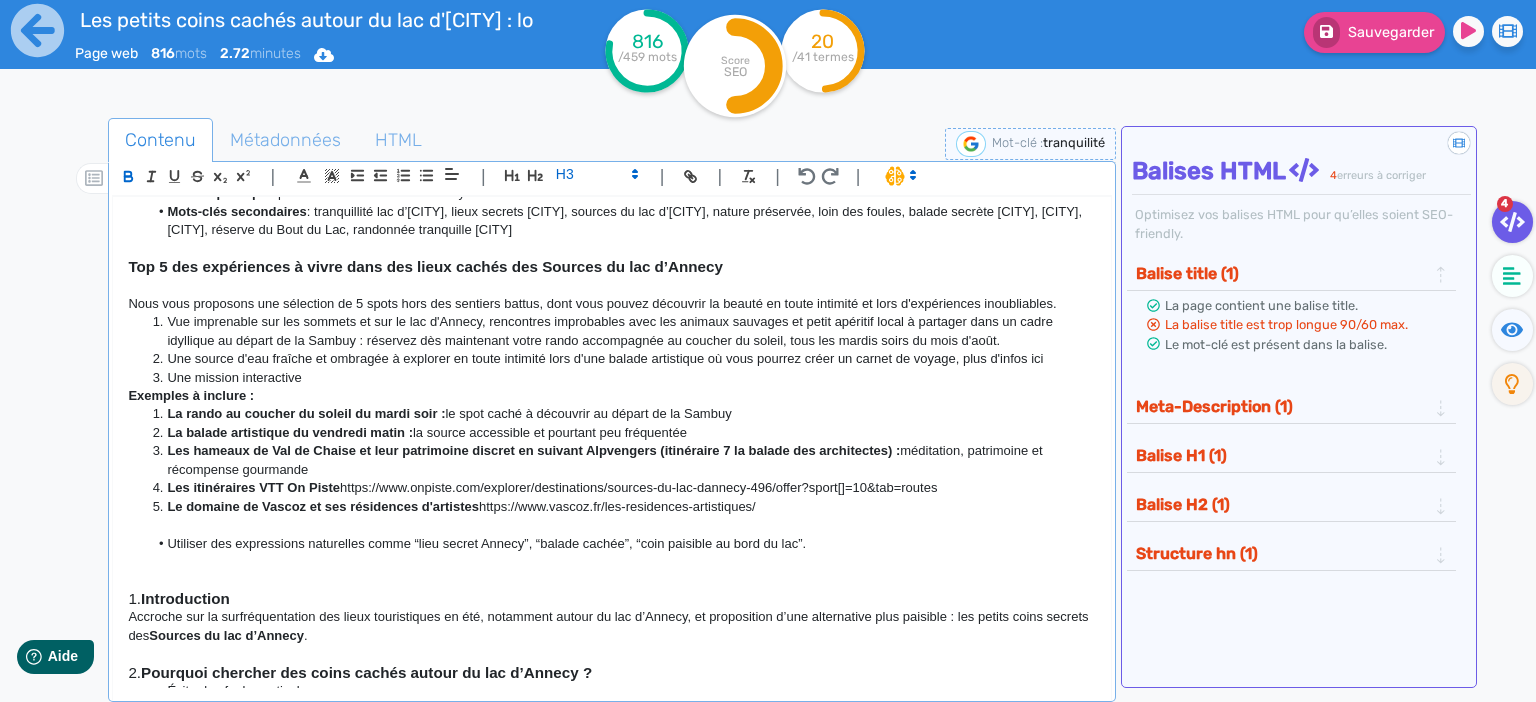 click 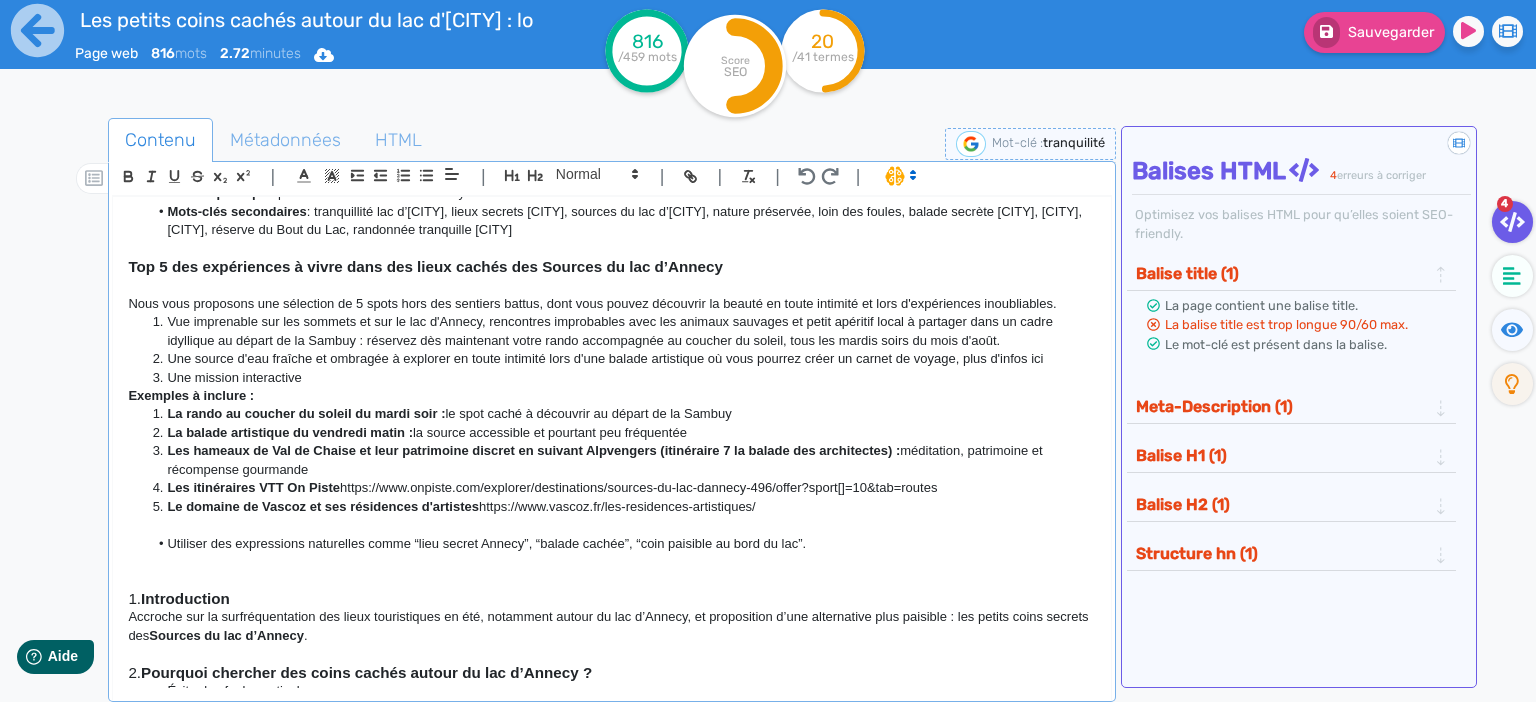 click on "Top 5 des expériences à vivre dans des lieux cachés des Sources du lac d’Annecy" 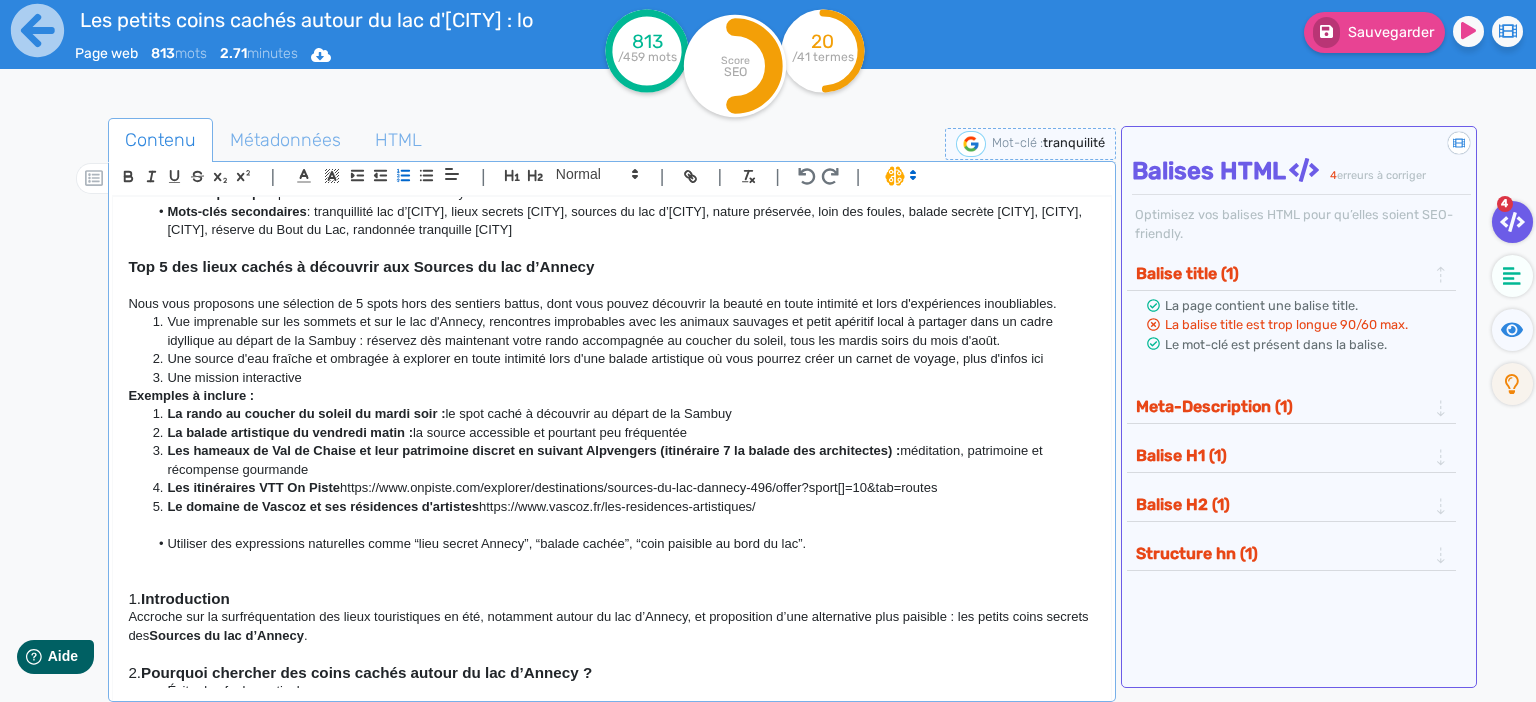 click 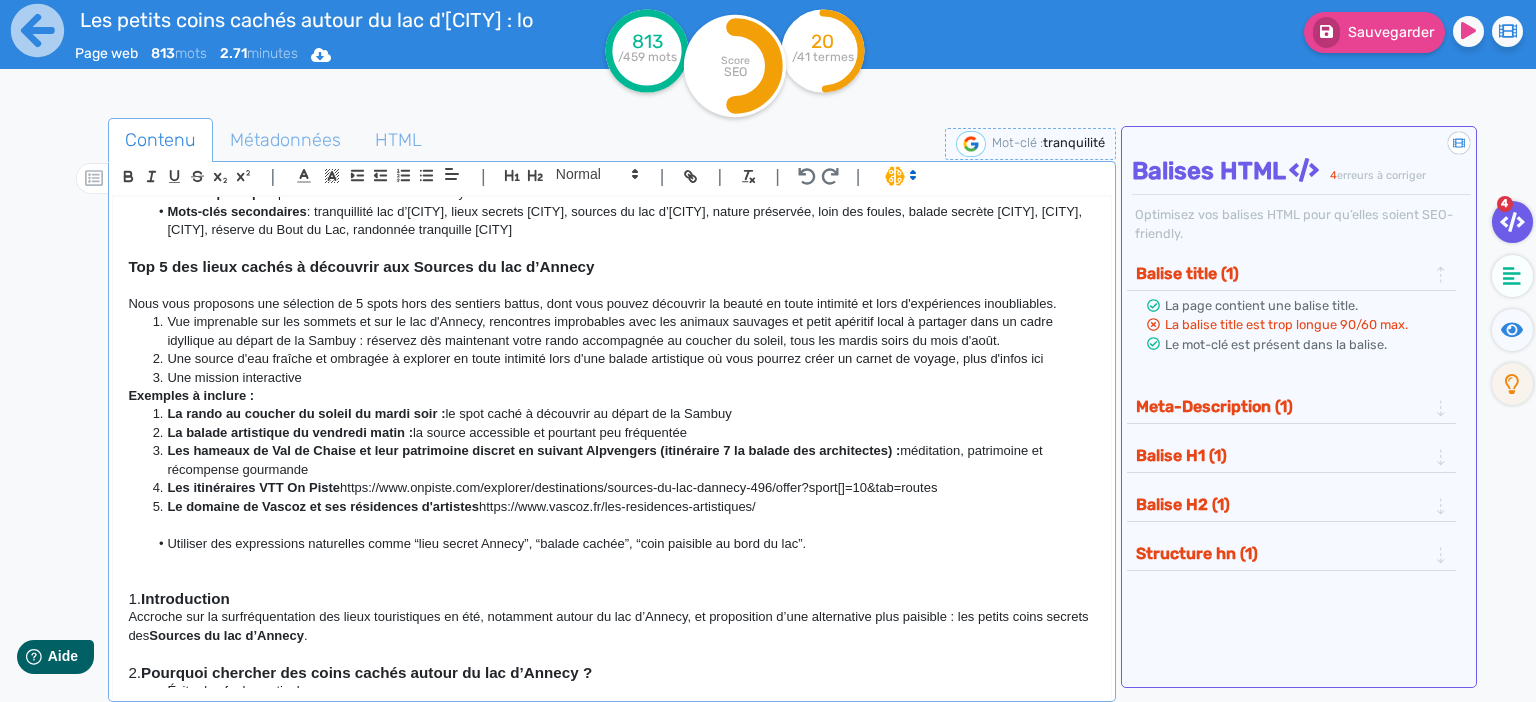 click on "Top 5 des lieux cachés à découvrir aux Sources du lac d’Annecy" 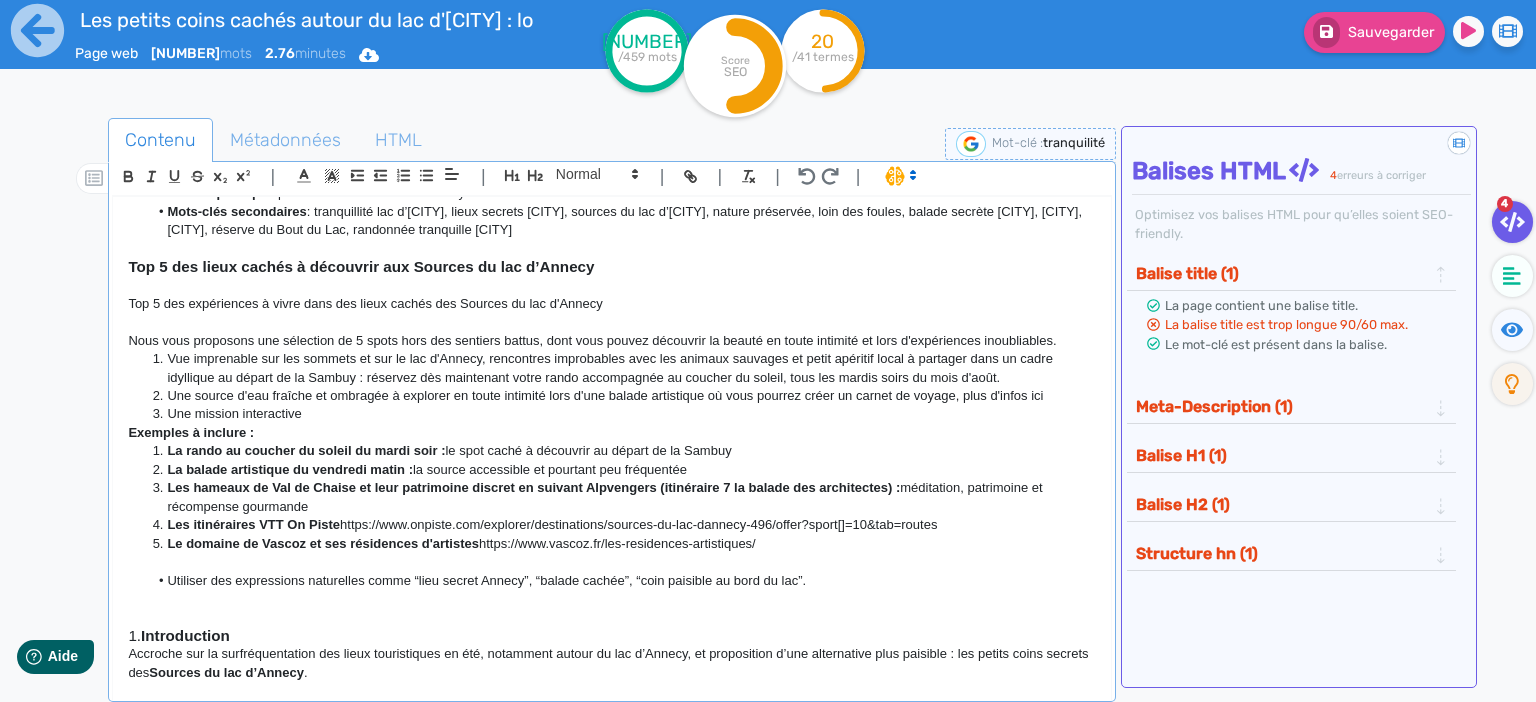 click on "Top 5 des expériences à vivre dans des lieux cachés des Sources du lac d'Annecy" 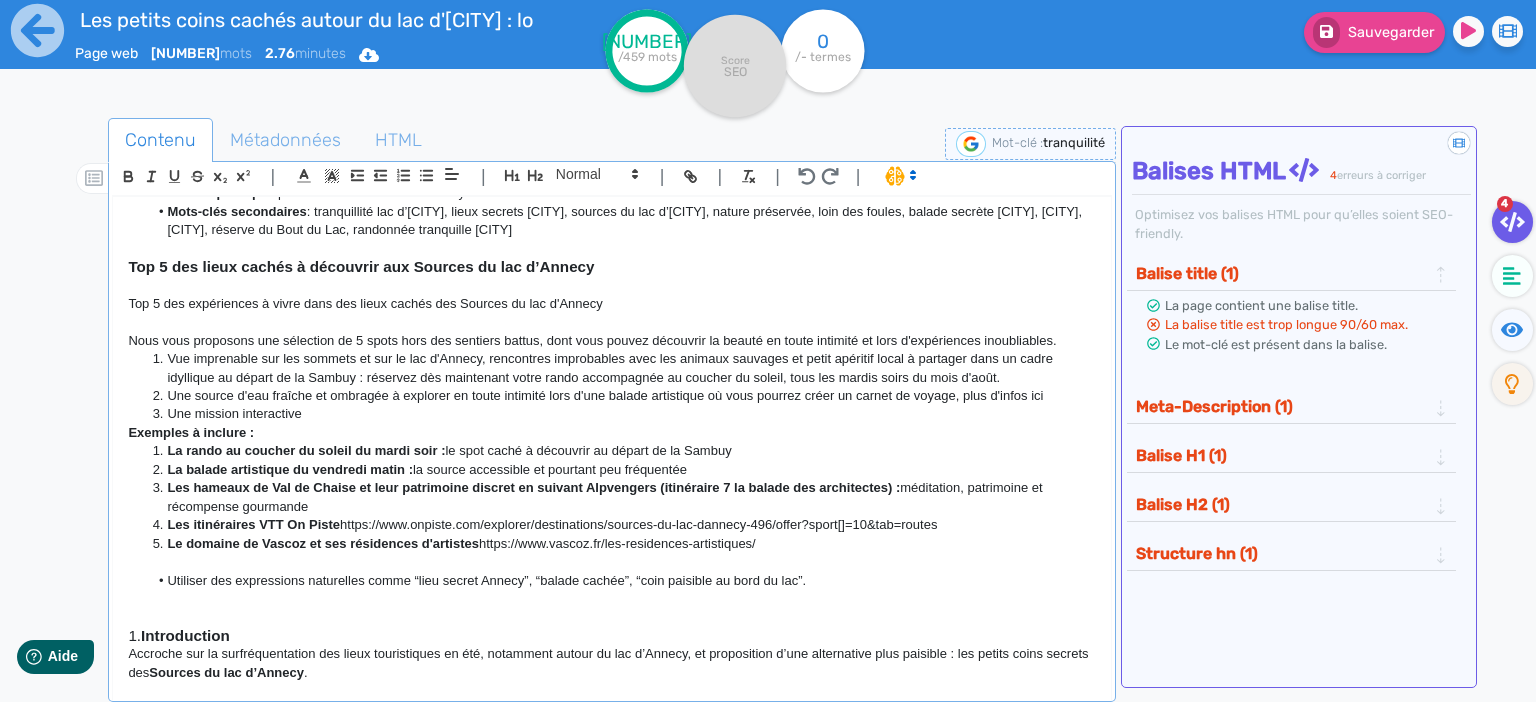 click on "Top 5 des expériences à vivre dans des lieux cachés des Sources du lac d'Annecy" 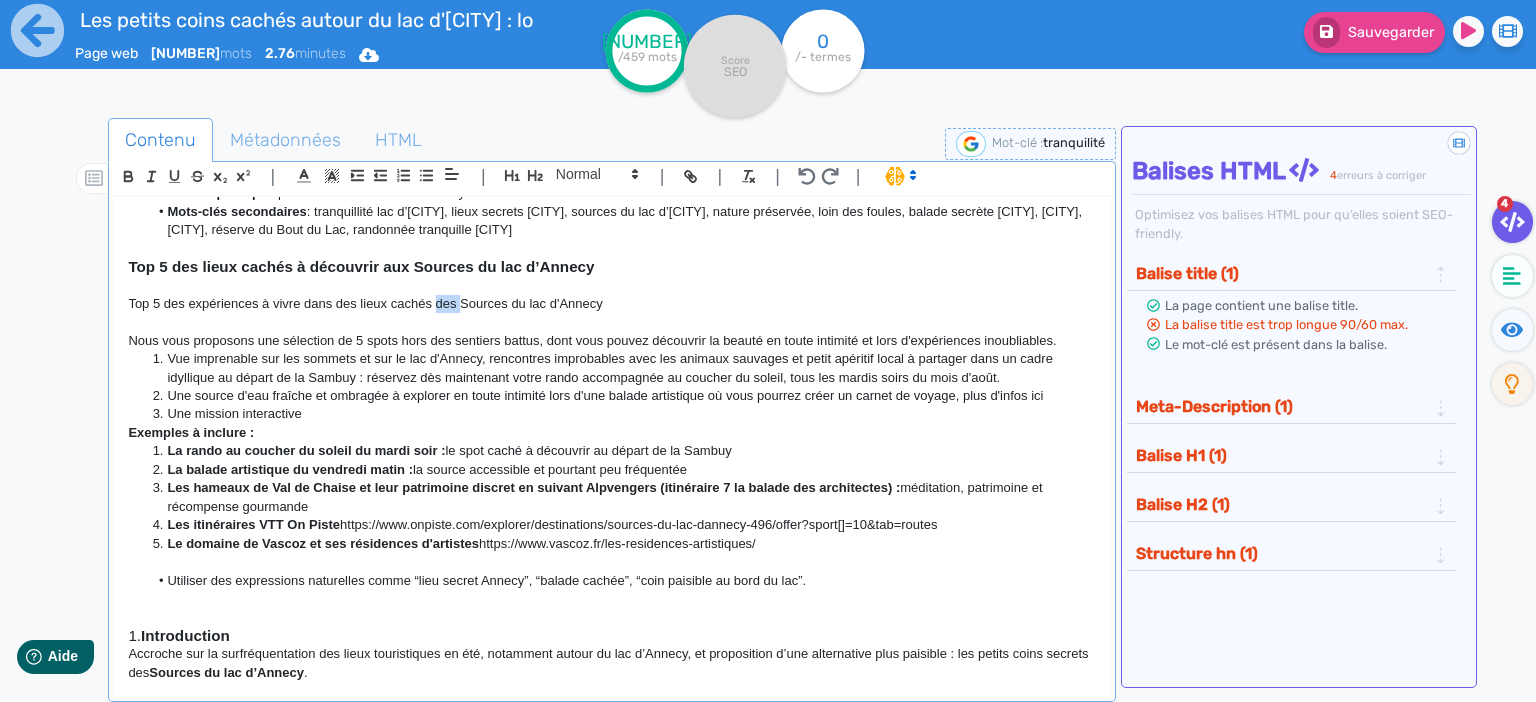 click on "Top 5 des expériences à vivre dans des lieux cachés des Sources du lac d'Annecy" 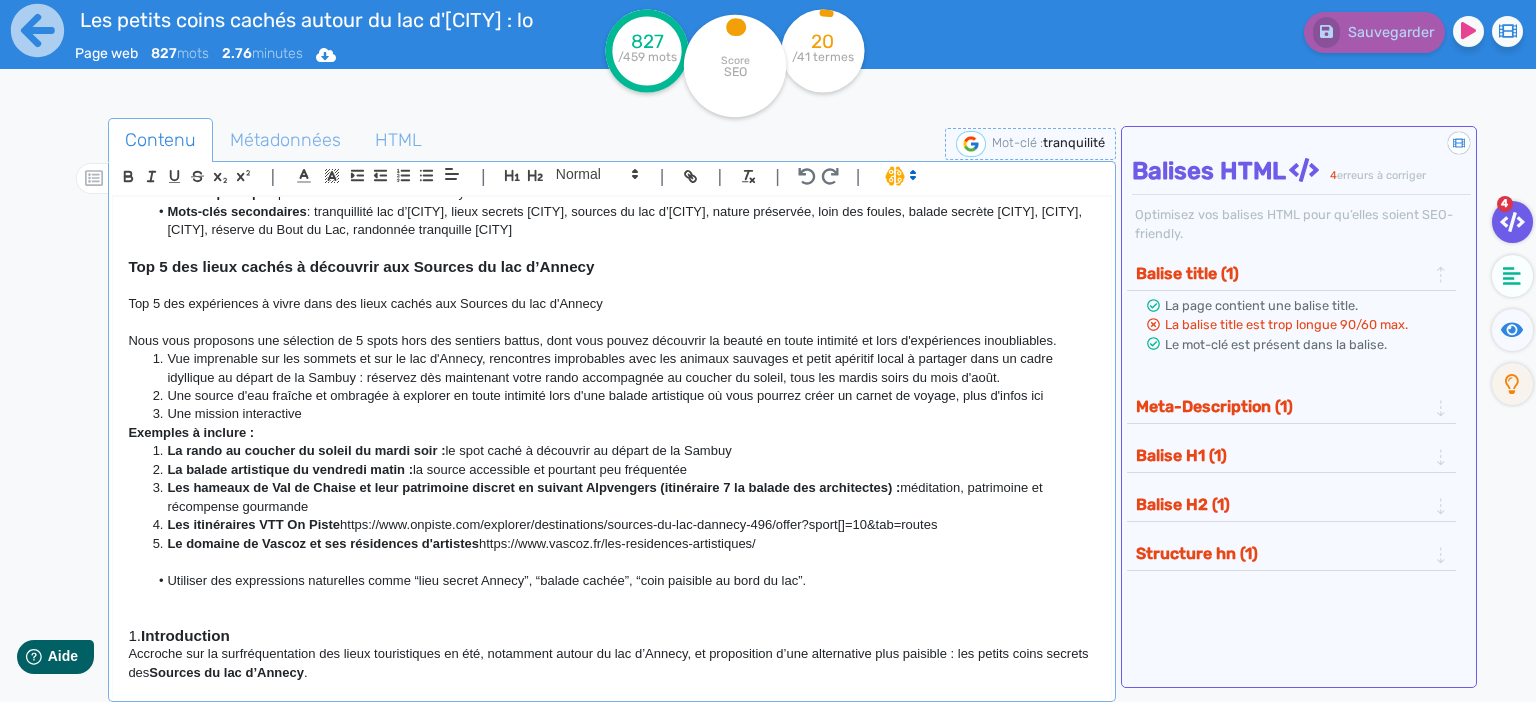 click 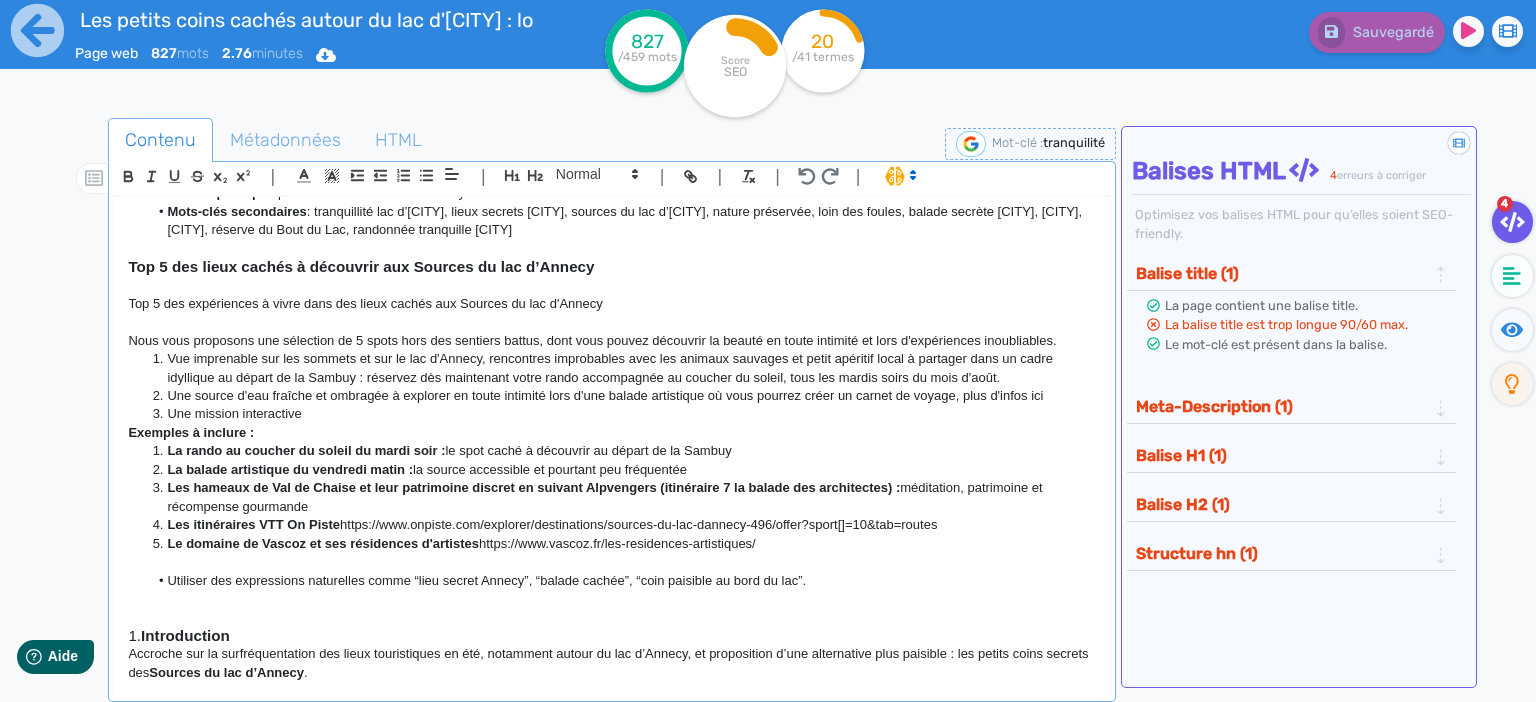 click on "Top 5 des expériences à vivre dans des lieux cachés aux Sources du lac d'Annecy" 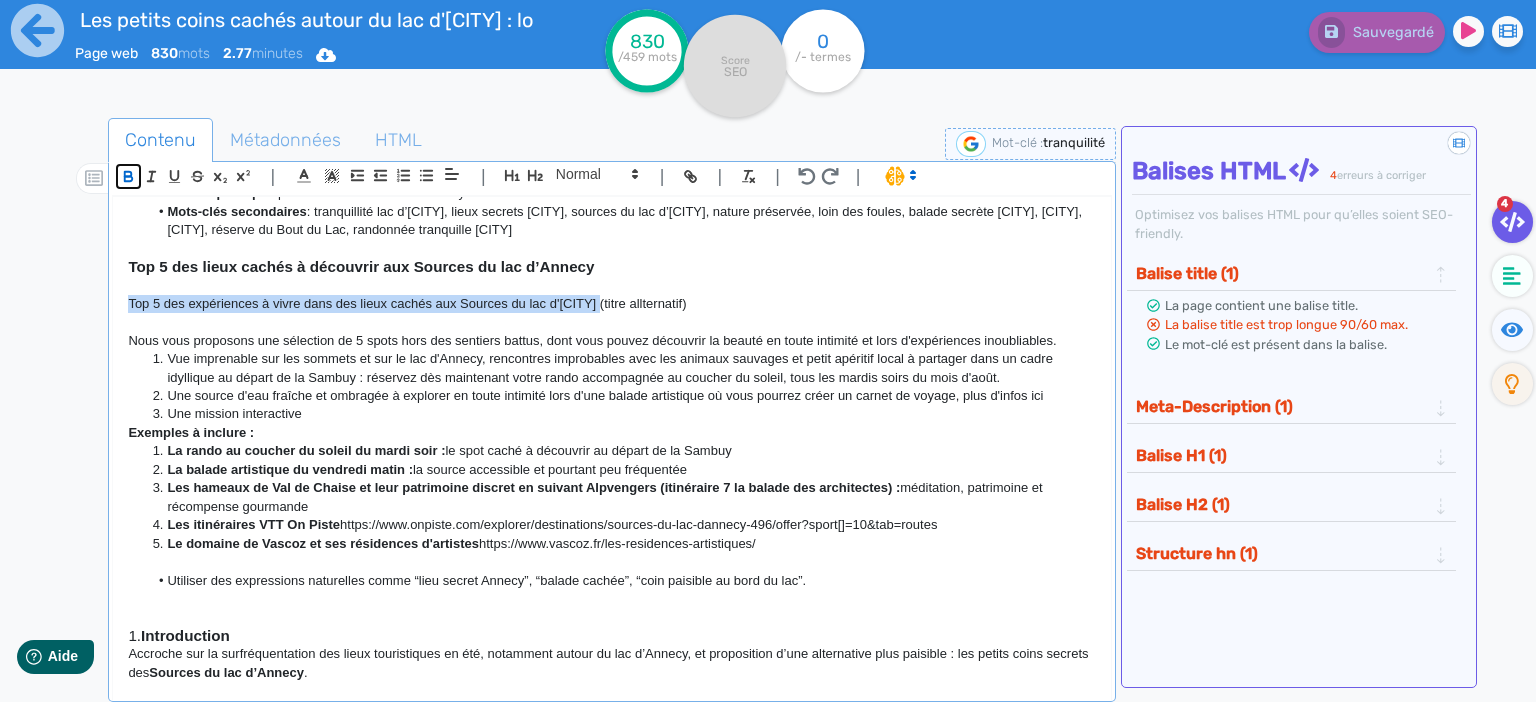 click 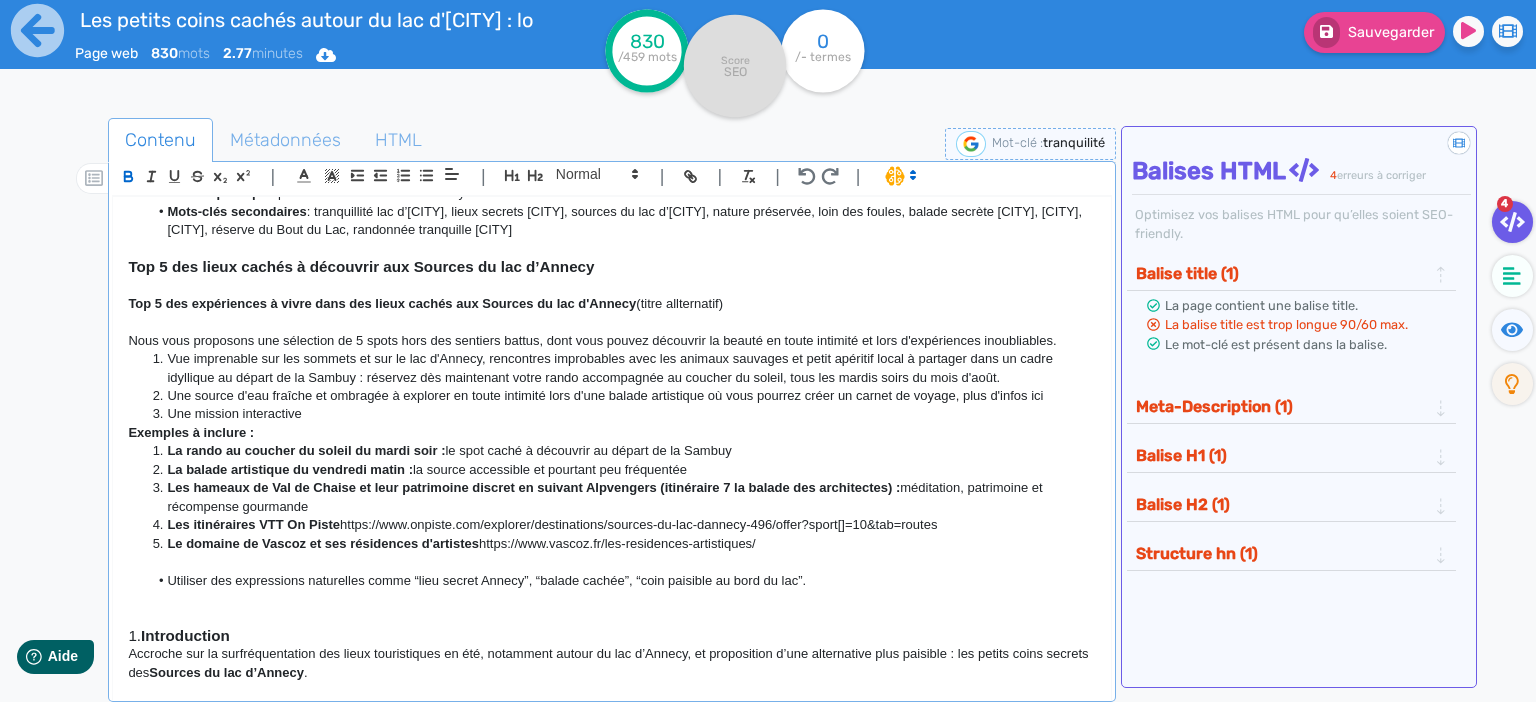 click on "Top 5 des expériences à vivre dans des lieux cachés aux Sources du lac d'Annecy  (titre allternatif)" 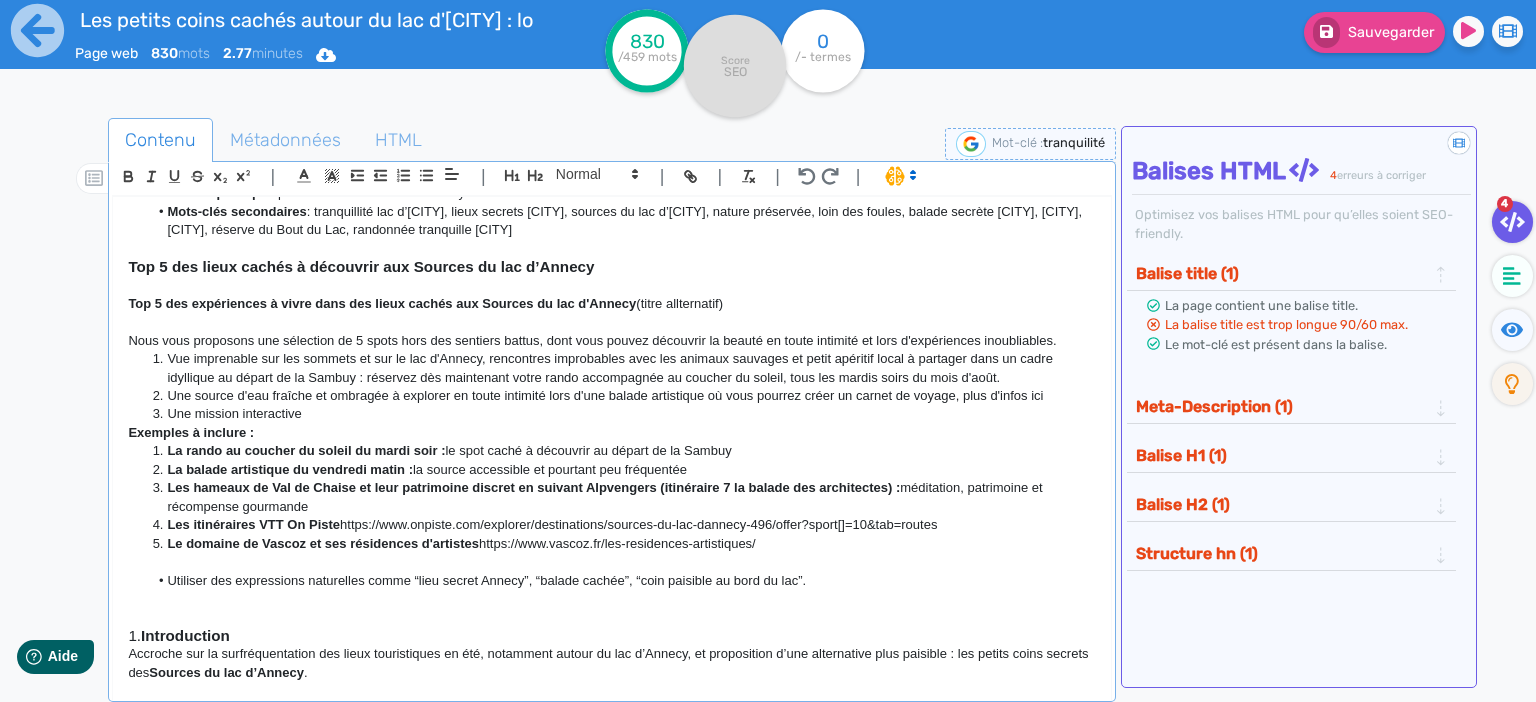 click on "Une mission interactive" 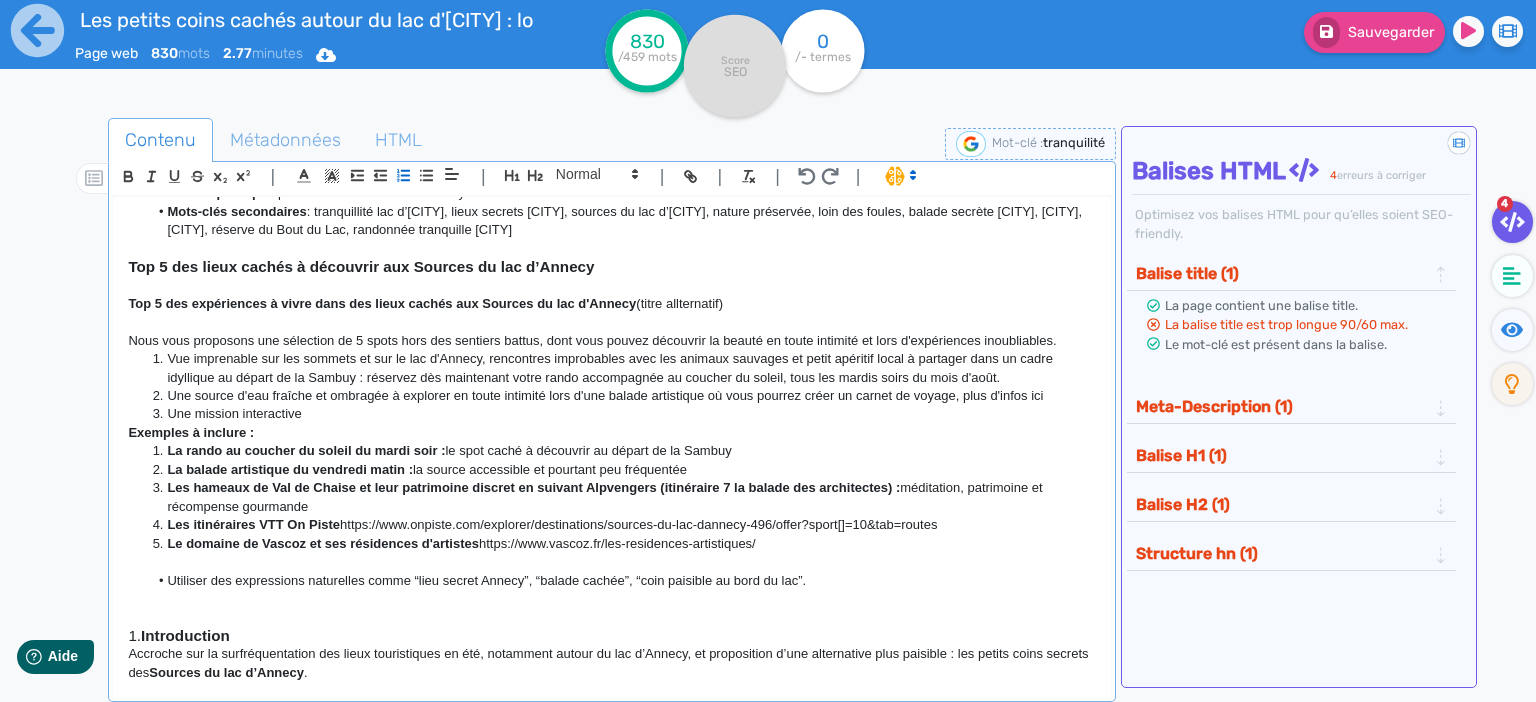 click on "Une mission interactive" 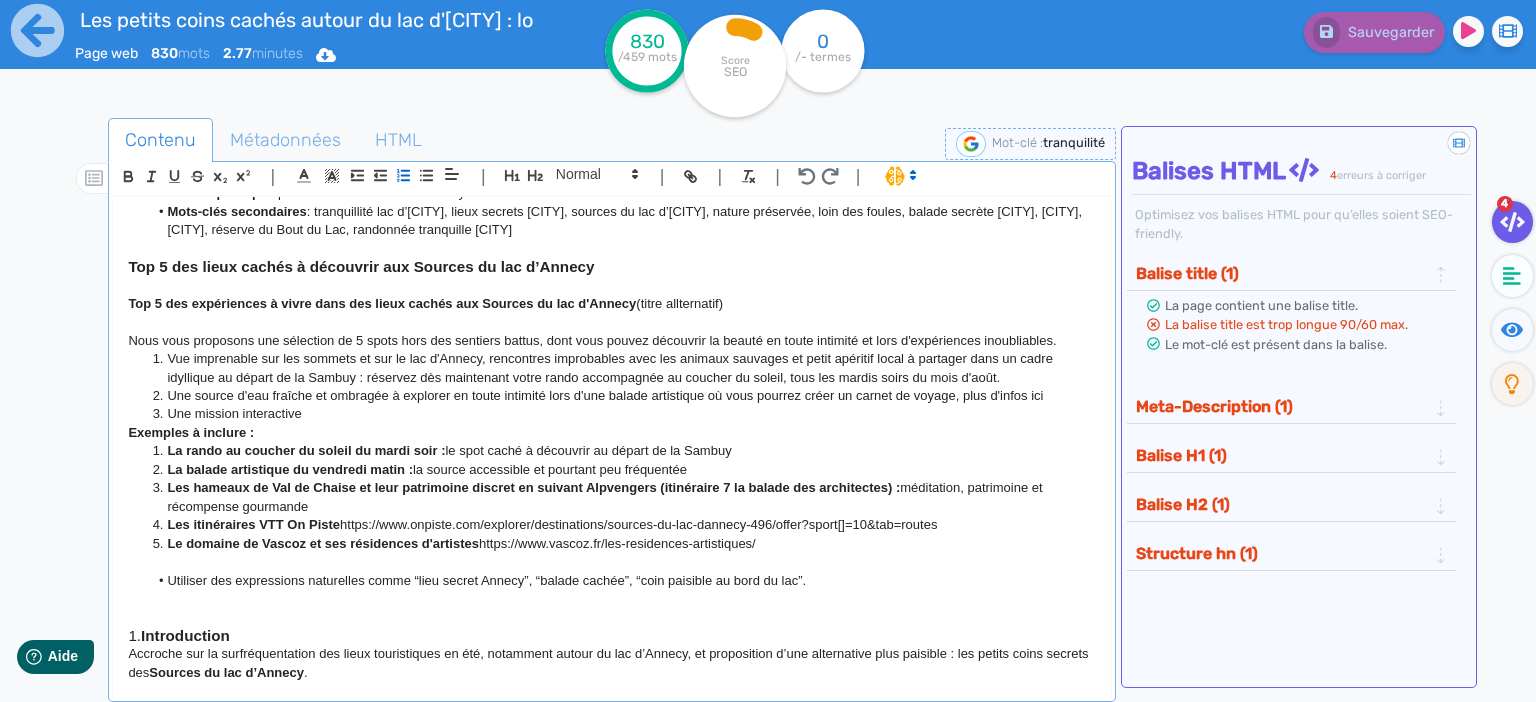 click on "Une mission interactive" 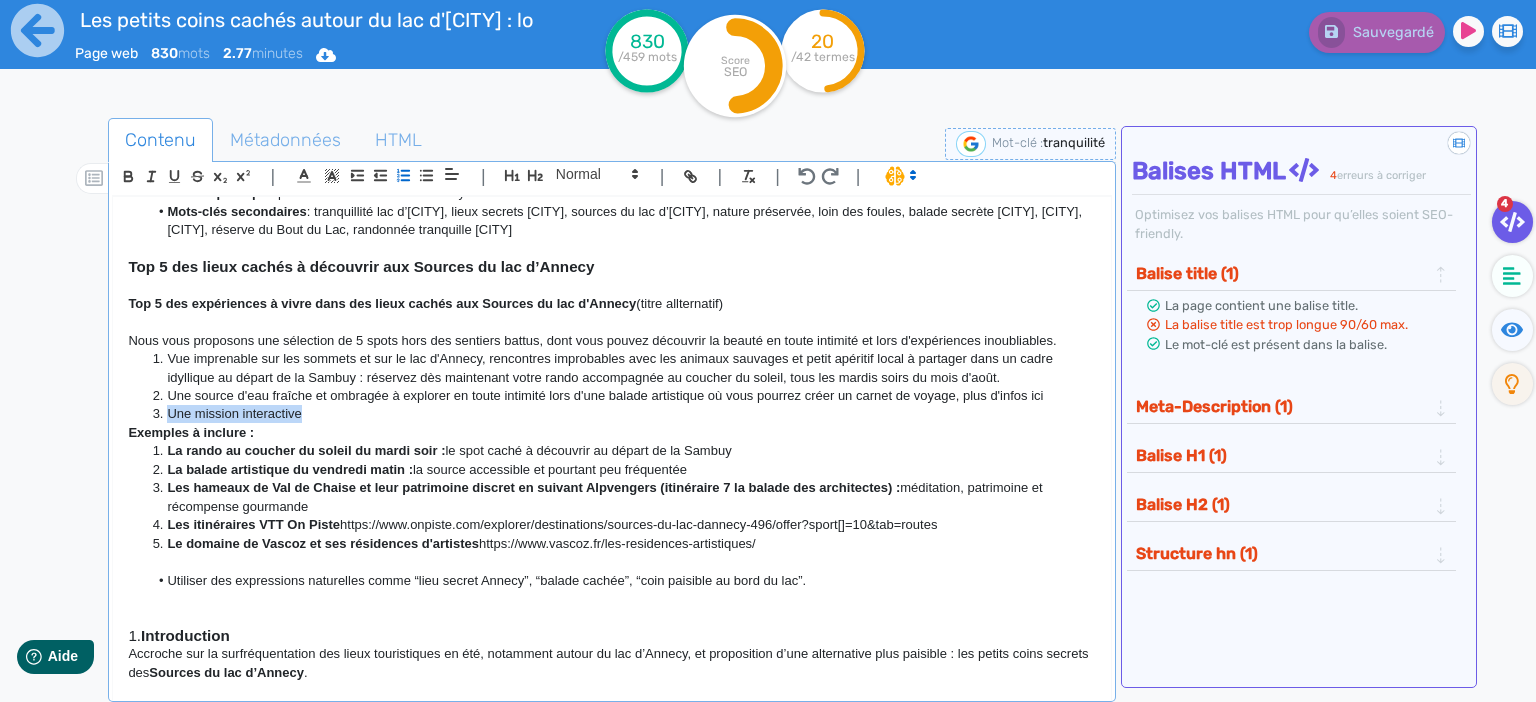 drag, startPoint x: 309, startPoint y: 407, endPoint x: 167, endPoint y: 414, distance: 142.17242 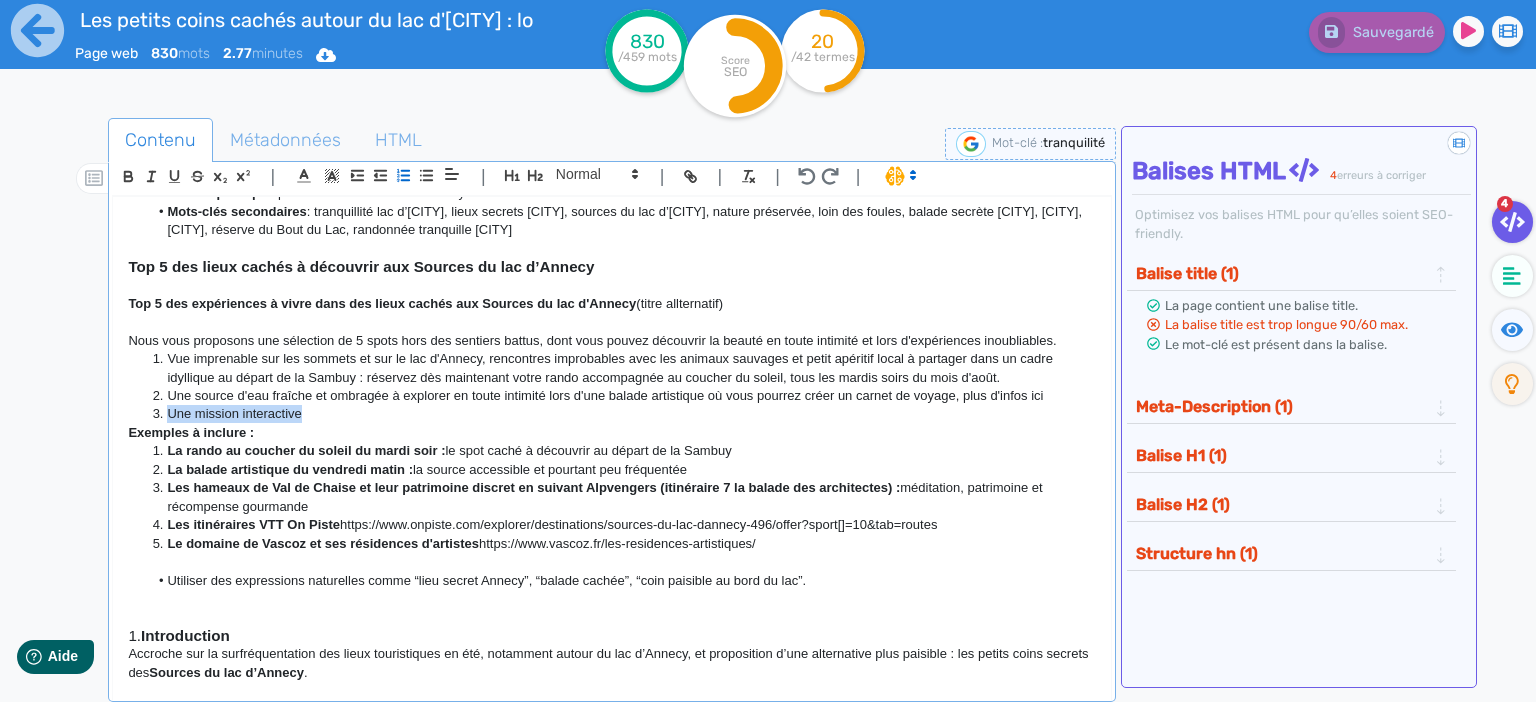 click on "Une mission interactive" 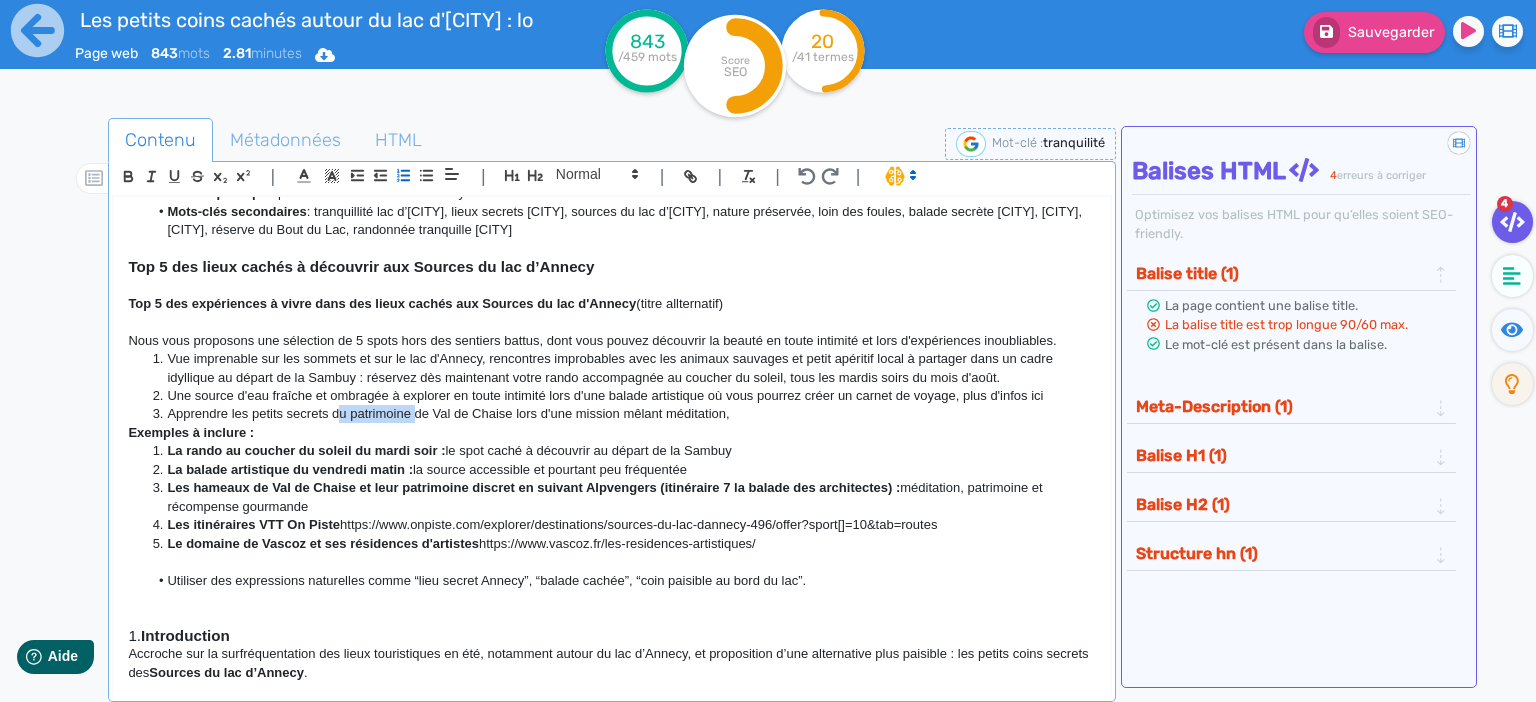 drag, startPoint x: 414, startPoint y: 416, endPoint x: 338, endPoint y: 417, distance: 76.00658 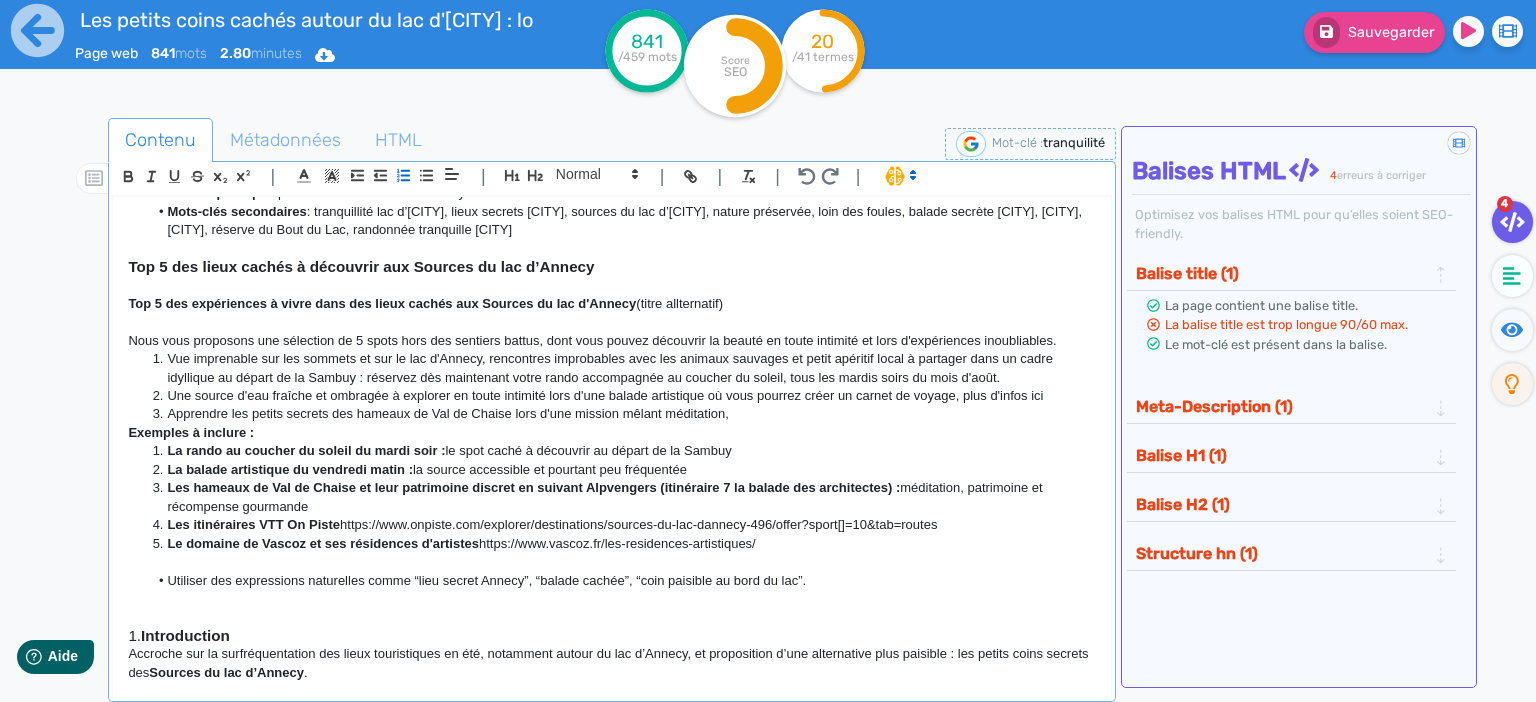 click on "Apprendre les petits secrets des hameaux de Val de Chaise lors d'une mission mêlant méditation," 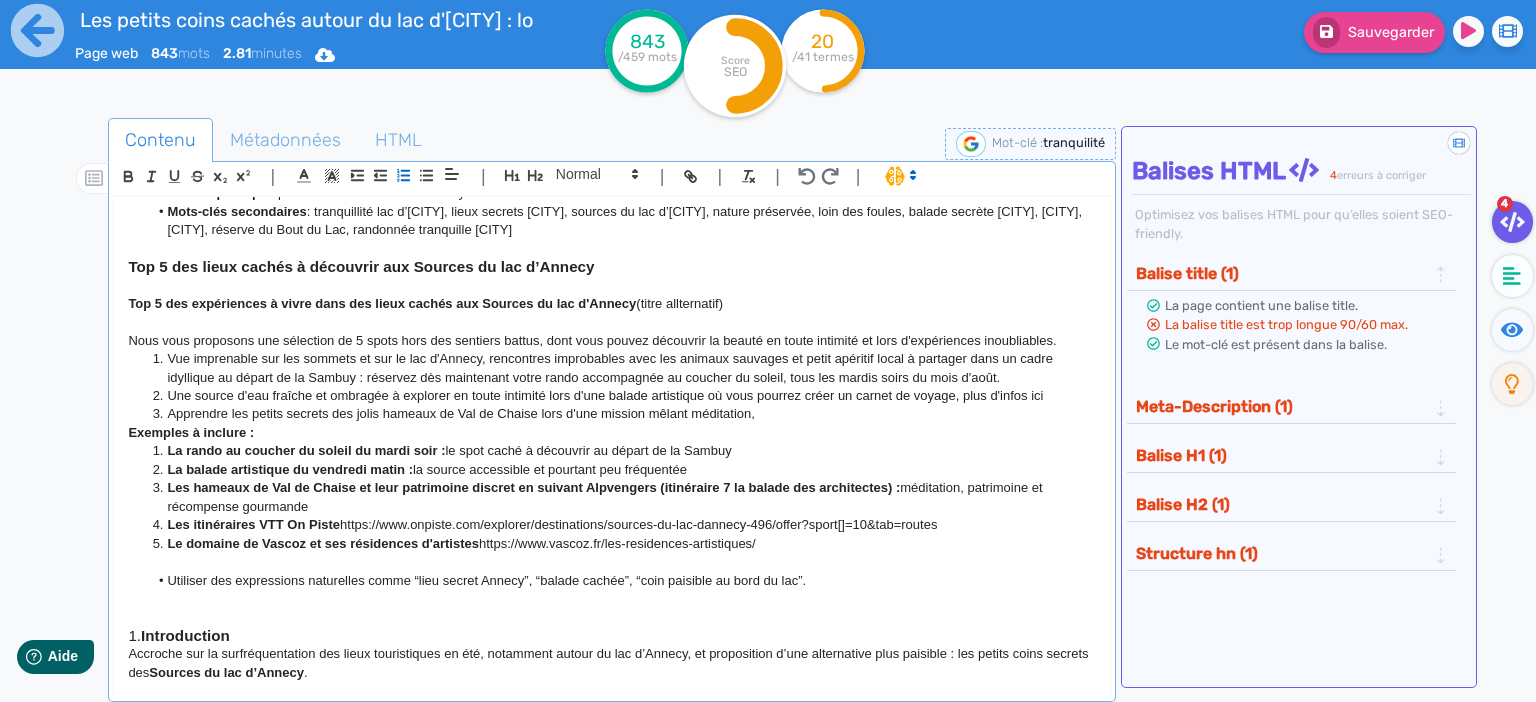click on "Apprendre les petits secrets des jolis hameaux de Val de Chaise lors d'une mission mêlant méditation," 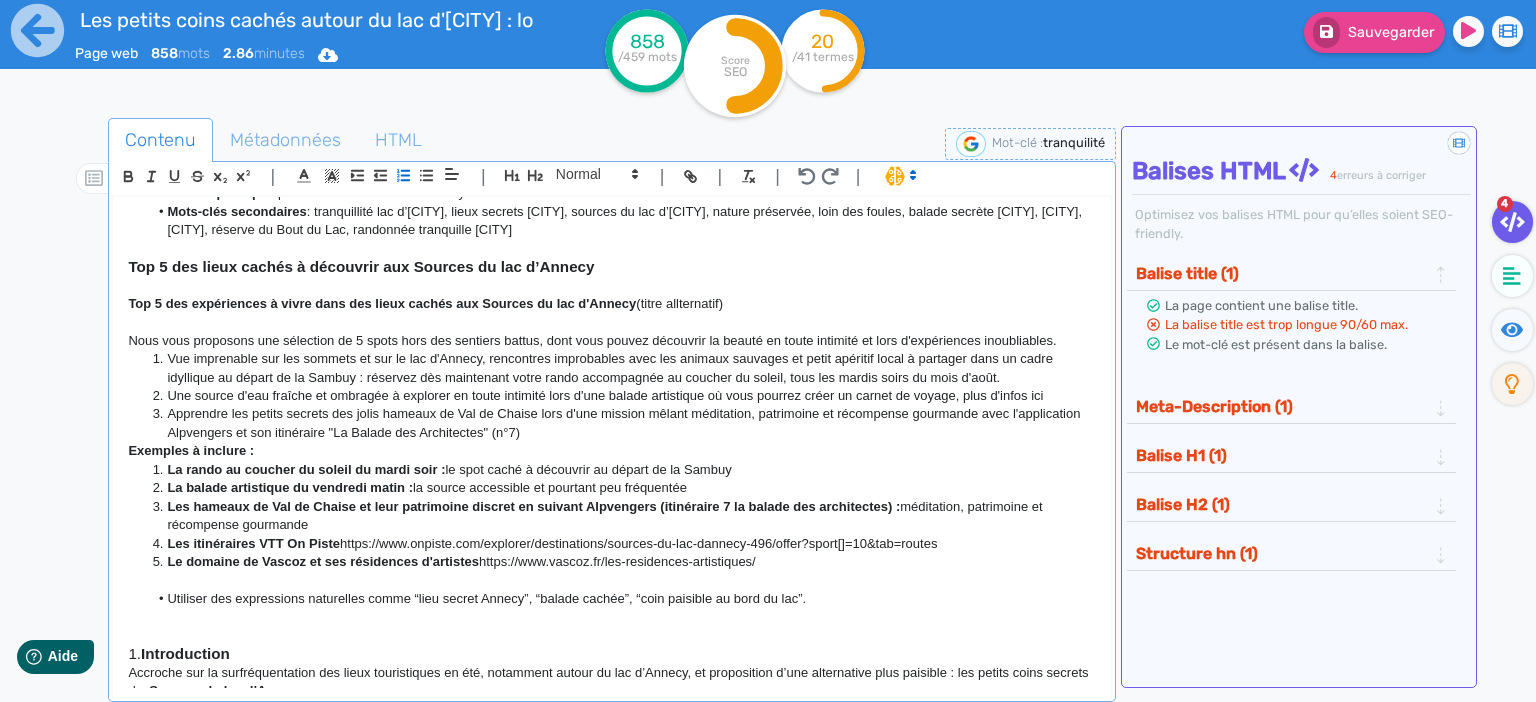 click on "Apprendre les petits secrets des jolis hameaux de Val de Chaise lors d'une mission mêlant méditation, patrimoine et récompense gourmande avec l'application Alpvengers et son itinéraire "La Balade des Architectes" (n°7)" 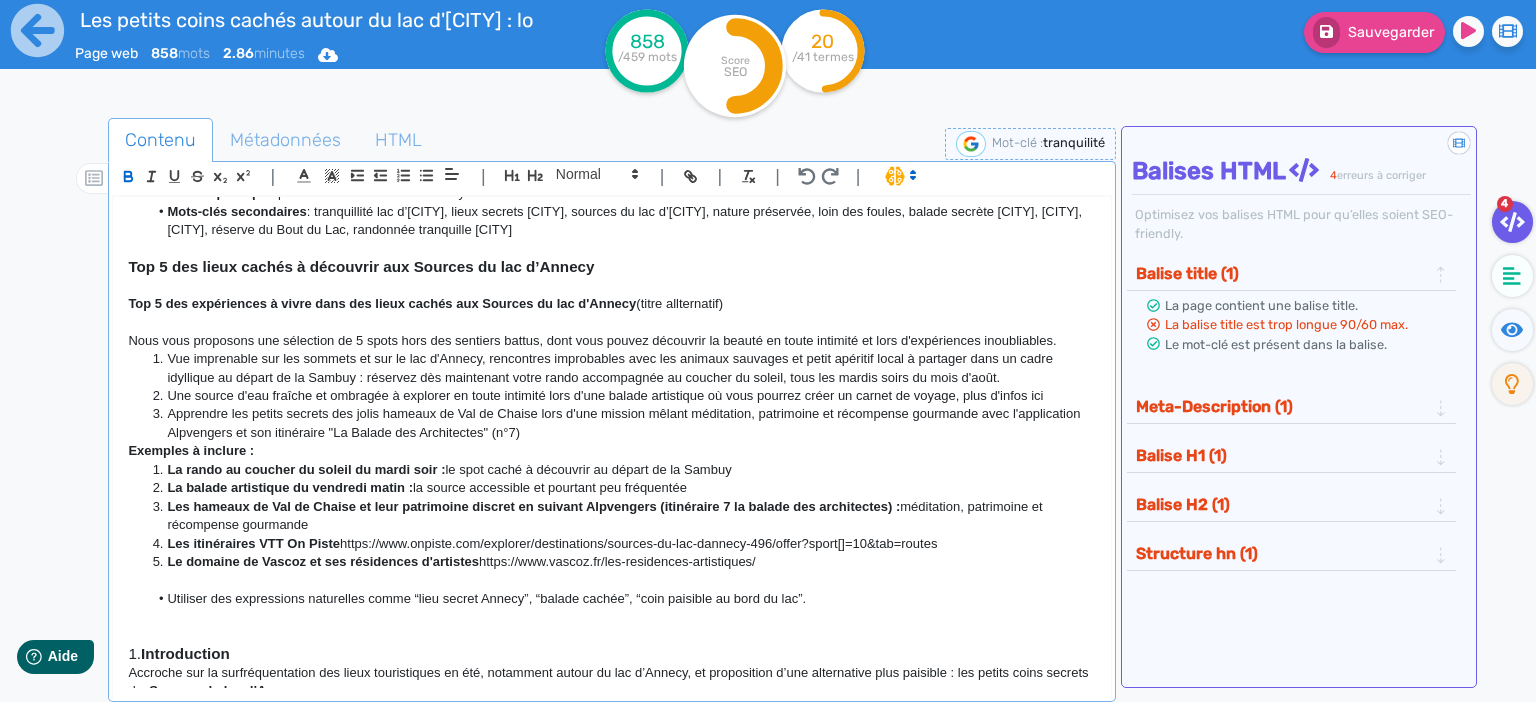 click on "Apprendre les petits secrets des jolis hameaux de Val de Chaise lors d'une mission mêlant méditation, patrimoine et récompense gourmande avec l'application Alpvengers et son itinéraire "La Balade des Architectes" (n°7)" 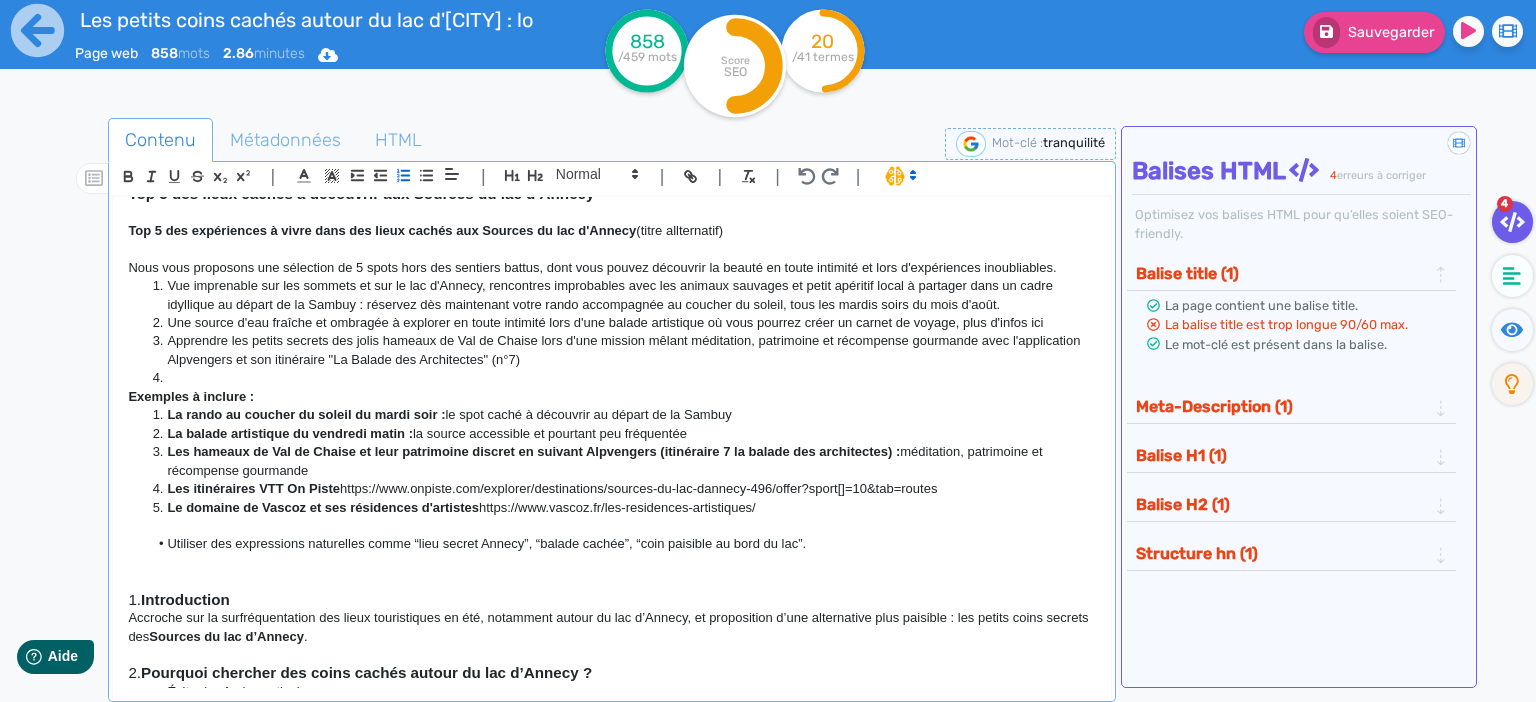 scroll, scrollTop: 432, scrollLeft: 0, axis: vertical 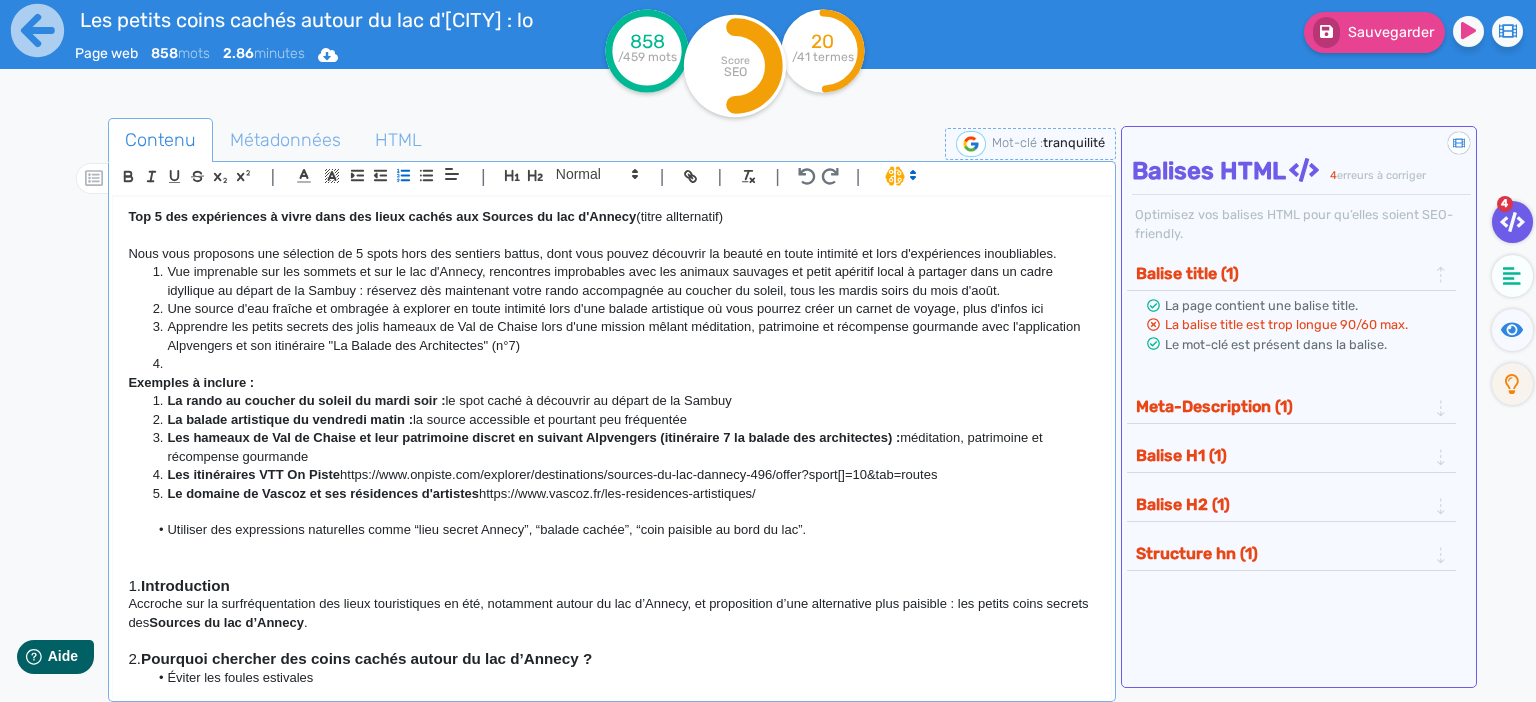 click 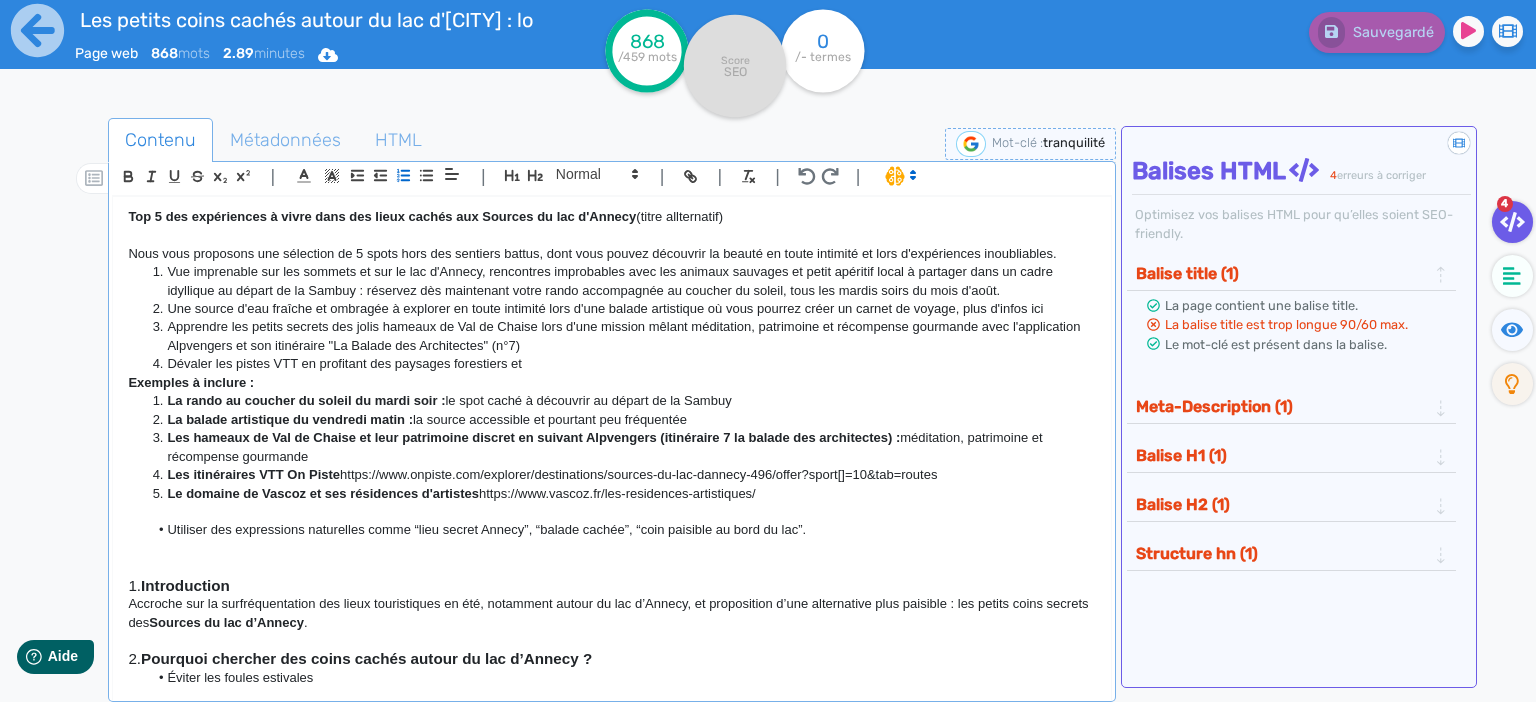 drag, startPoint x: 534, startPoint y: 368, endPoint x: 175, endPoint y: 365, distance: 359.01254 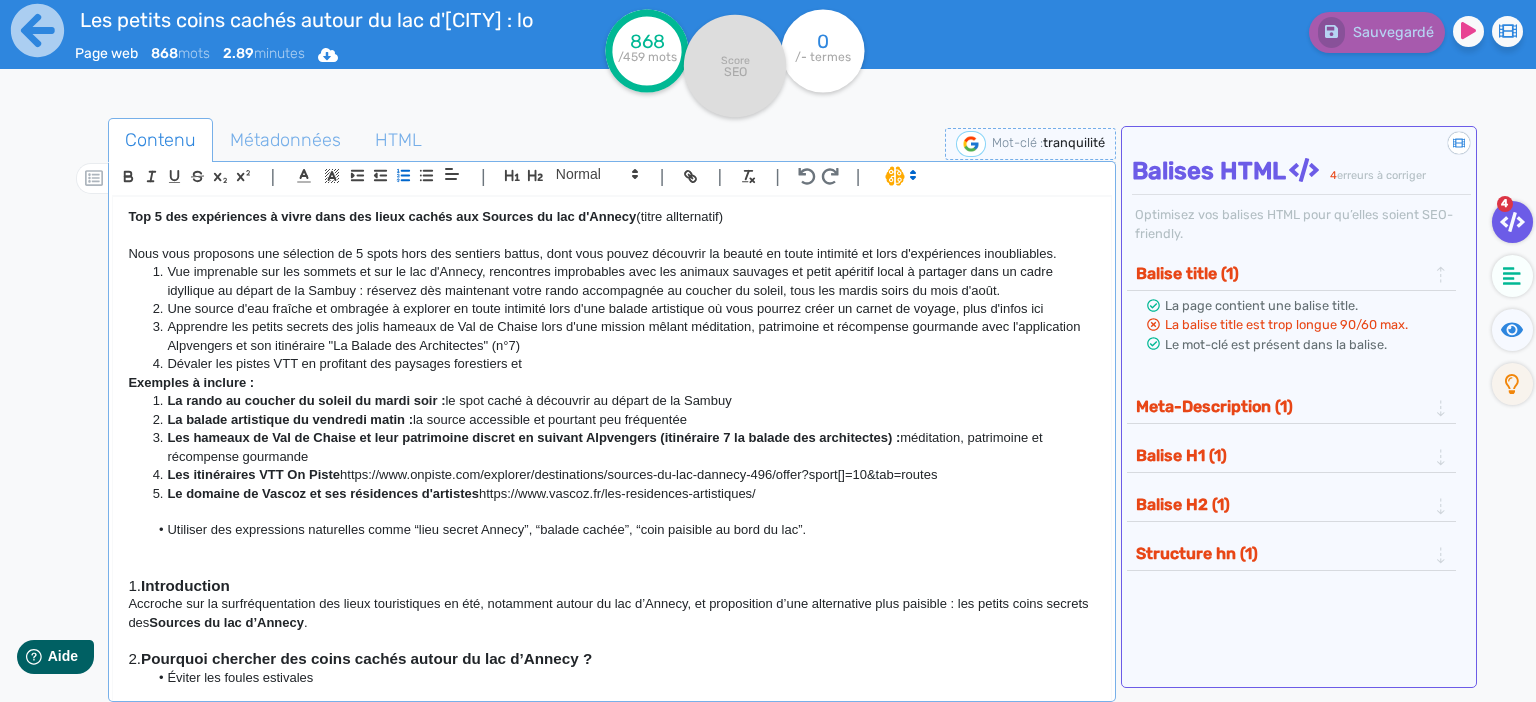 click on "Dévaler les pistes VTT en profitant des paysages forestiers et" 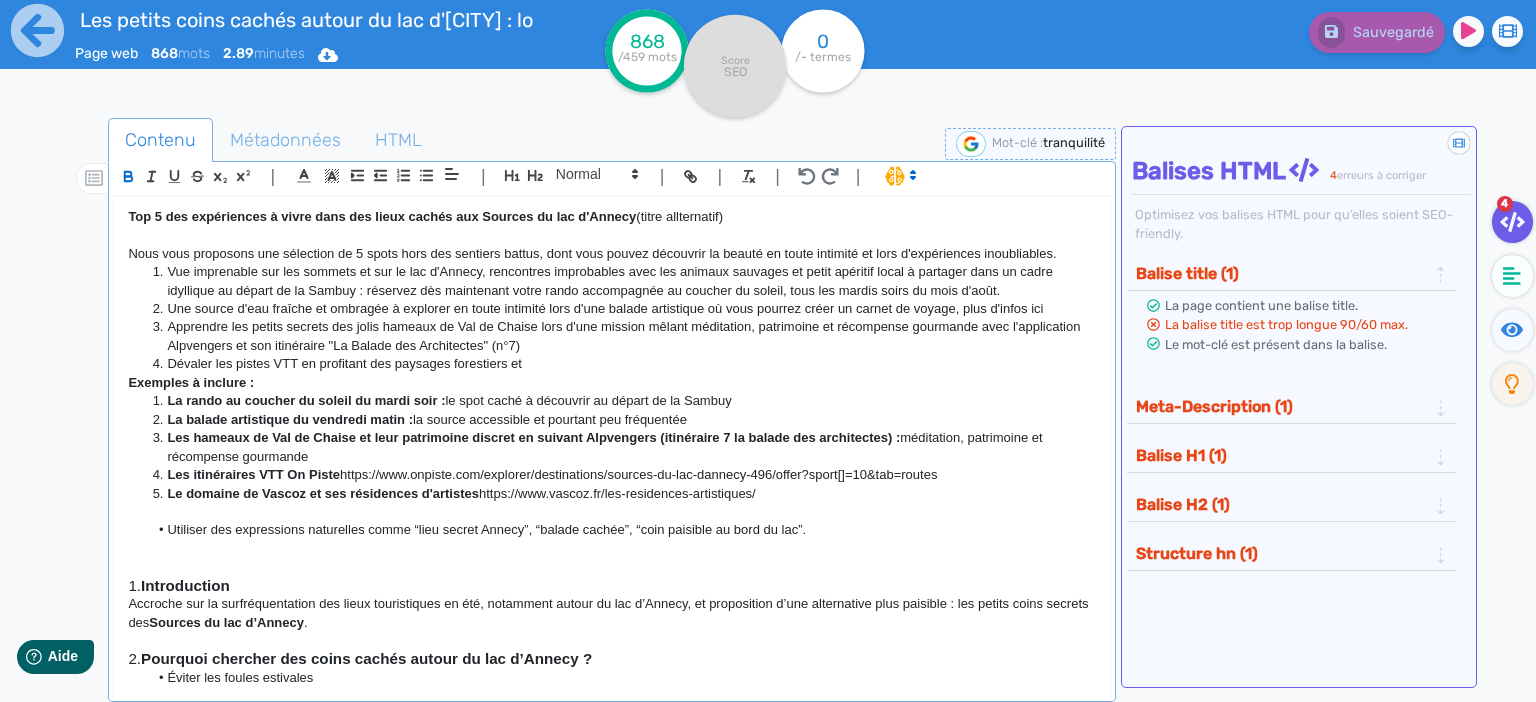 click on "Dévaler les pistes VTT en profitant des paysages forestiers et" 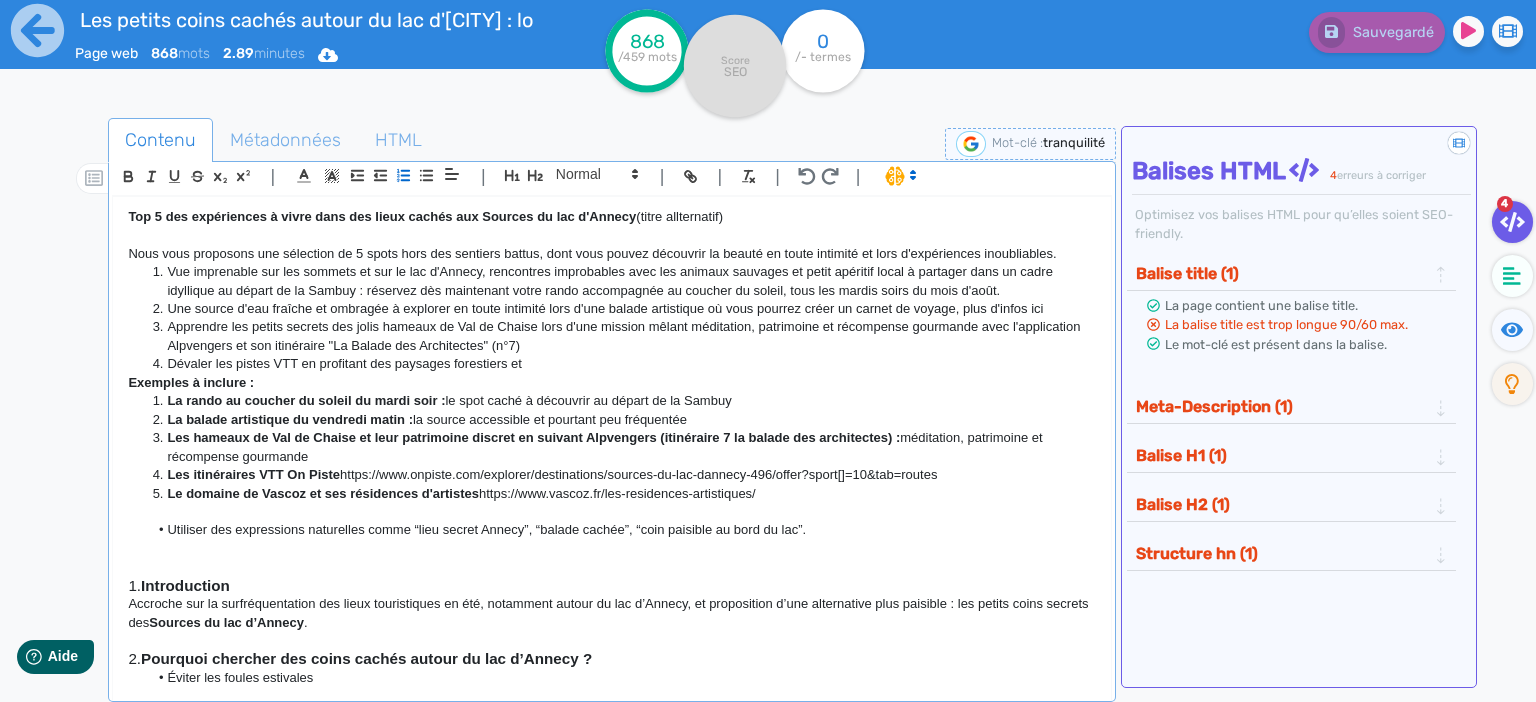 click on "Dévaler les pistes VTT en profitant des paysages forestiers et" 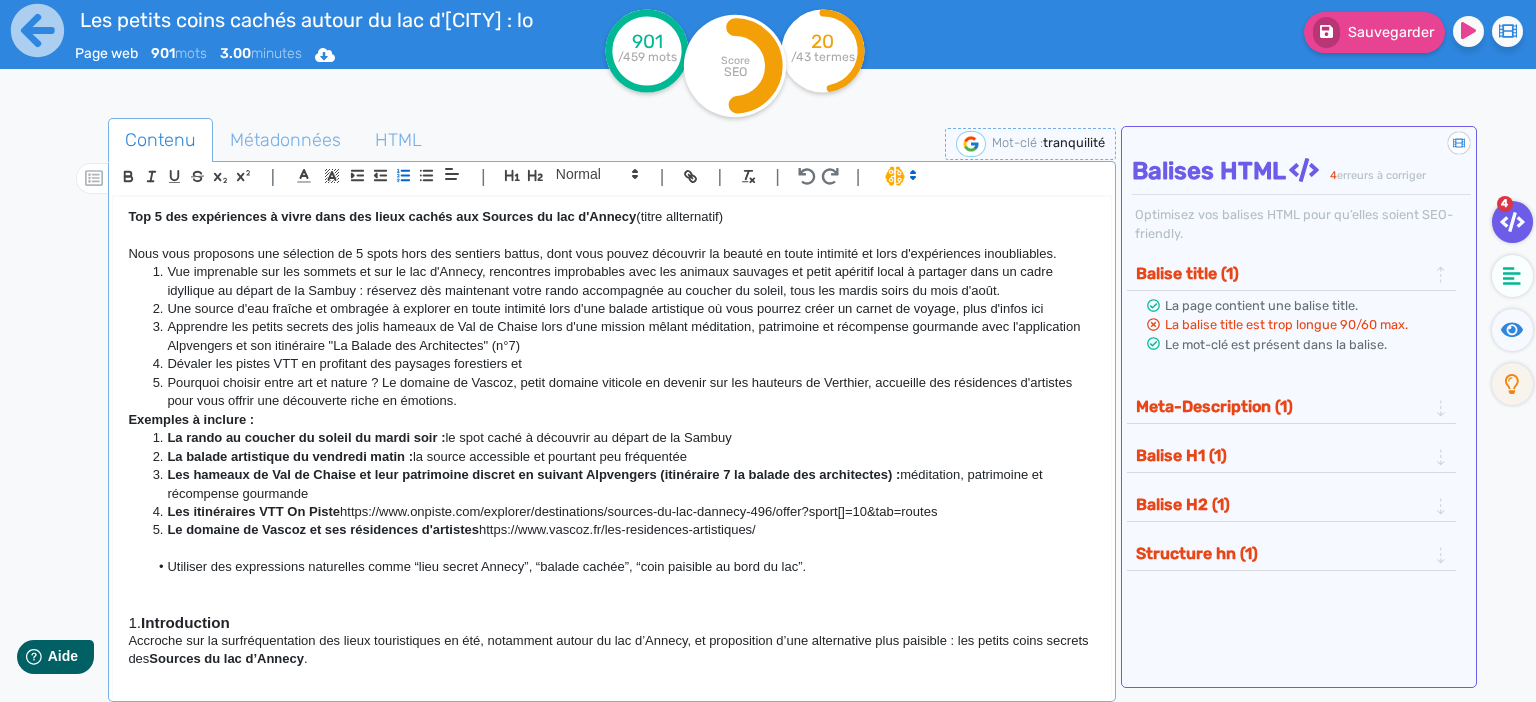 click on "Exemples à inclure :" 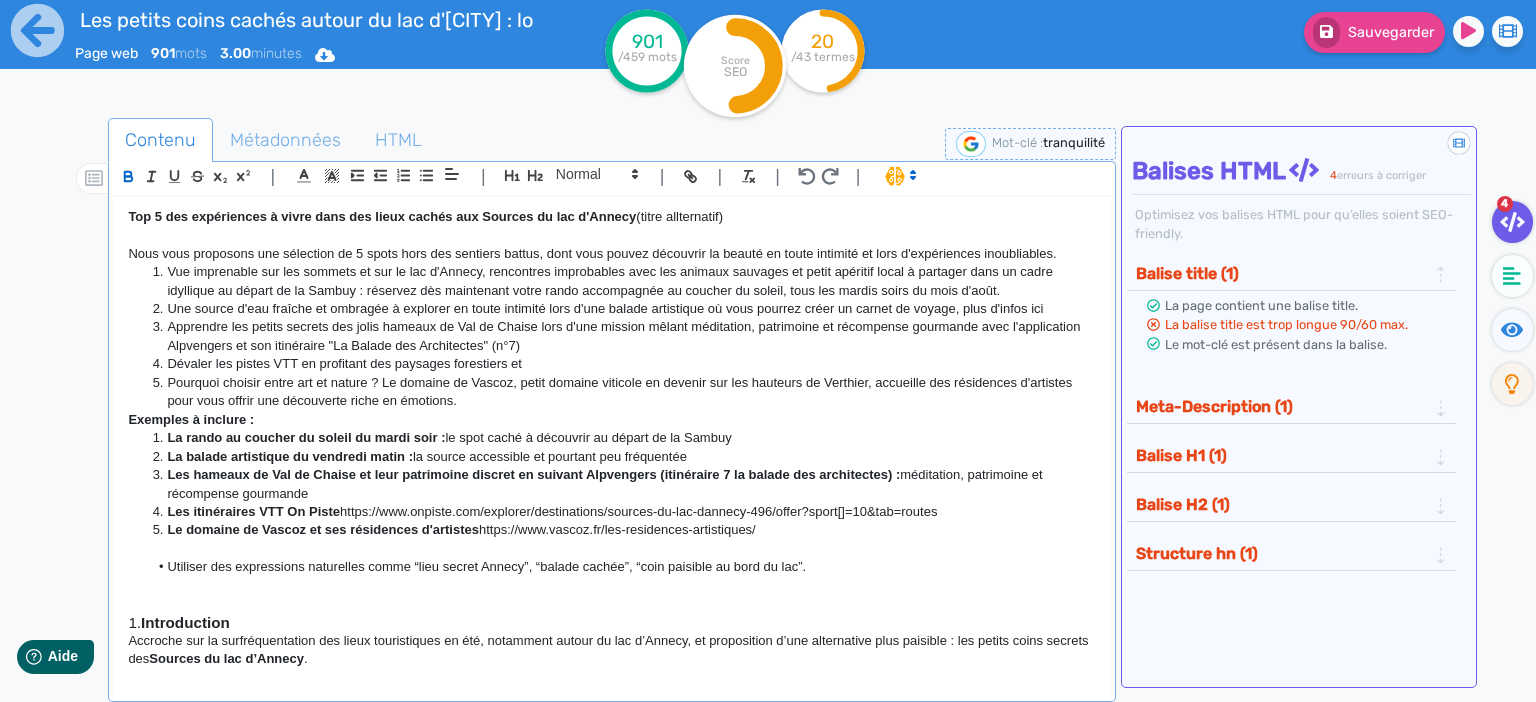click on "Pourquoi choisir entre art et nature ? Le domaine de Vascoz, petit domaine viticole en devenir sur les hauteurs de Verthier, accueille des résidences d'artistes pour vous offrir une découverte riche en émotions." 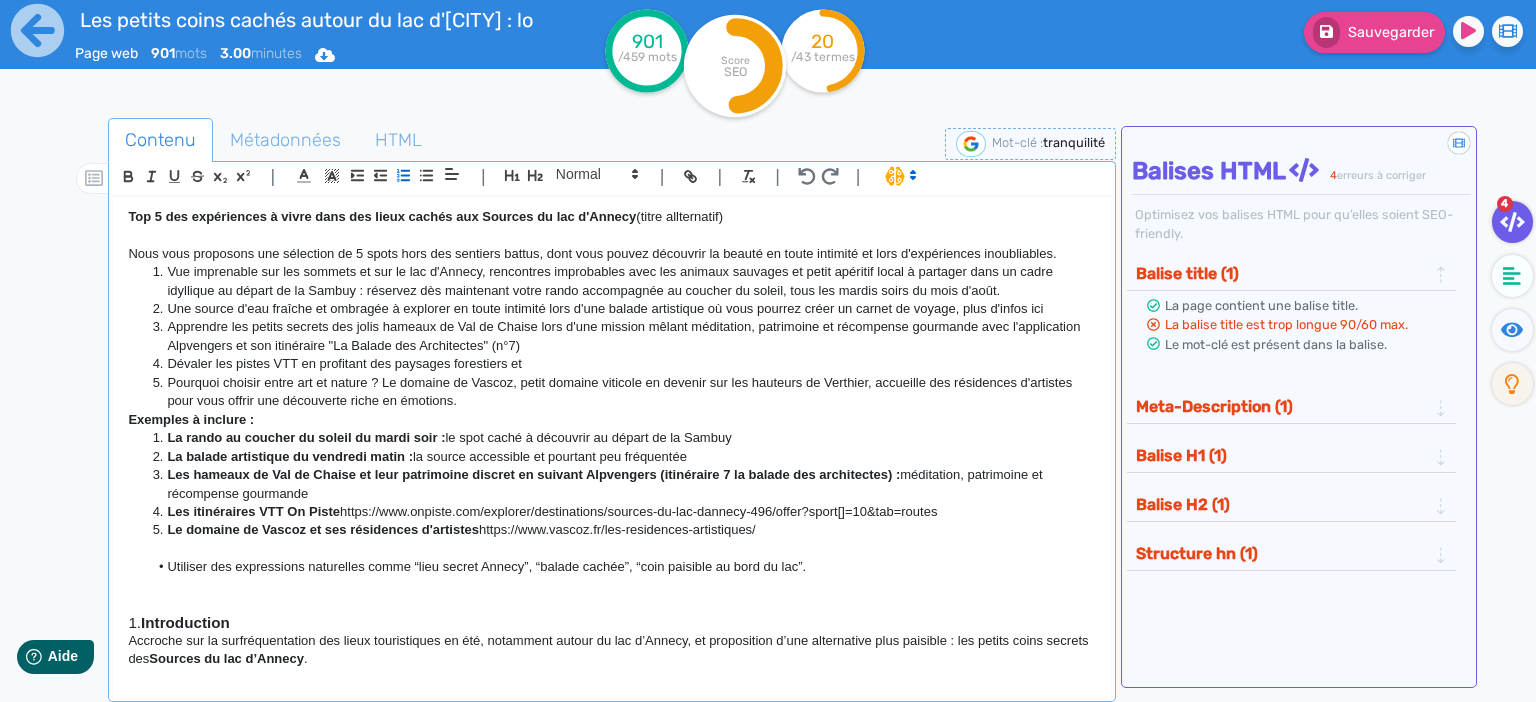 click on "Exemples à inclure :" 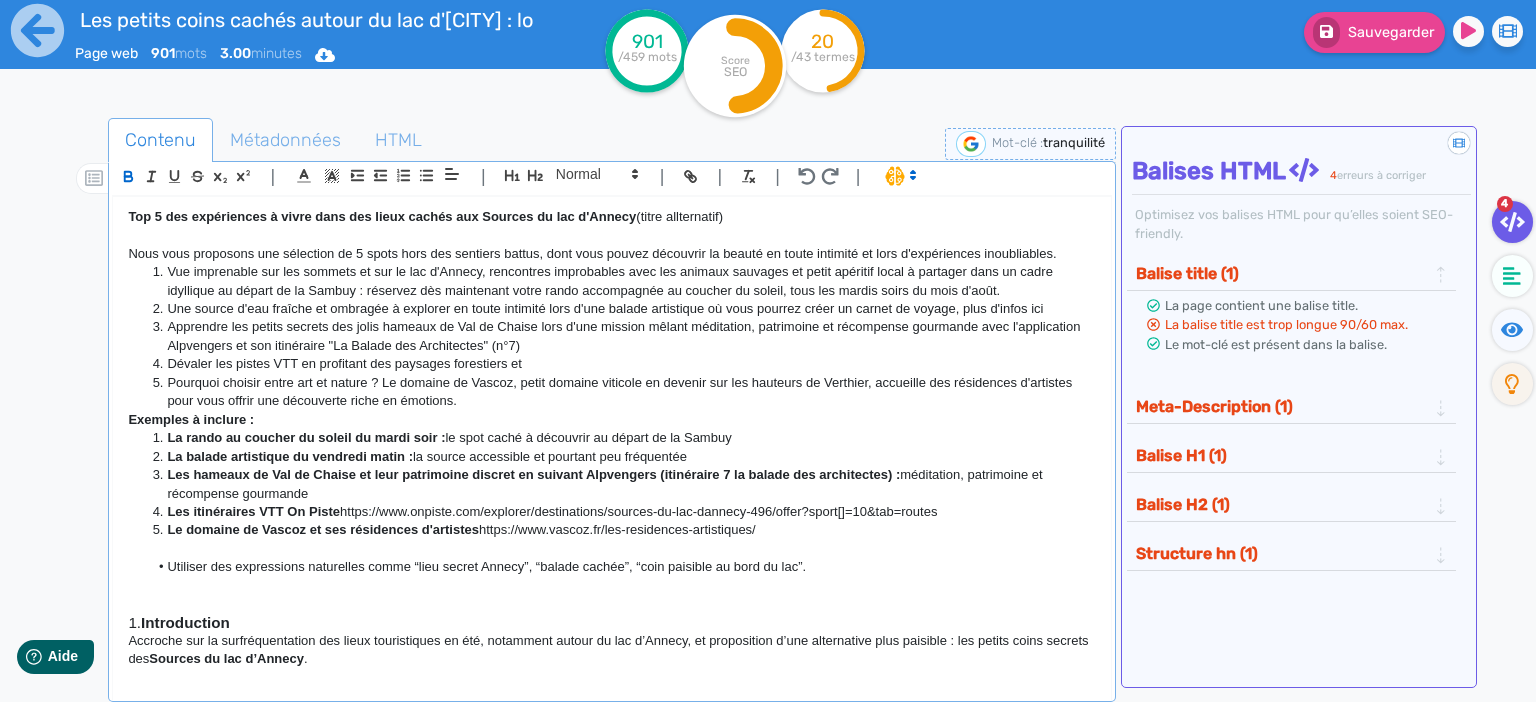 click on "Exemples à inclure :" 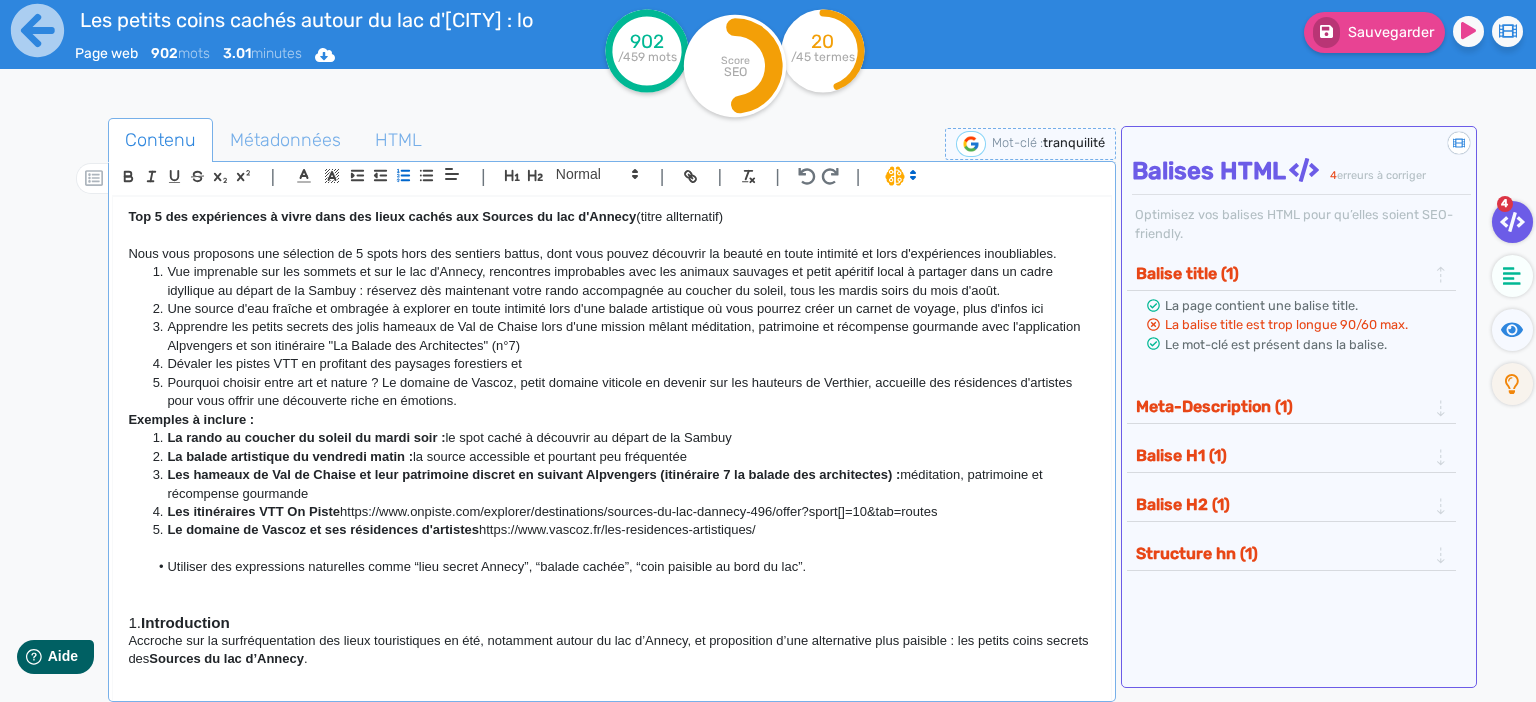 click on "Pourquoi choisir entre art et nature ? Le domaine de Vascoz, petit domaine viticole en devenir sur les hauteurs de Verthier, accueille des résidences d'artistes pour vous offrir une découverte riche en émotions." 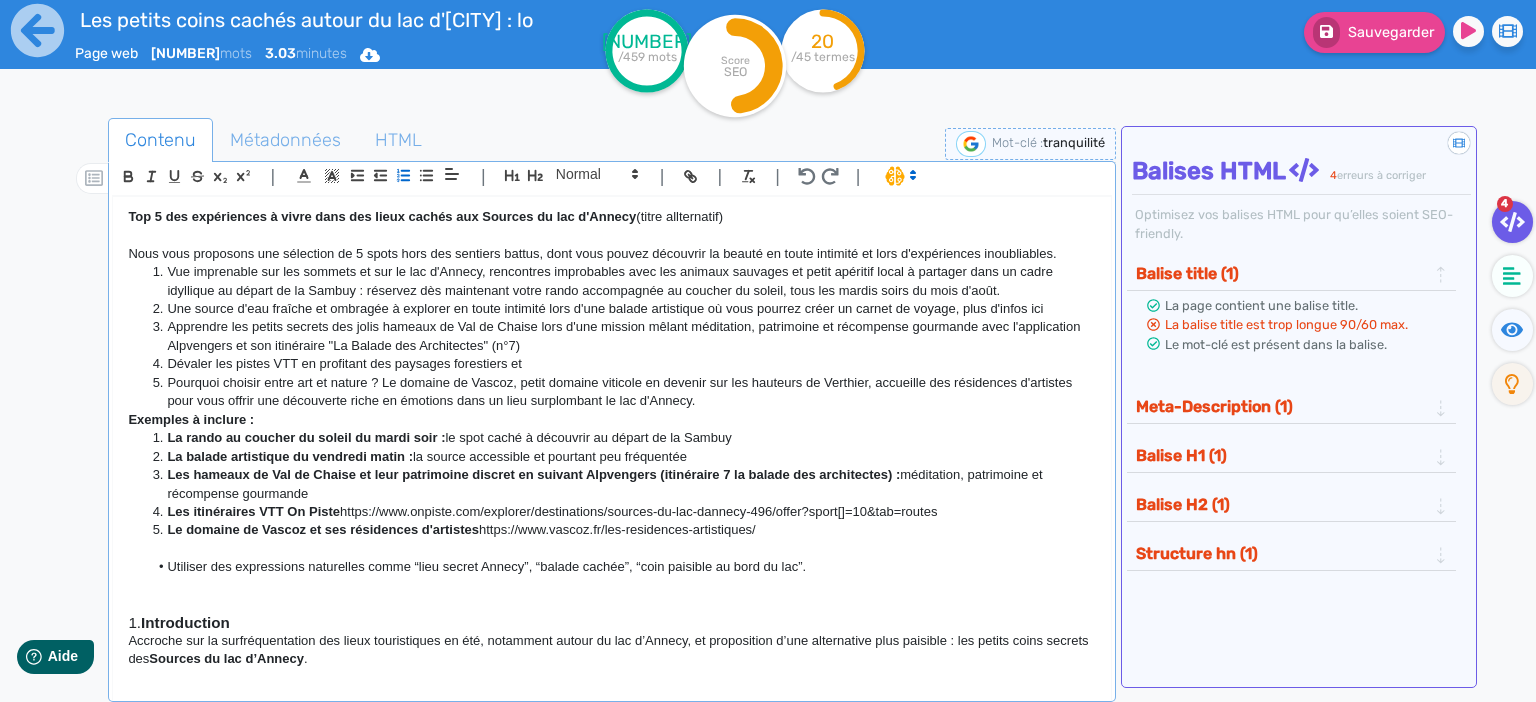 click on "Exemples à inclure :" 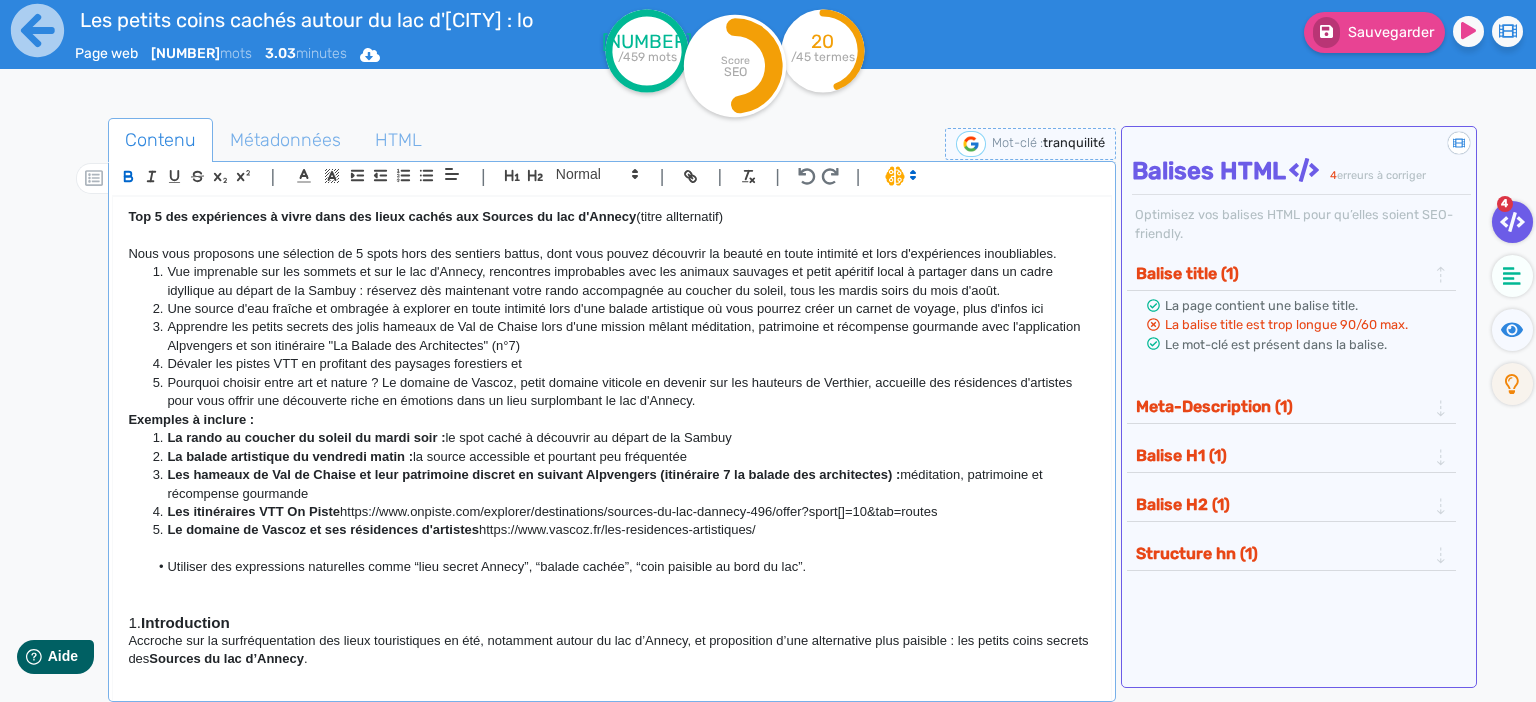 click on "Pourquoi choisir entre art et nature ? Le domaine de Vascoz, petit domaine viticole en devenir sur les hauteurs de Verthier, accueille des résidences d'artistes pour vous offrir une découverte riche en émotions dans un lieu surplombant le lac d'Annecy." 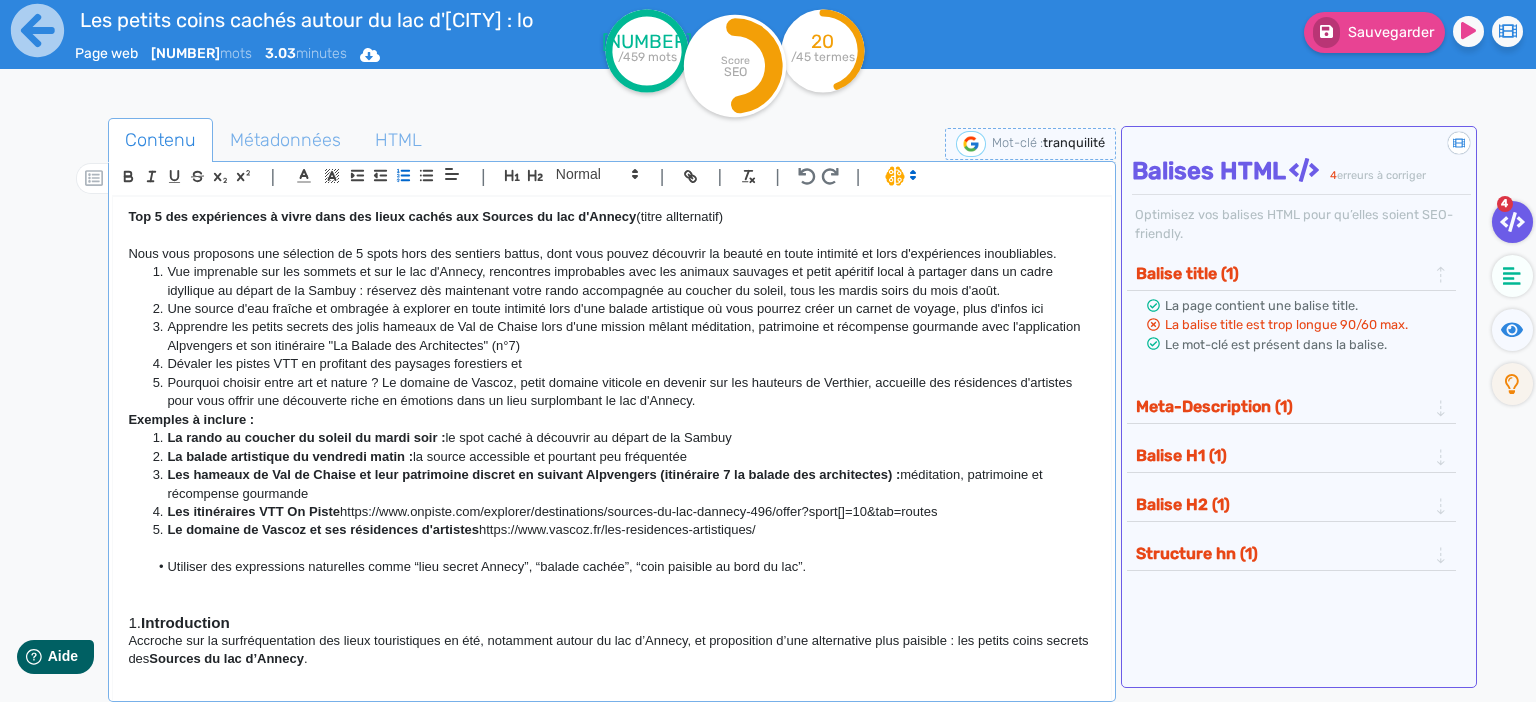 click on "Pourquoi choisir entre art et nature ? Le domaine de Vascoz, petit domaine viticole en devenir sur les hauteurs de Verthier, accueille des résidences d'artistes pour vous offrir une découverte riche en émotions dans un lieu surplombant le lac d'Annecy." 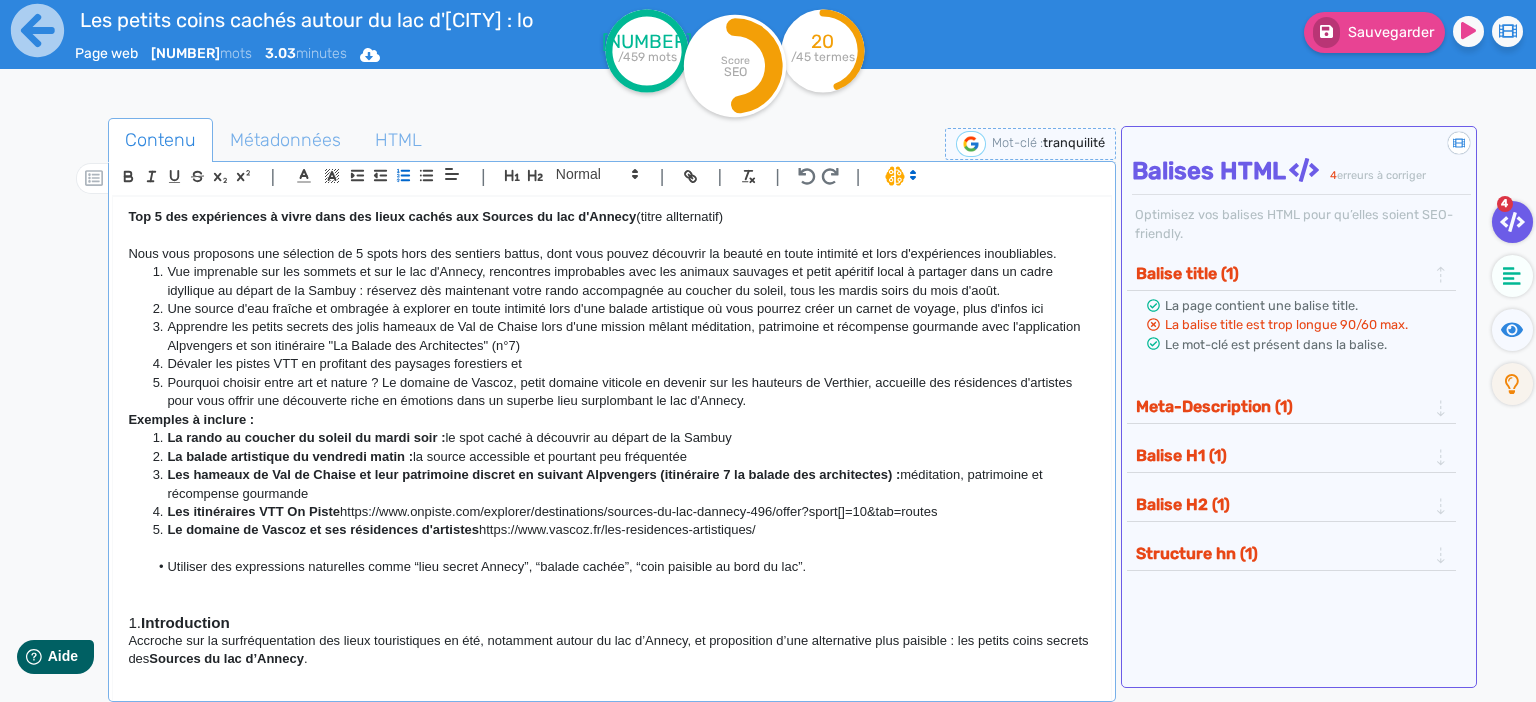 click on "Pourquoi choisir entre art et nature ? Le domaine de Vascoz, petit domaine viticole en devenir sur les hauteurs de Verthier, accueille des résidences d'artistes pour vous offrir une découverte riche en émotions dans un superbe lieu surplombant le lac d'Annecy." 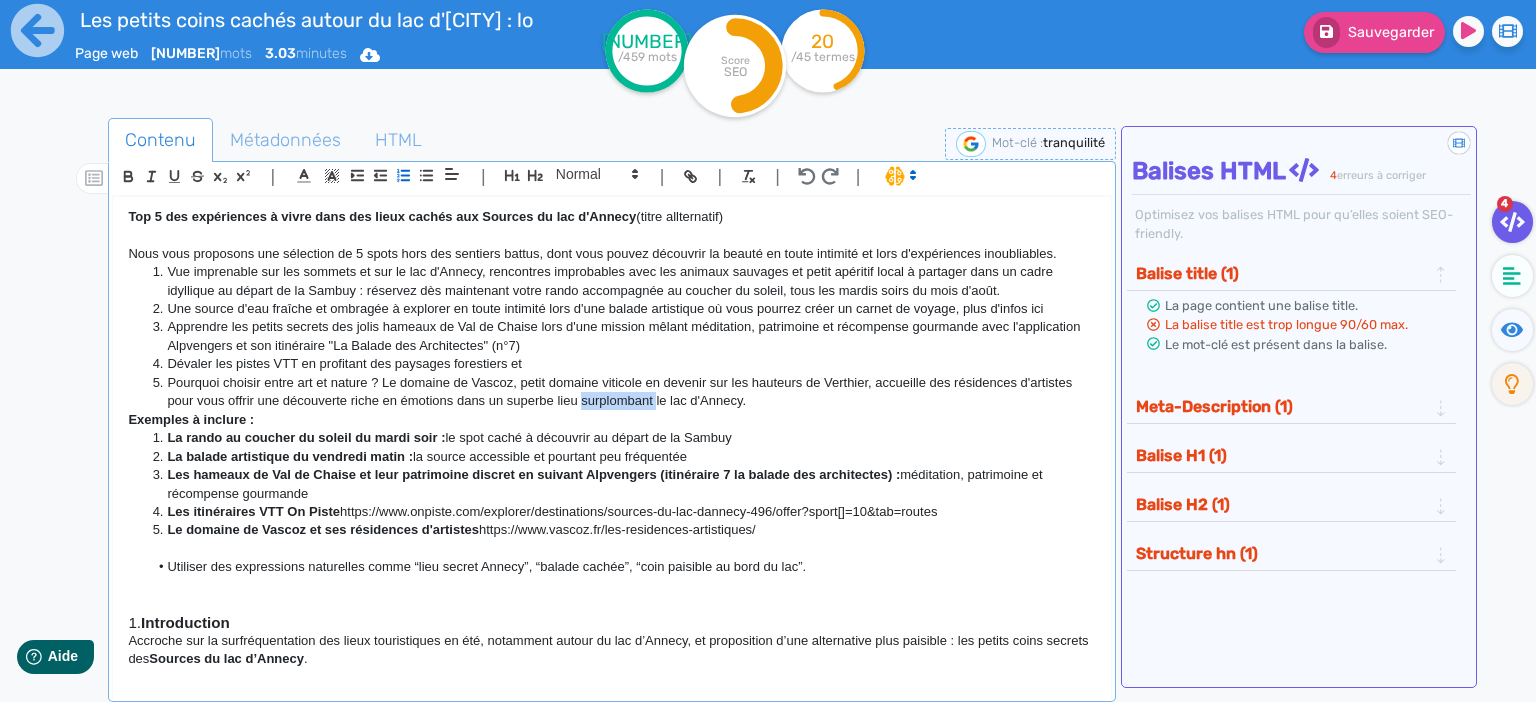 click on "Pourquoi choisir entre art et nature ? Le domaine de Vascoz, petit domaine viticole en devenir sur les hauteurs de Verthier, accueille des résidences d'artistes pour vous offrir une découverte riche en émotions dans un superbe lieu surplombant le lac d'Annecy." 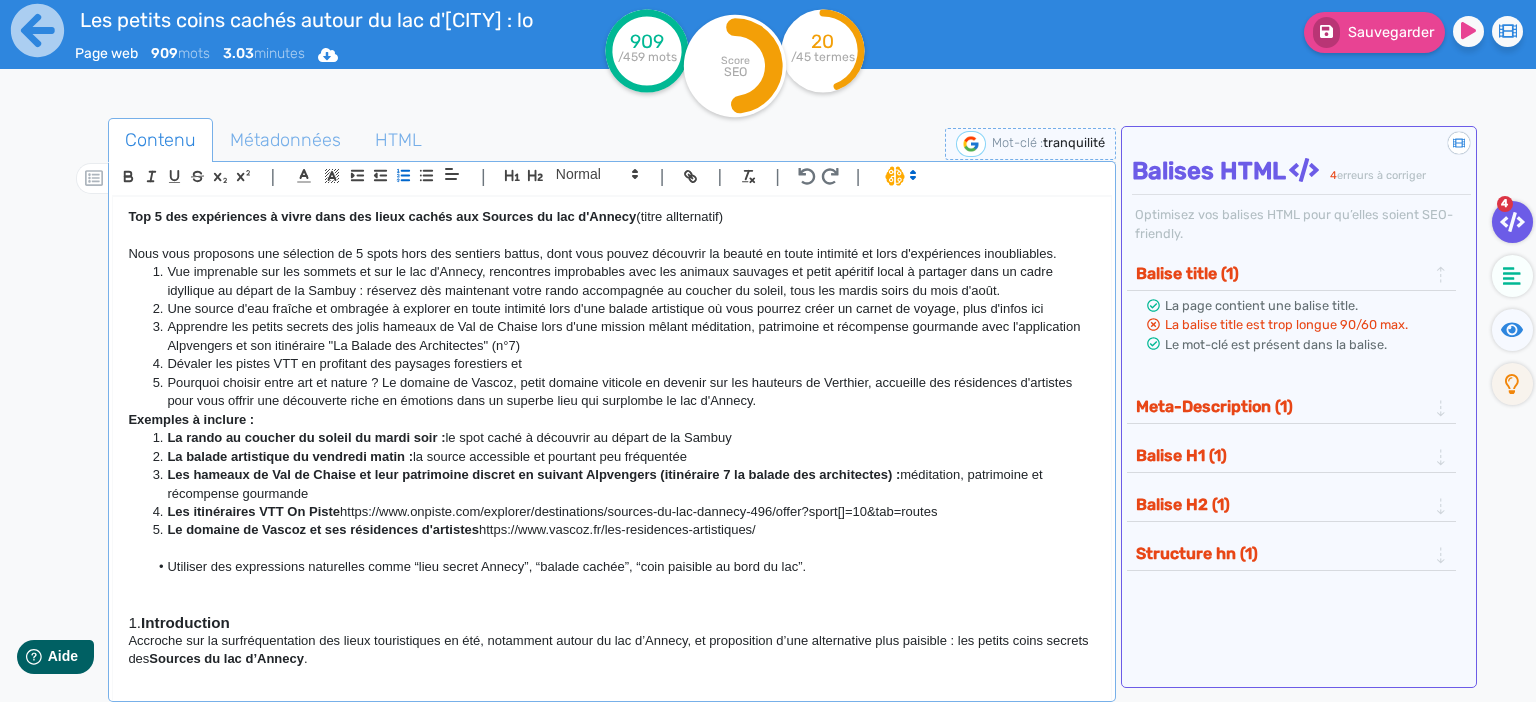 click on "Dévaler les pistes VTT en profitant des paysages forestiers et" 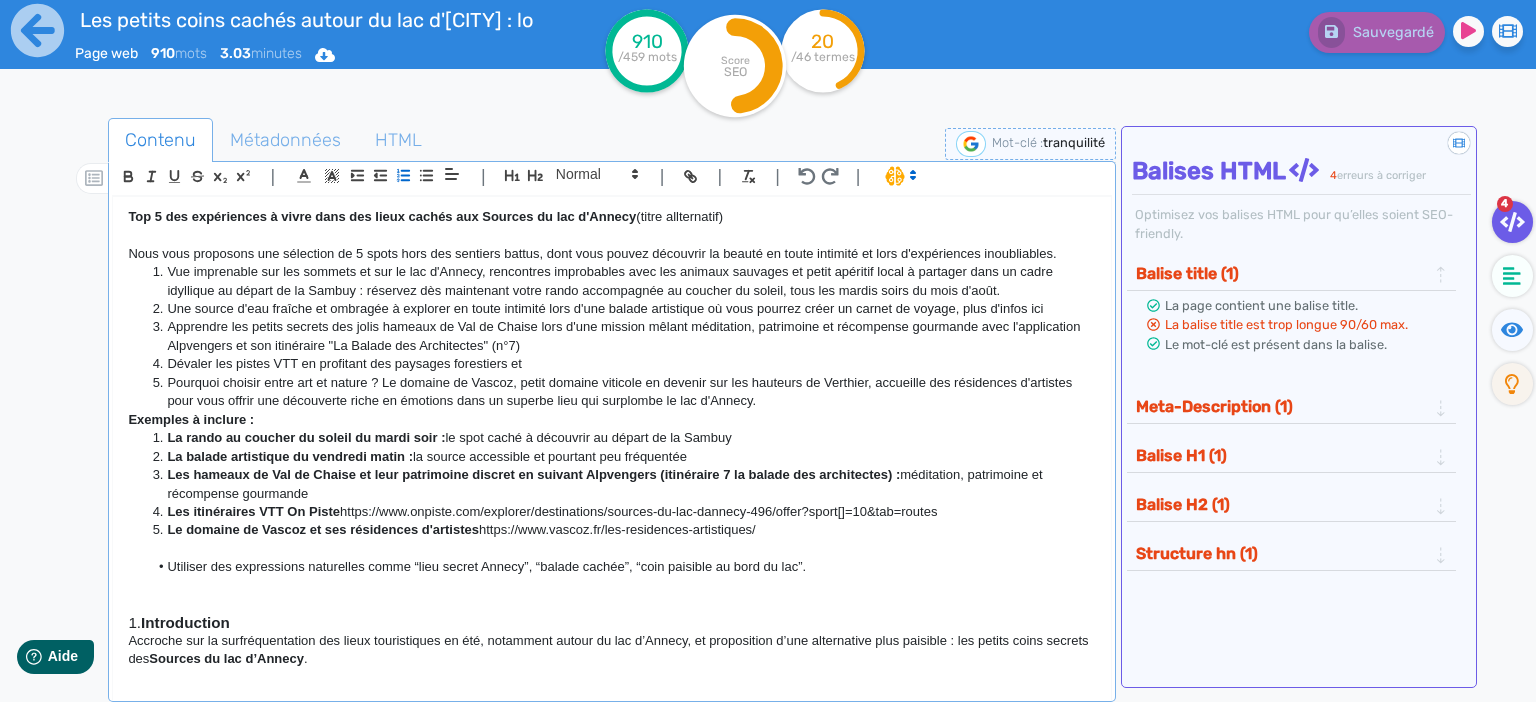 click on "Les hameaux de Val de Chaise et leur patrimoine discret en suivant Alpvengers (itinéraire 7 la balade des architectes) :  méditation, patrimoine et récompense gourmande" 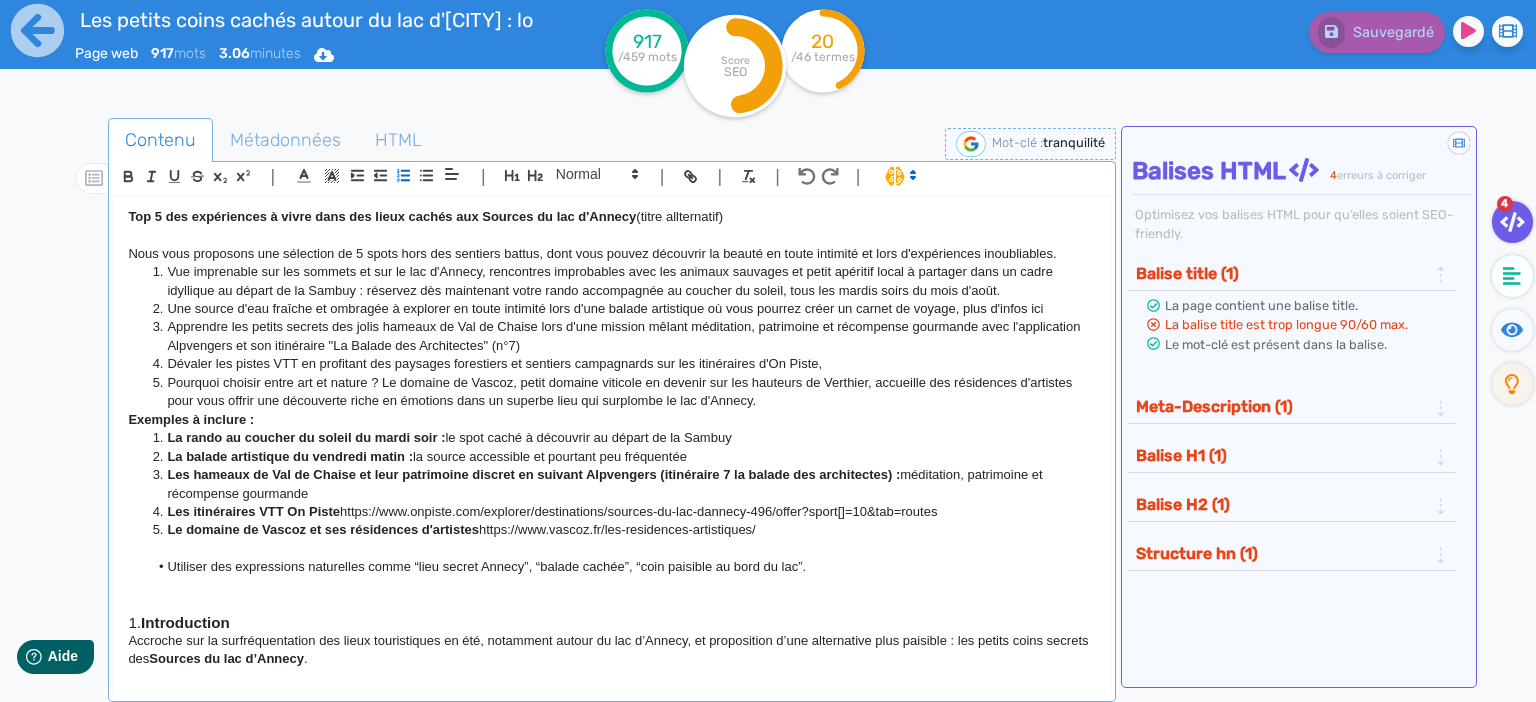 click on "Dévaler les pistes VTT en profitant des paysages forestiers et sentiers campagnards sur les itinéraires d'On Piste," 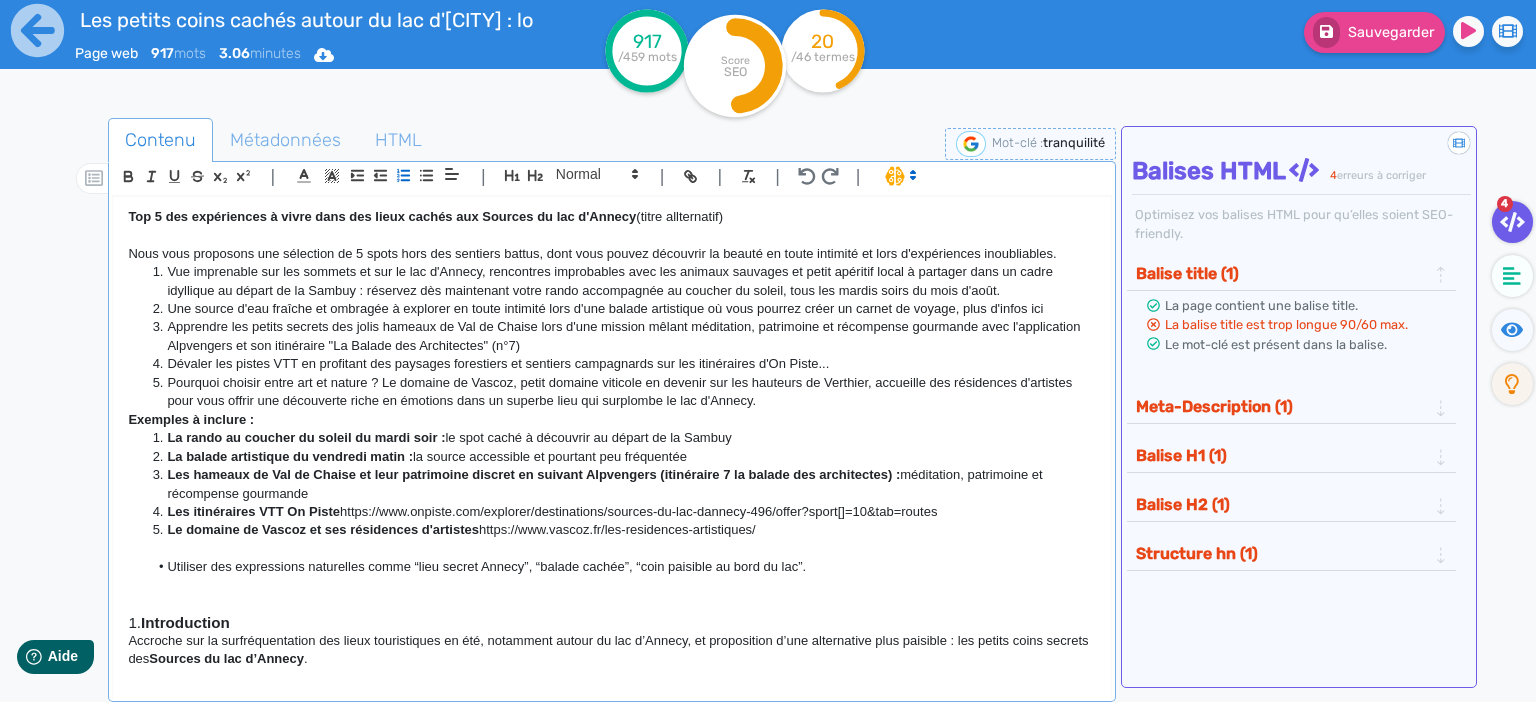 click on "Les petits coins cachés autour du lac d'Annecy : loin des foules, découvrez la tranquilité  Page web  917  mots 3.06  minutes  Html   Pdf   Word  917 /459 mots Score SEO 20 /46 termes Sauvegarder  Contenu   Métadonnées   HTML                                          |                                                                                                                                                                                                         |               H3 H4 H5 H6 Normal |         |             | |       Les petits coins cachés autour du lac d'Annecy : loin des foules, découvrez la tranquillité Pourquoi chercher des coins cachés autour du lac d’Annecy ? Qu'allez-vous trouver dans les petits coins secrets autour du lac d'Annecy ? (titre alternatif) Mot-clé principal  : petits coins cachés lac d’Annecy Mots-clés secondaires Top 5 des lieux cachés à découvrir aux Sources du lac d’Annecy (titre allternatif) Exemples à inclure : Les itinéraires VTT On Piste  1.  ." 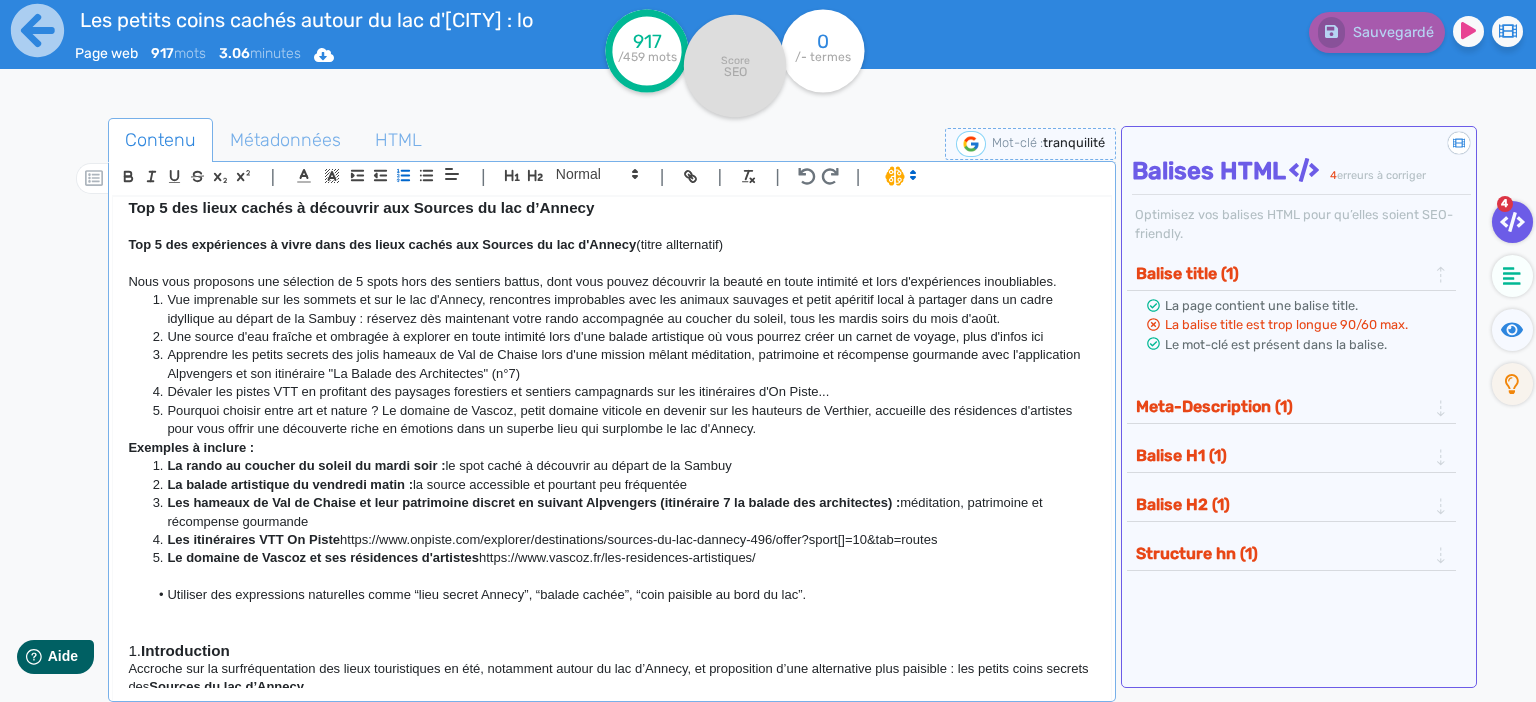 scroll, scrollTop: 432, scrollLeft: 0, axis: vertical 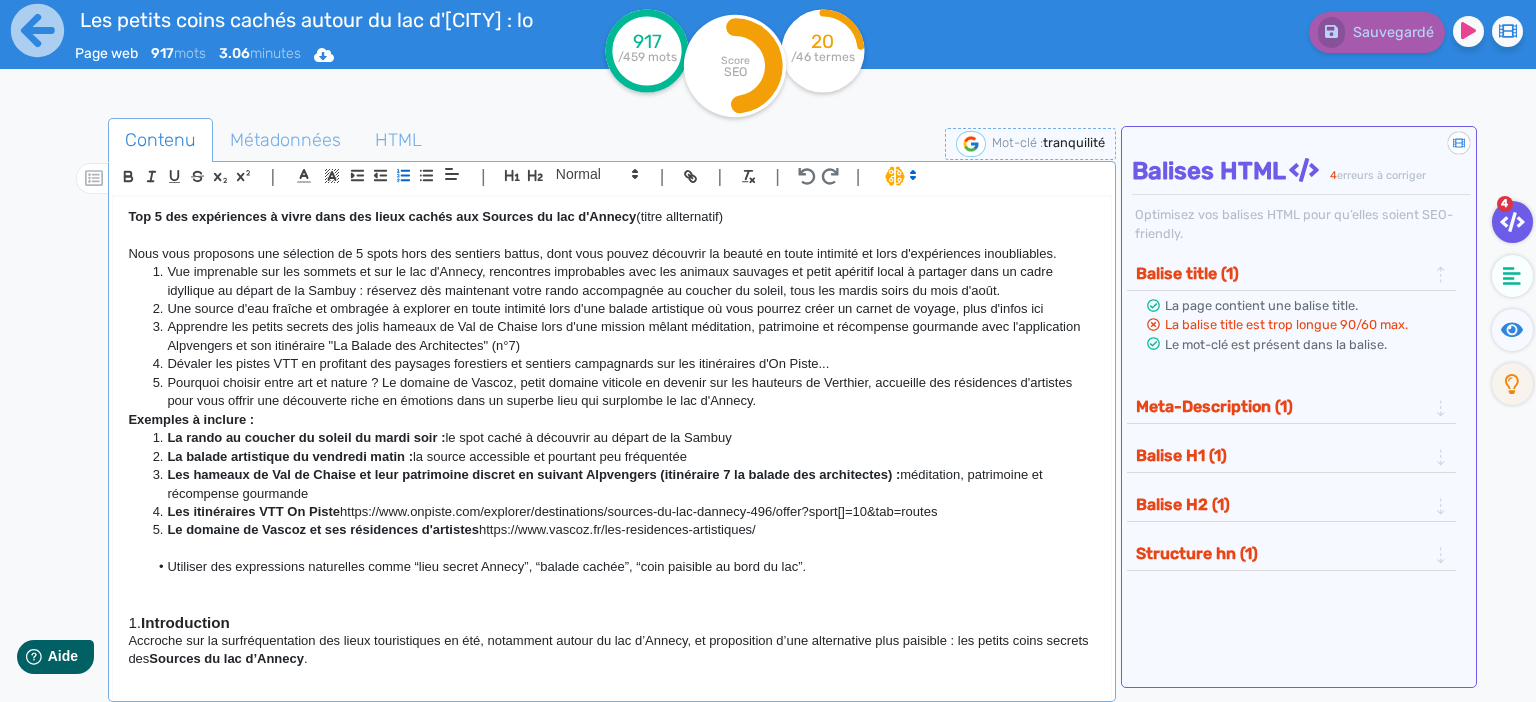 click on "Pourquoi choisir entre art et nature ? Le domaine de Vascoz, petit domaine viticole en devenir sur les hauteurs de Verthier, accueille des résidences d'artistes pour vous offrir une découverte riche en émotions dans un superbe lieu qui surplombe le lac d'Annecy." 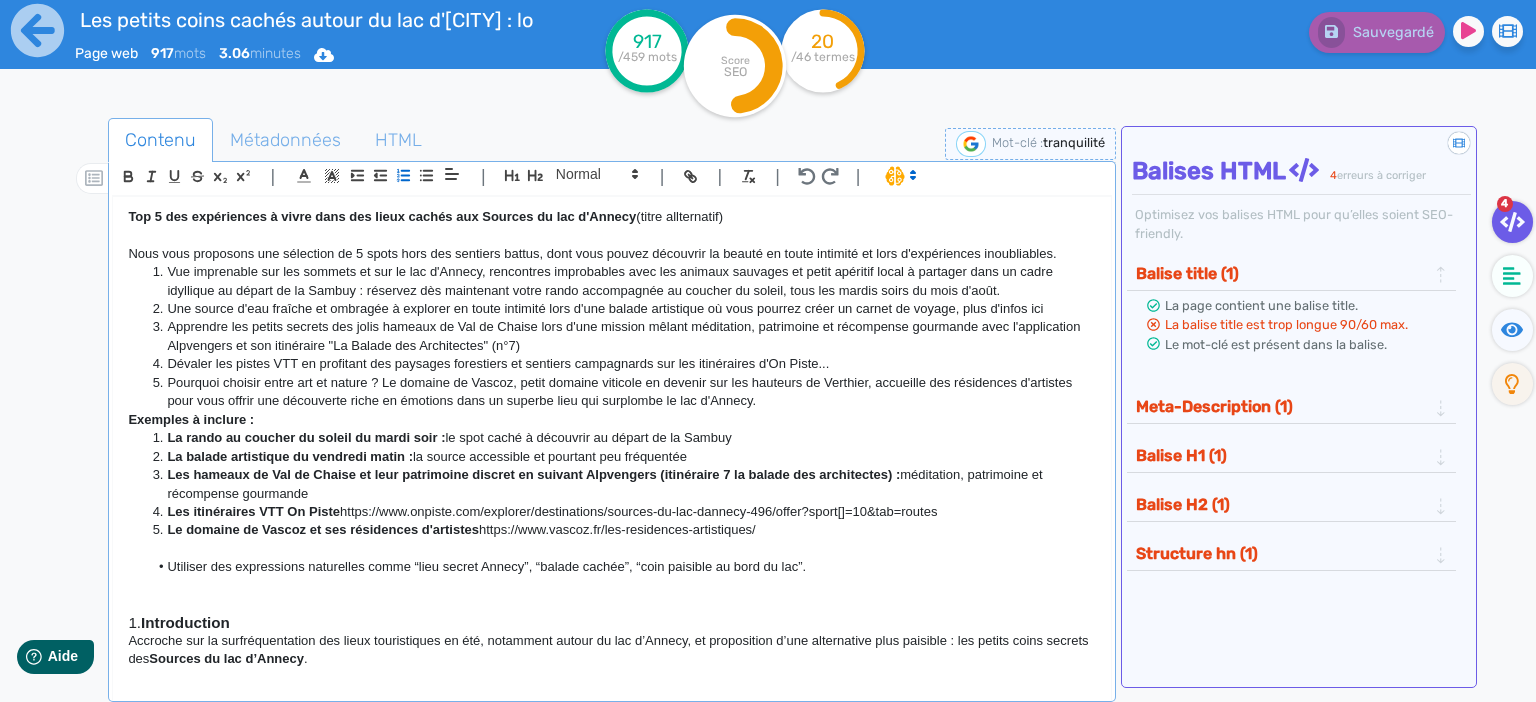 click on "Exemples à inclure :" 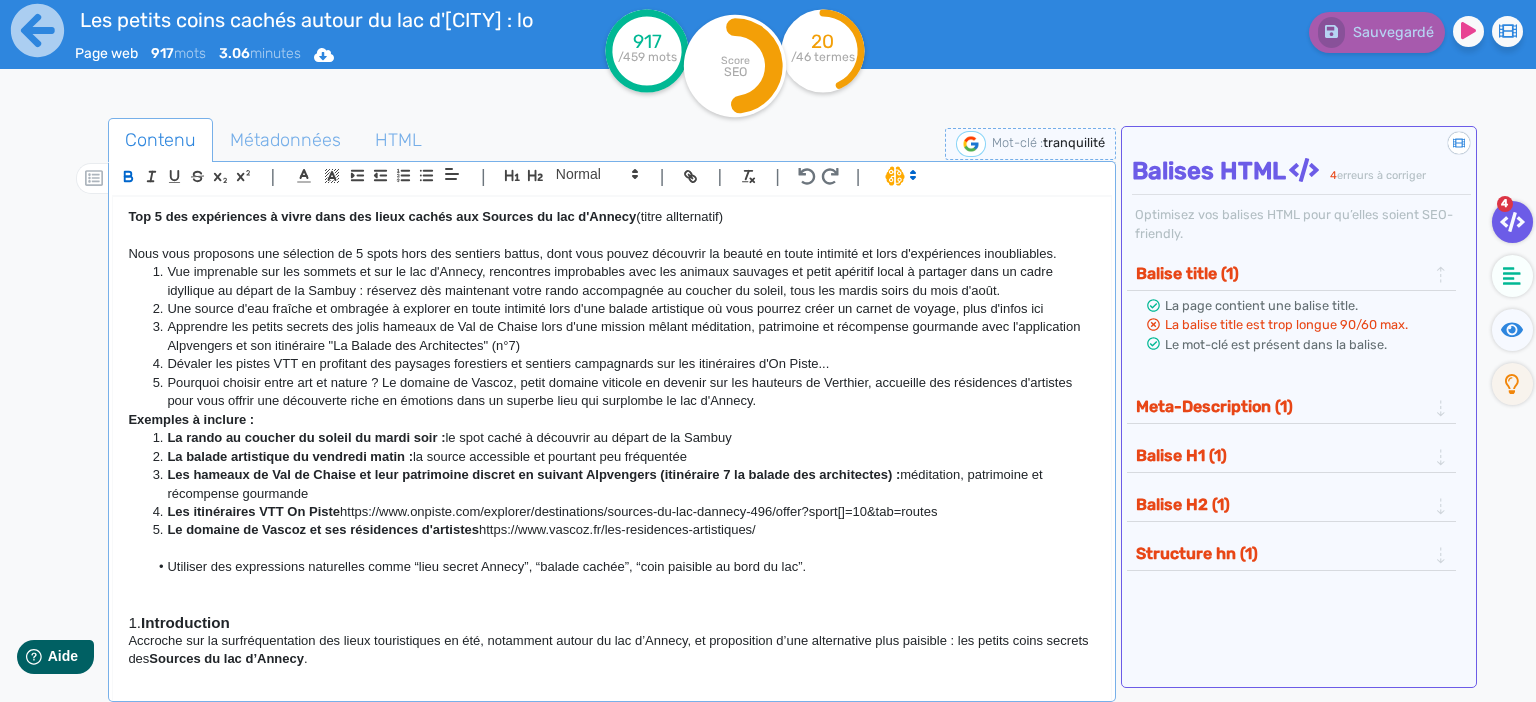 click on "Pourquoi choisir entre art et nature ? Le domaine de Vascoz, petit domaine viticole en devenir sur les hauteurs de Verthier, accueille des résidences d'artistes pour vous offrir une découverte riche en émotions dans un superbe lieu qui surplombe le lac d'Annecy." 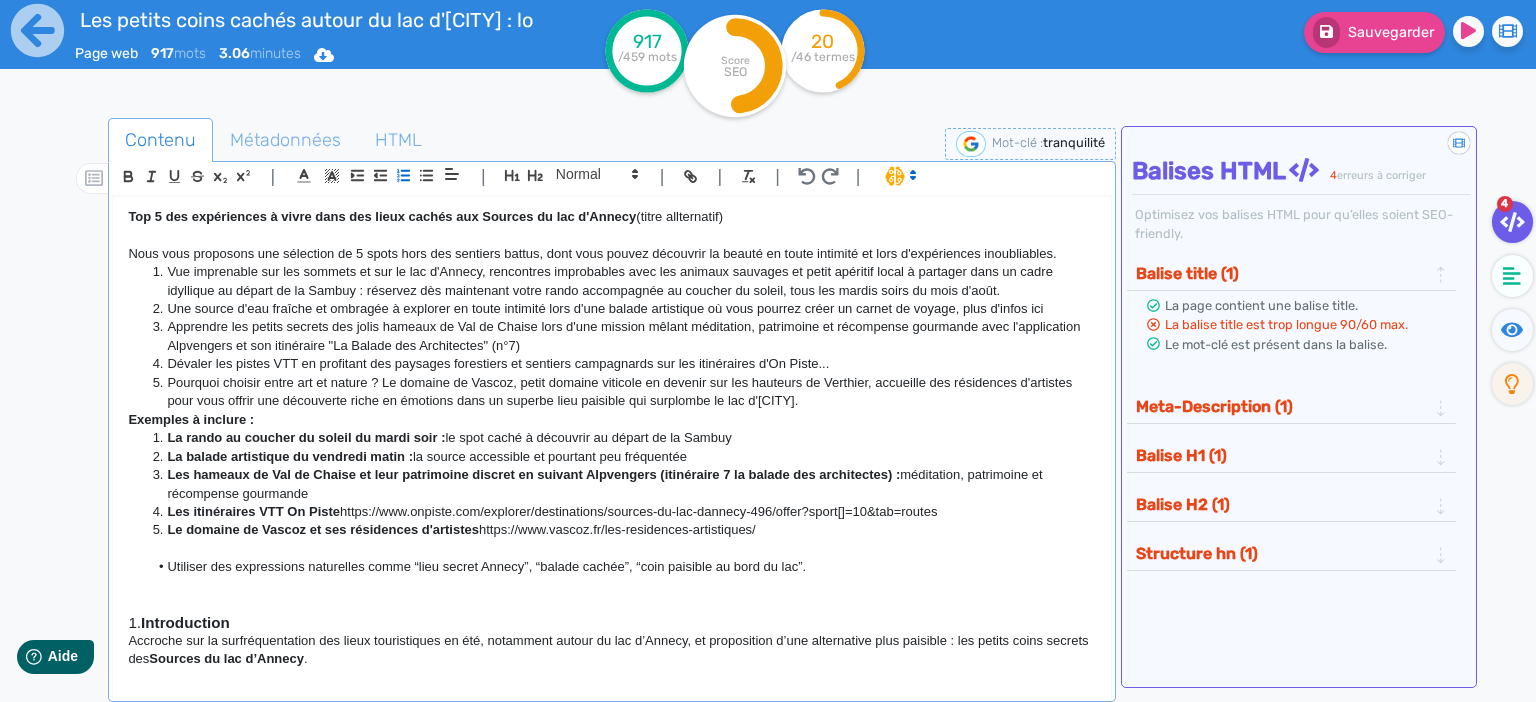 click on "Pourquoi choisir entre art et nature ? Le domaine de Vascoz, petit domaine viticole en devenir sur les hauteurs de Verthier, accueille des résidences d'artistes pour vous offrir une découverte riche en émotions dans un superbe lieu paisible qui surplombe le lac d'[CITY]." 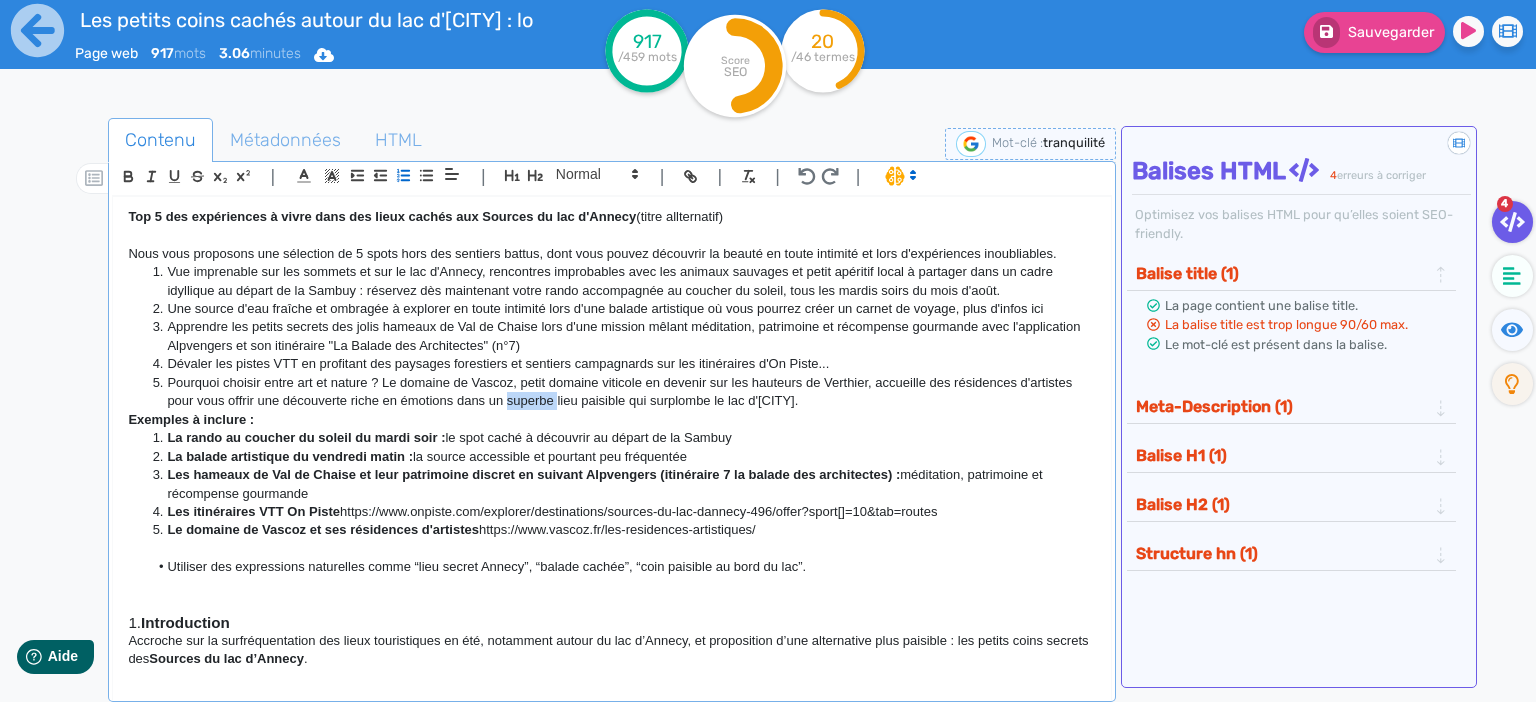 click on "Pourquoi choisir entre art et nature ? Le domaine de Vascoz, petit domaine viticole en devenir sur les hauteurs de Verthier, accueille des résidences d'artistes pour vous offrir une découverte riche en émotions dans un superbe lieu paisible qui surplombe le lac d'[CITY]." 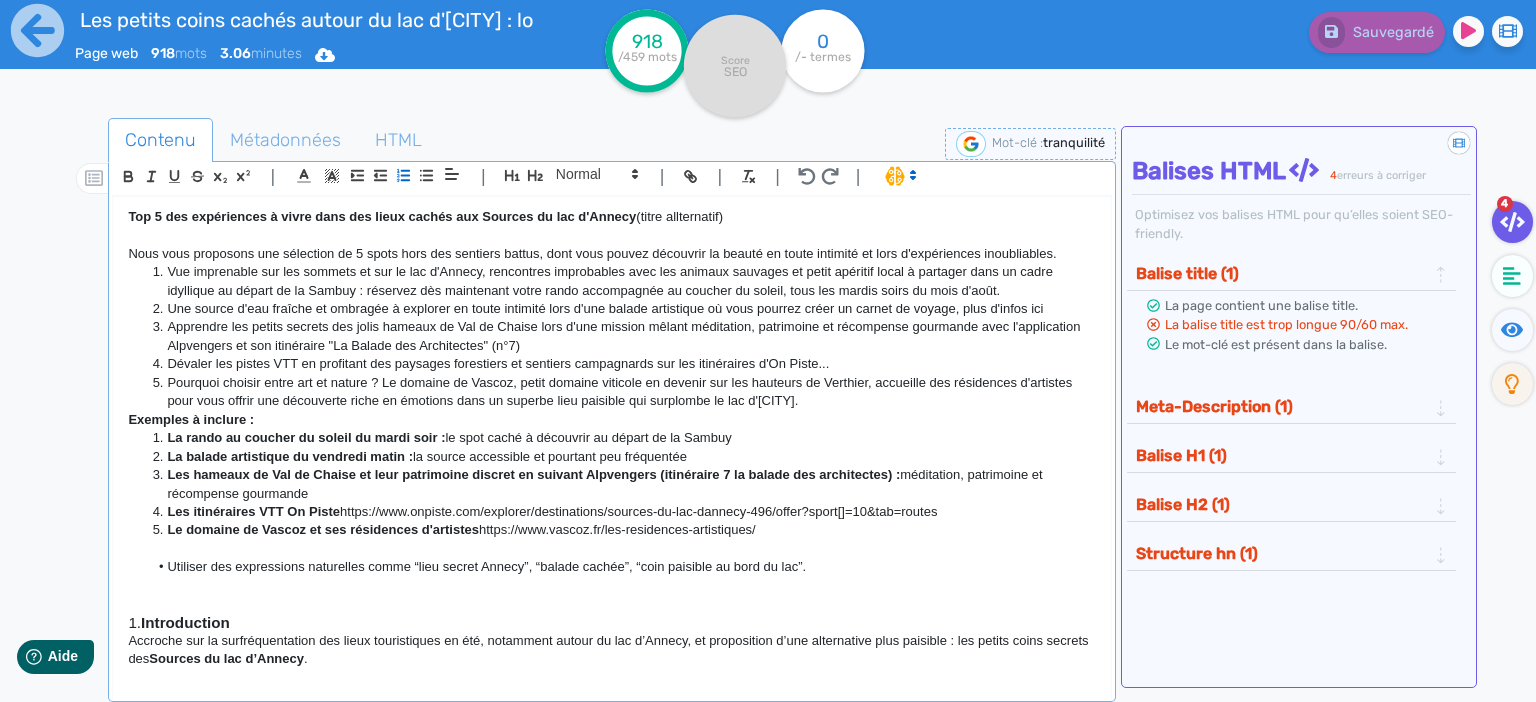 click on "Pourquoi choisir entre art et nature ? Le domaine de Vascoz, petit domaine viticole en devenir sur les hauteurs de Verthier, accueille des résidences d'artistes pour vous offrir une découverte riche en émotions dans un superbe lieu paisible qui surplombe le lac d'[CITY]." 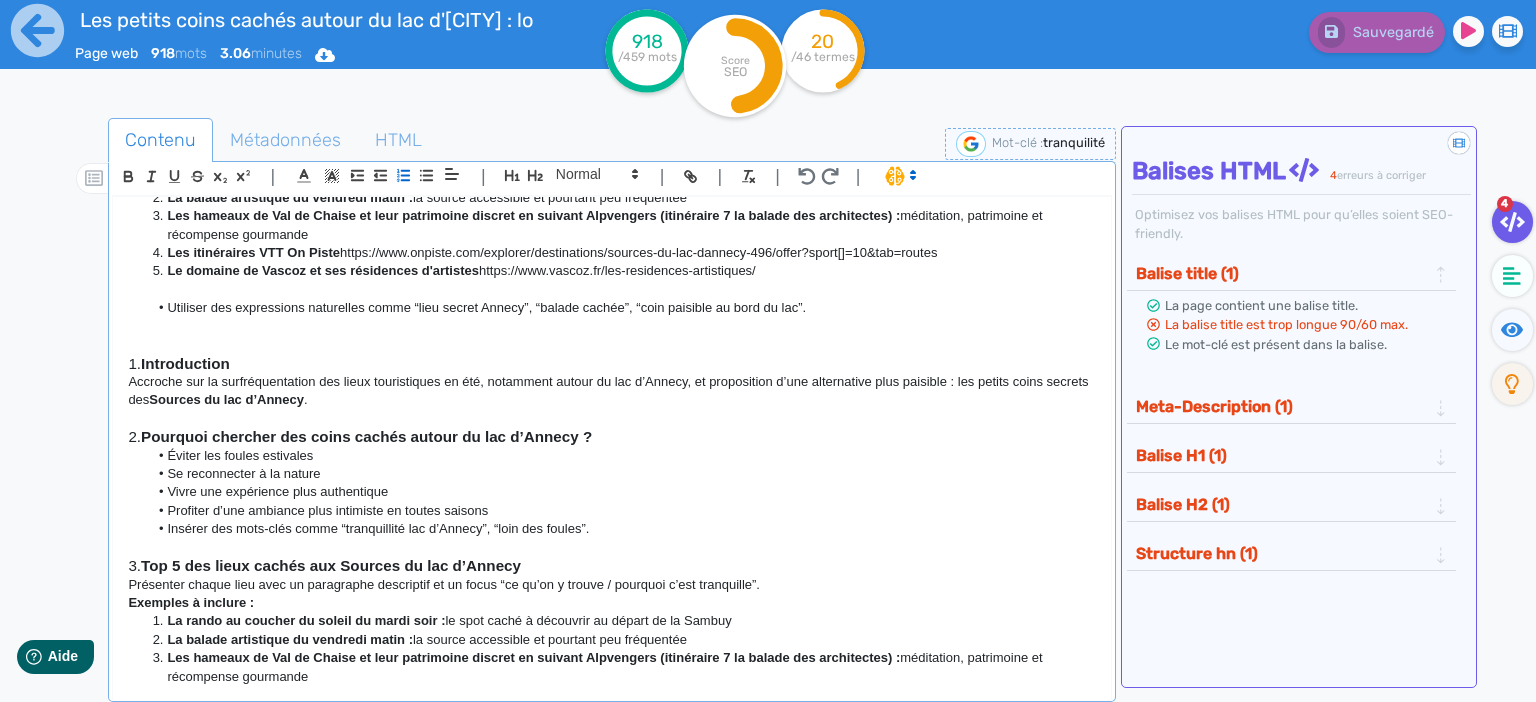 scroll, scrollTop: 432, scrollLeft: 0, axis: vertical 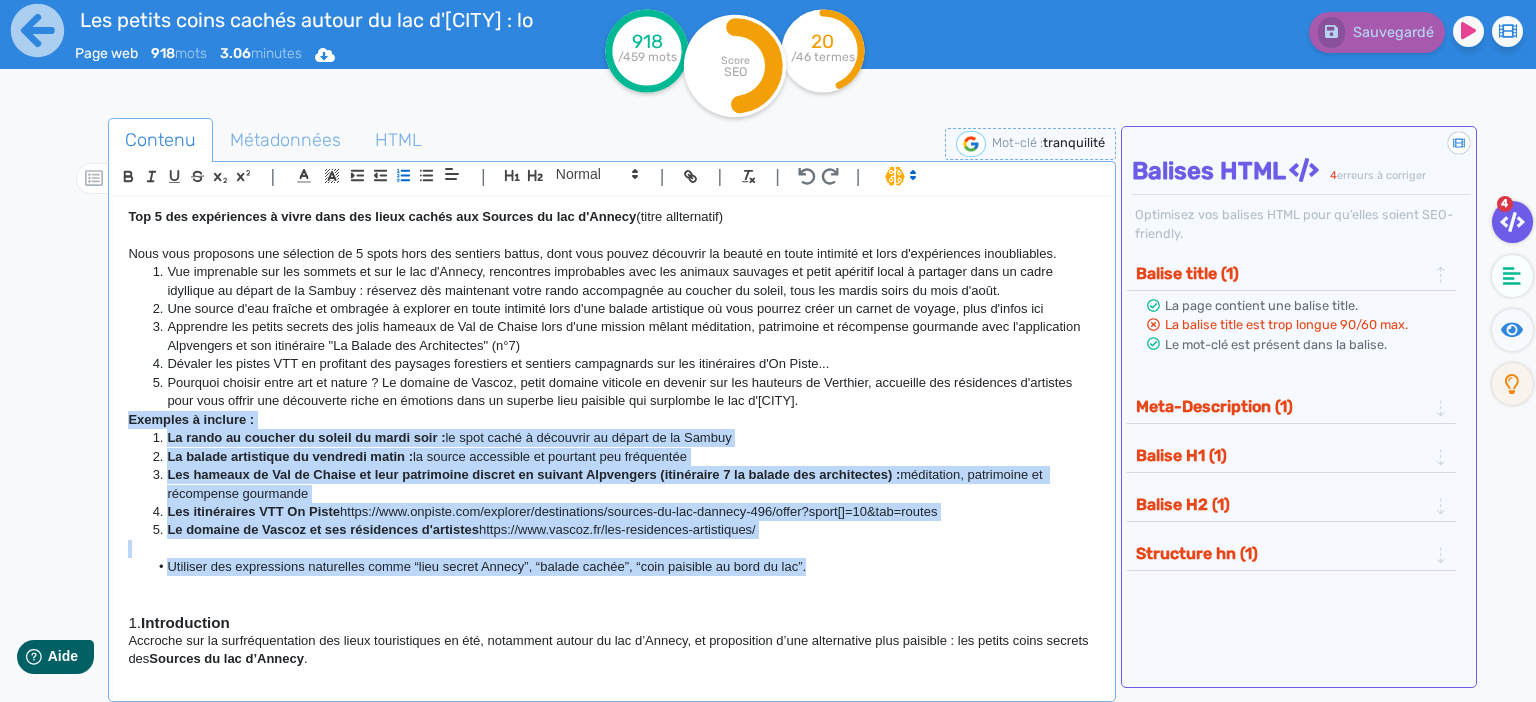 drag, startPoint x: 834, startPoint y: 574, endPoint x: 95, endPoint y: 414, distance: 756.1223 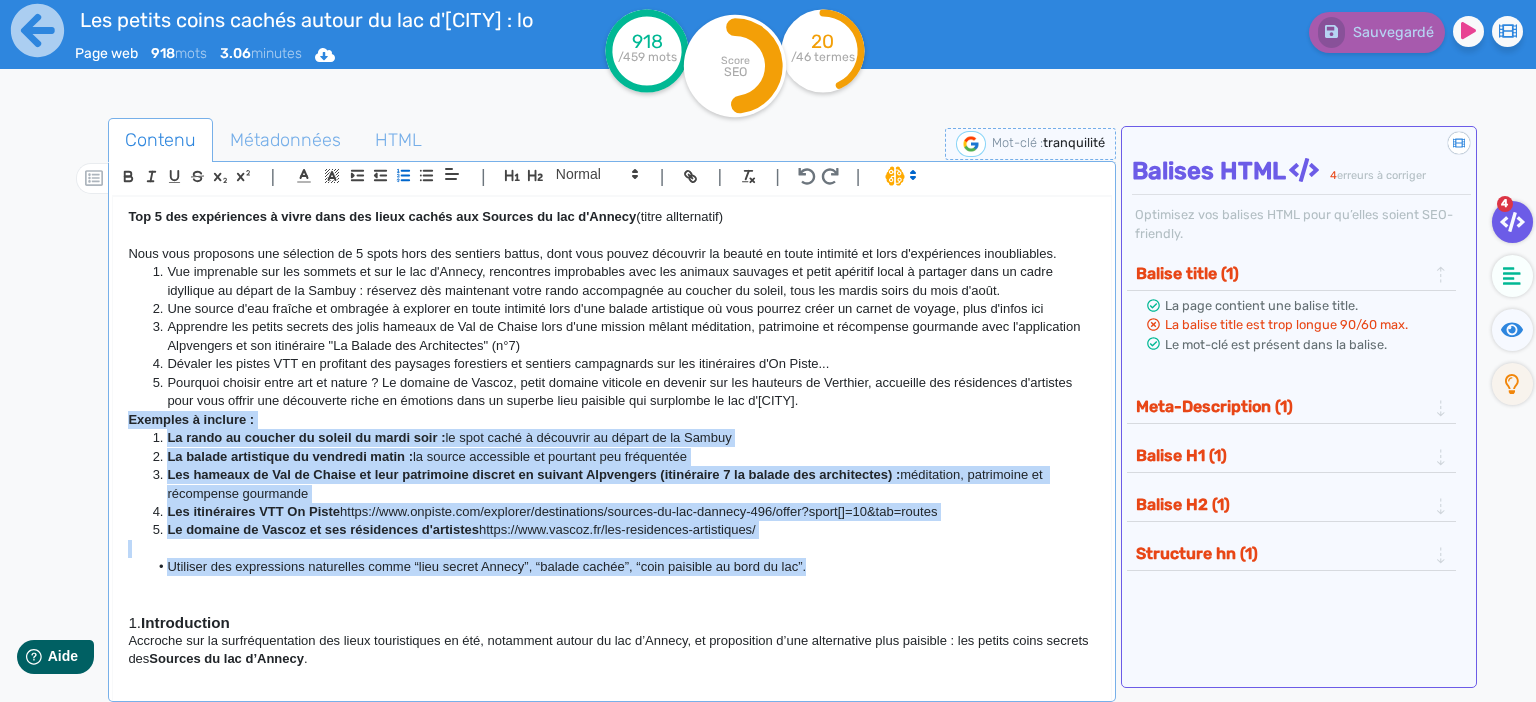 click on "Les petits coins cachés autour du lac d'Annecy : loin des foules, découvrez la tranquillité Vous connaissez peut-être le lac d'Annecy, destination aux paysages variés offrant une multitude d'activités sur le lac et en montagne, mais aussi des visites culturelles dans le centre historique d'Annecy, ville d'art et d'histoire connue sous le nom de "petite Venise des Alpes". Vous connaissez ? Vous n'êtes pas les seuls ! En été, cette destination très prisée des vacanciers est malheureusement sujette, comme beaucoup d'autres, au sur-tourisme : plages bondées, restaurants complets et hors de prix, bouchons sur la route... Et si vous vous offriez de vraies vacances reposantes loin de toute cette agitation en explorant les petits coins secrets des Sources du lac d'Annecy, à seulement une vingtaine de kilomètres d'Annecy ? Pourquoi chercher des coins cachés autour du lac d’Annecy ? Qu'allez-vous trouver dans les petits coins secrets autour du lac d'Annecy ? (titre alternatif) Mot-clé principal 1.  ." 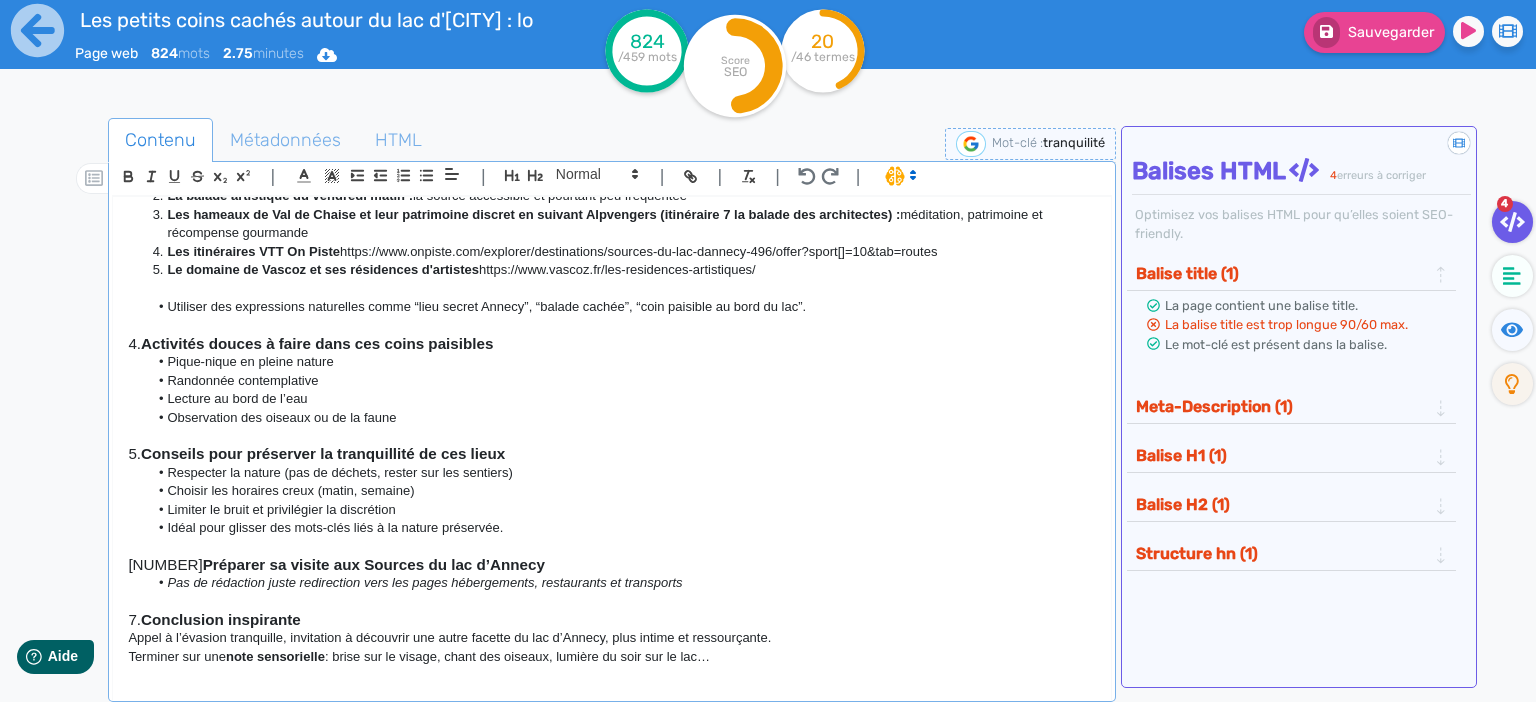 scroll, scrollTop: 864, scrollLeft: 0, axis: vertical 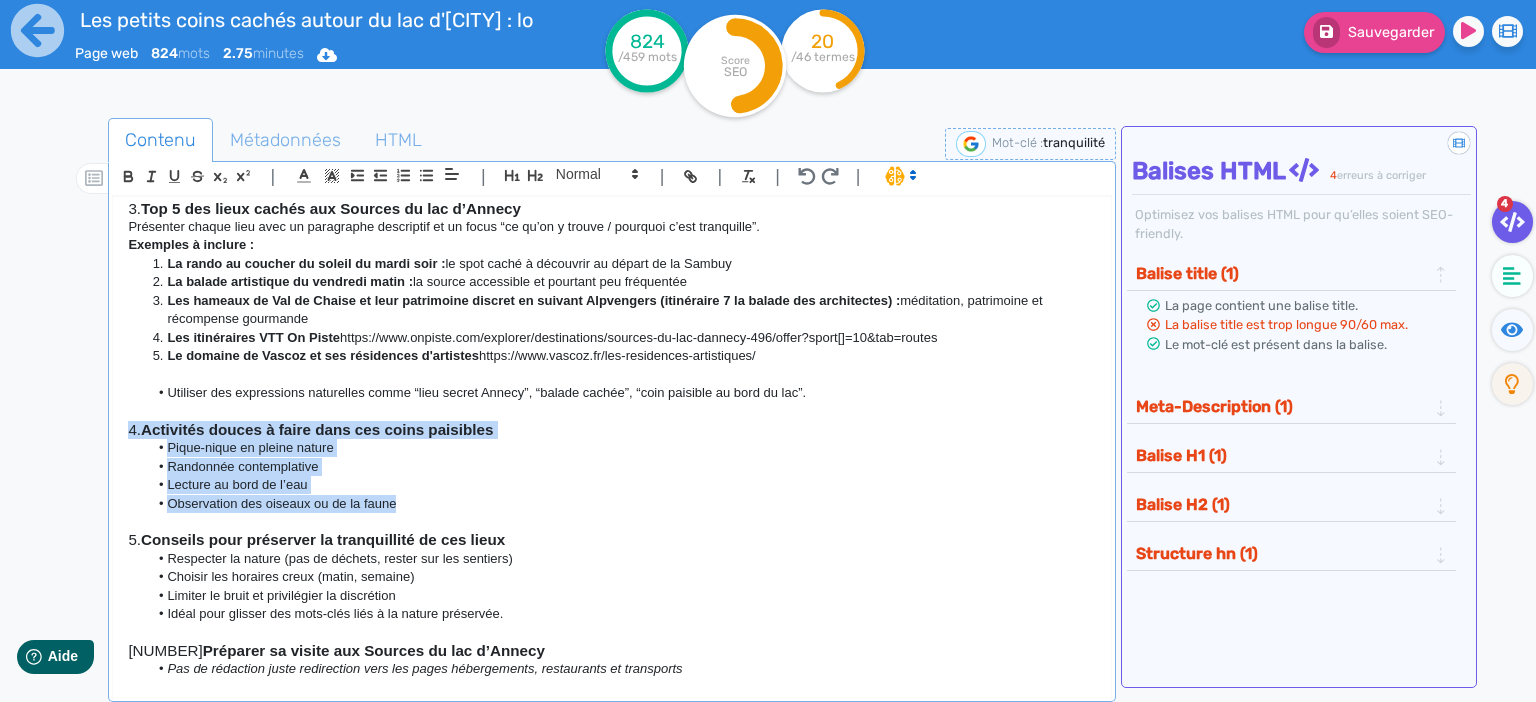 drag, startPoint x: 126, startPoint y: 425, endPoint x: 404, endPoint y: 506, distance: 289.56 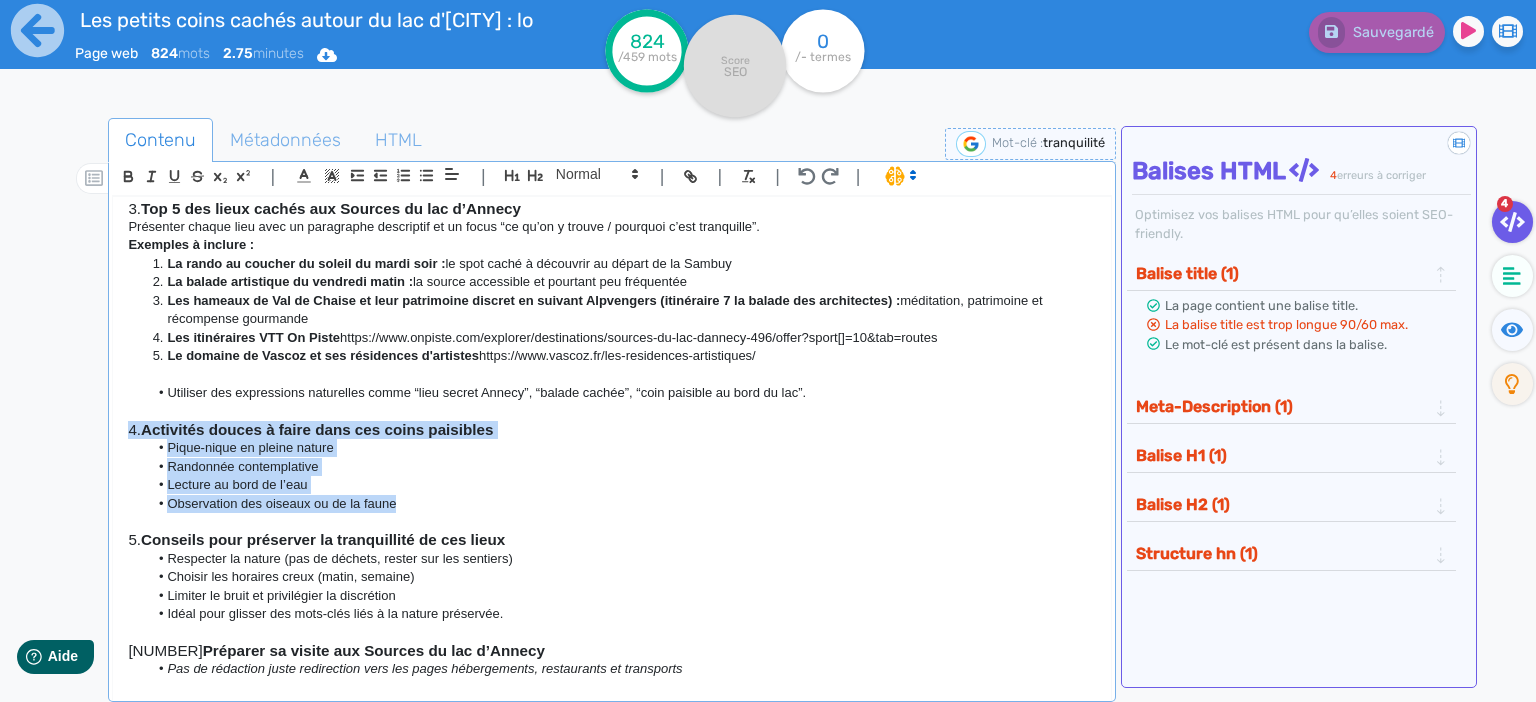 copy on "4.  Activités douces à faire dans ces coins paisibles Pique-nique en pleine nature Randonnée contemplative Lecture au bord de l’eau Observation des oiseaux ou de la faune" 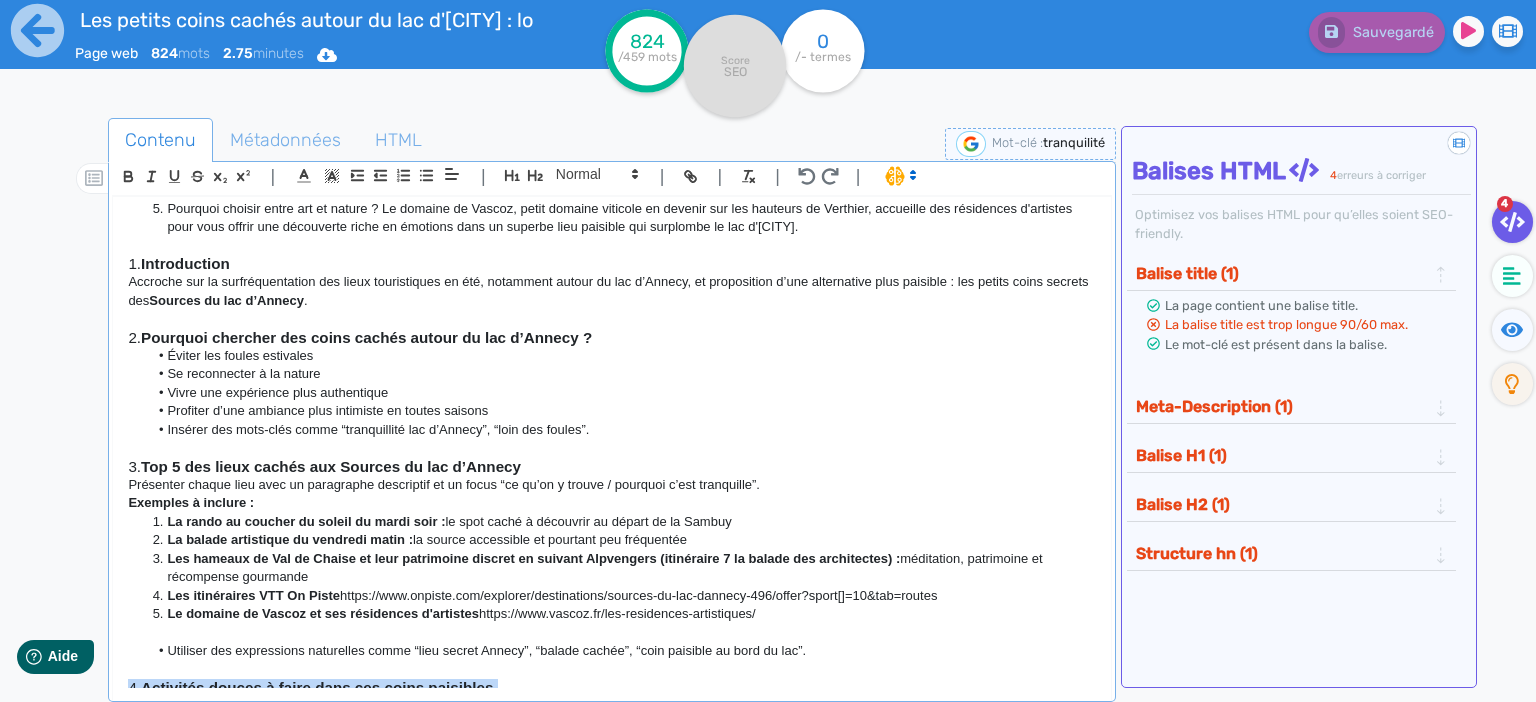 scroll, scrollTop: 691, scrollLeft: 0, axis: vertical 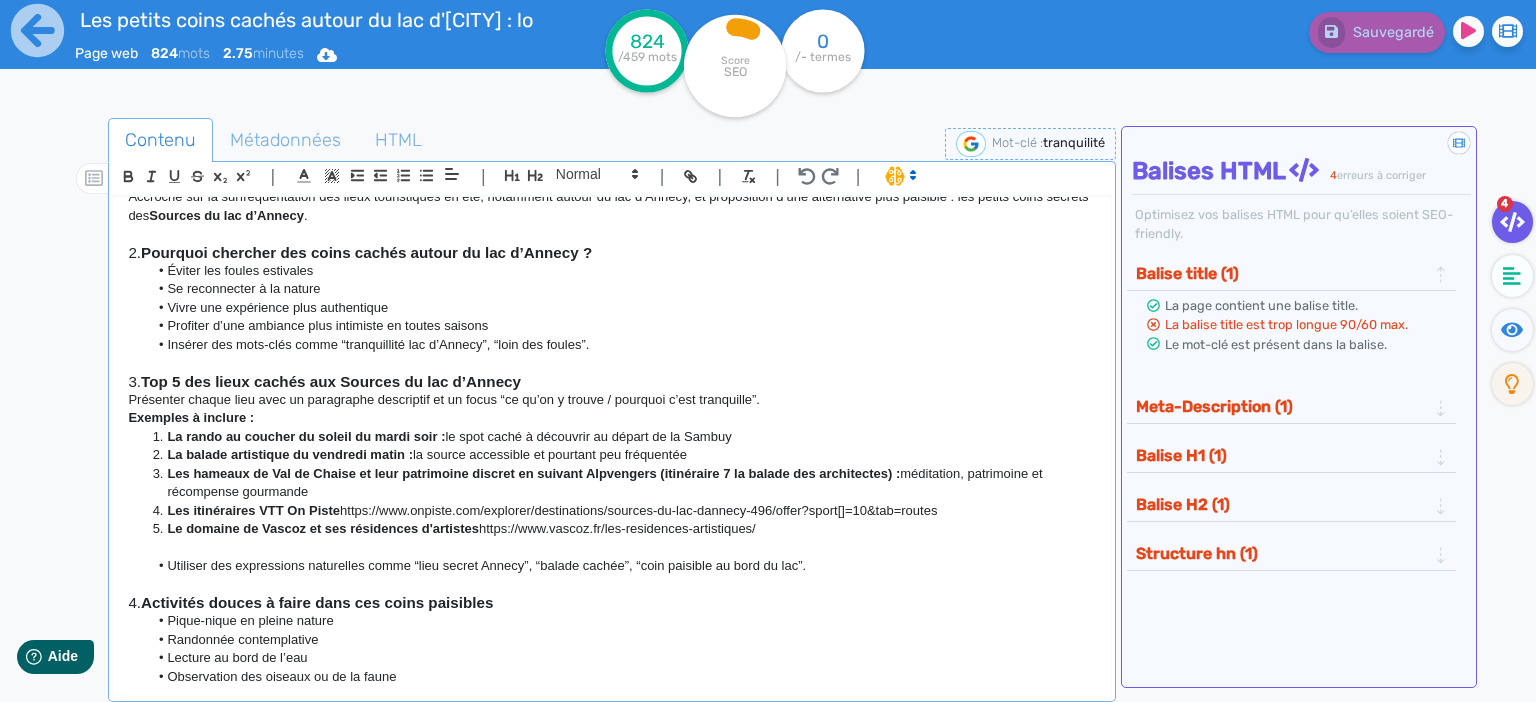 click on "Le domaine de Vascoz et ses résidences d'artistes  https://www.vascoz.fr/les-residences-artistiques/" 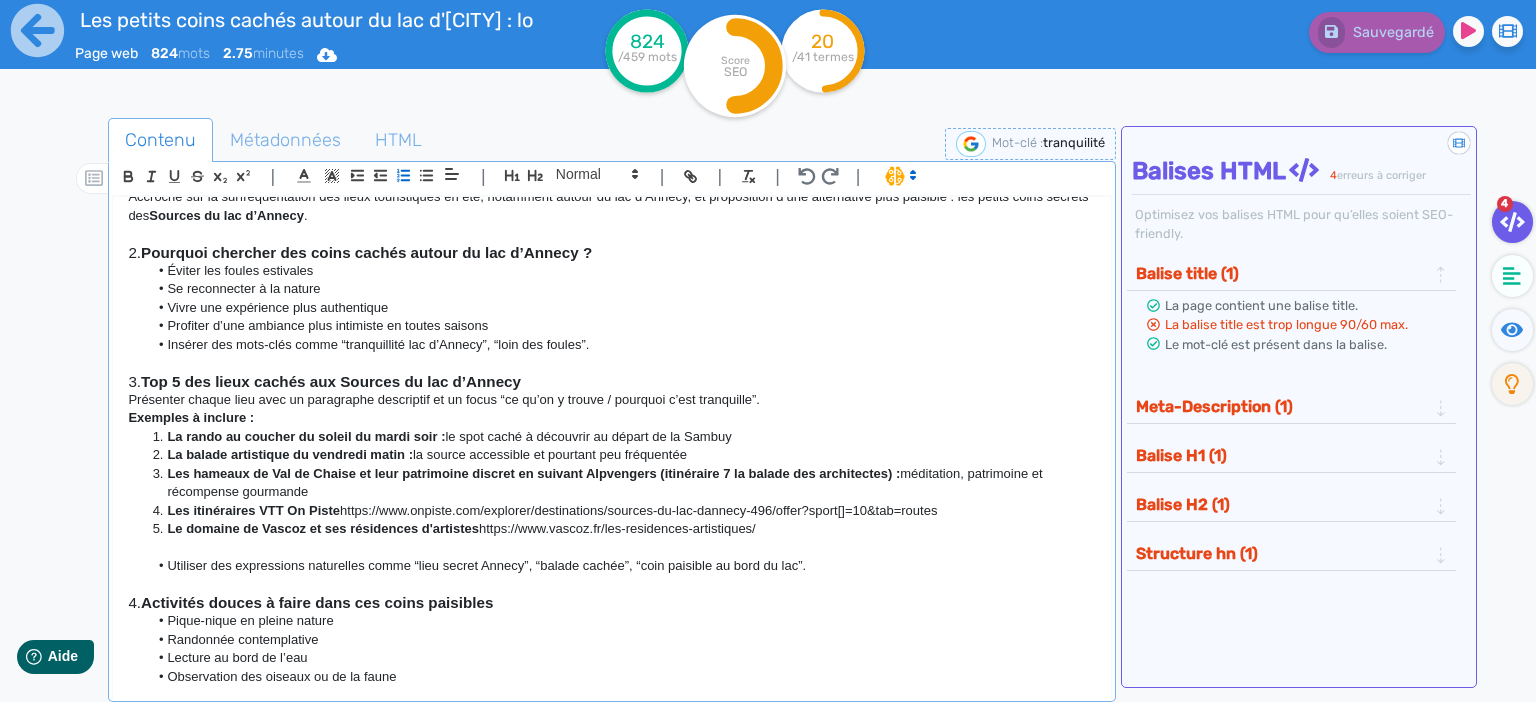 click on "Vivre une expérience plus authentique" 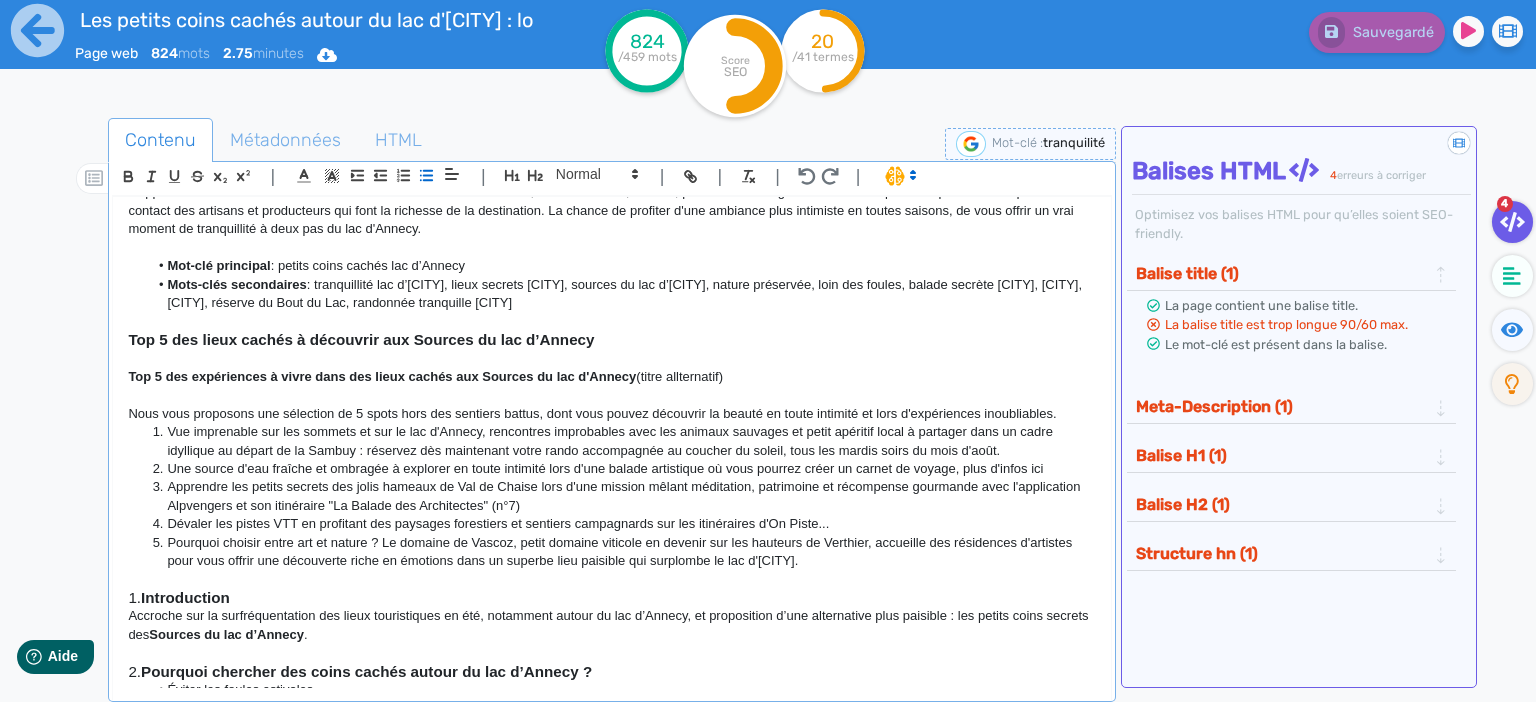 scroll, scrollTop: 259, scrollLeft: 0, axis: vertical 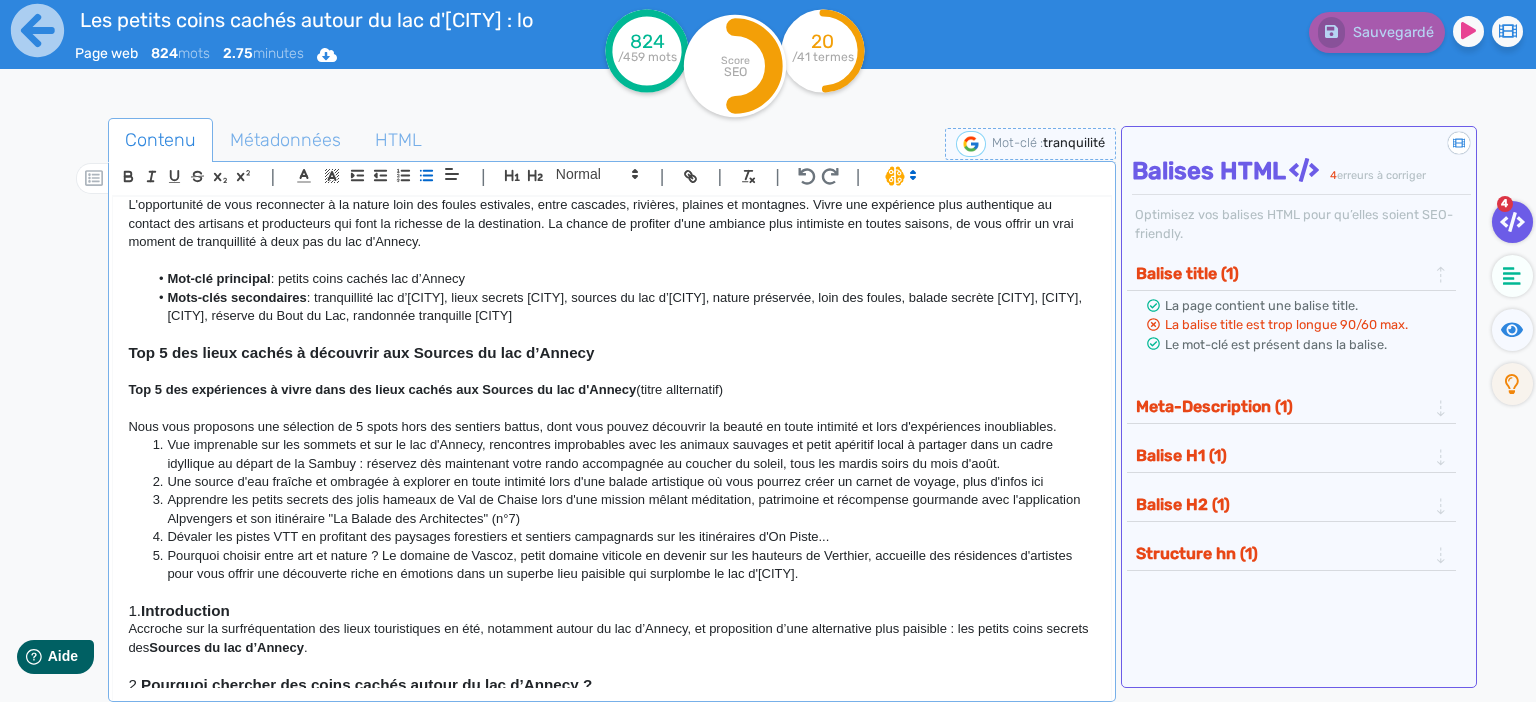 click on "Pourquoi choisir entre art et nature ? Le domaine de Vascoz, petit domaine viticole en devenir sur les hauteurs de Verthier, accueille des résidences d'artistes pour vous offrir une découverte riche en émotions dans un superbe lieu paisible qui surplombe le lac d'[CITY]." 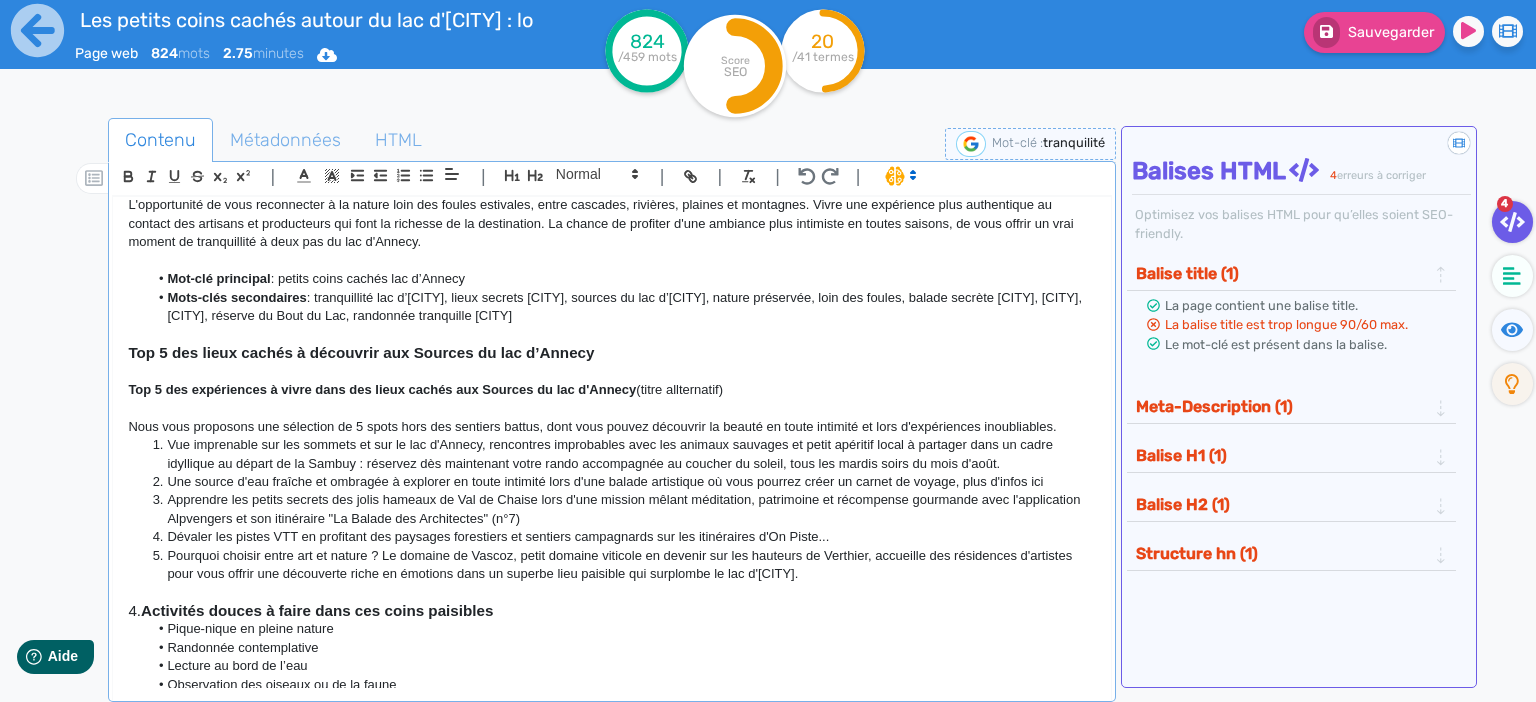 scroll, scrollTop: 0, scrollLeft: 0, axis: both 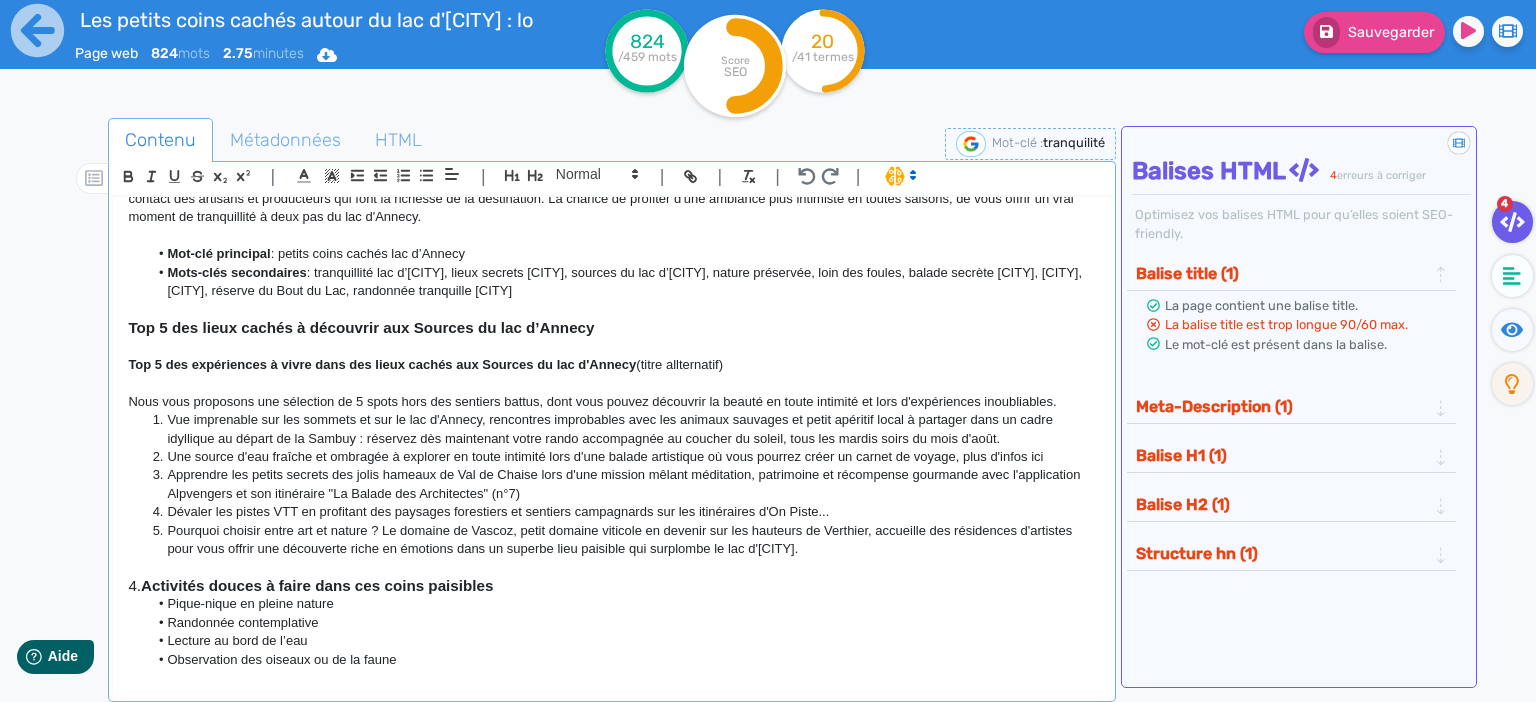 click on "4.  Activités douces à faire dans ces coins paisibles" 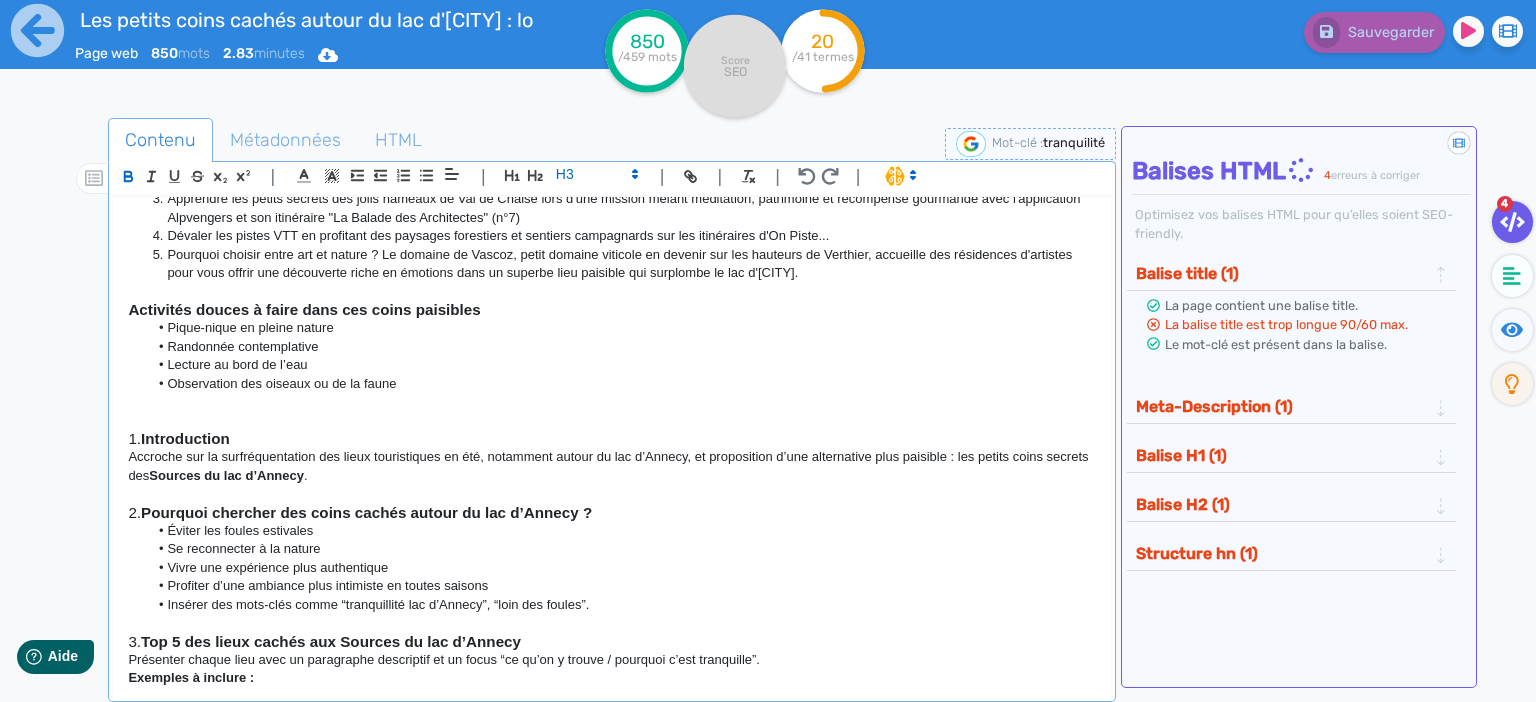 scroll, scrollTop: 543, scrollLeft: 0, axis: vertical 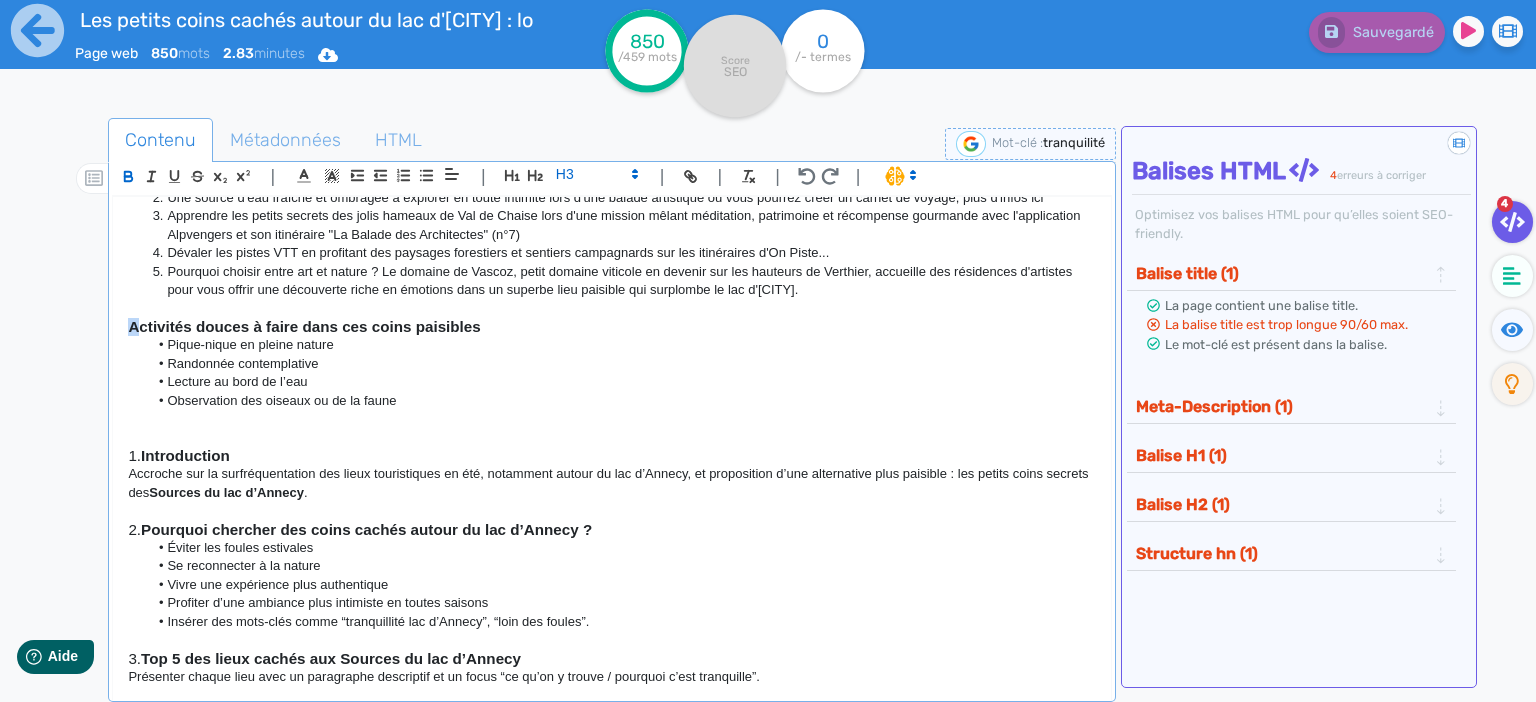 drag, startPoint x: 140, startPoint y: 326, endPoint x: 118, endPoint y: 326, distance: 22 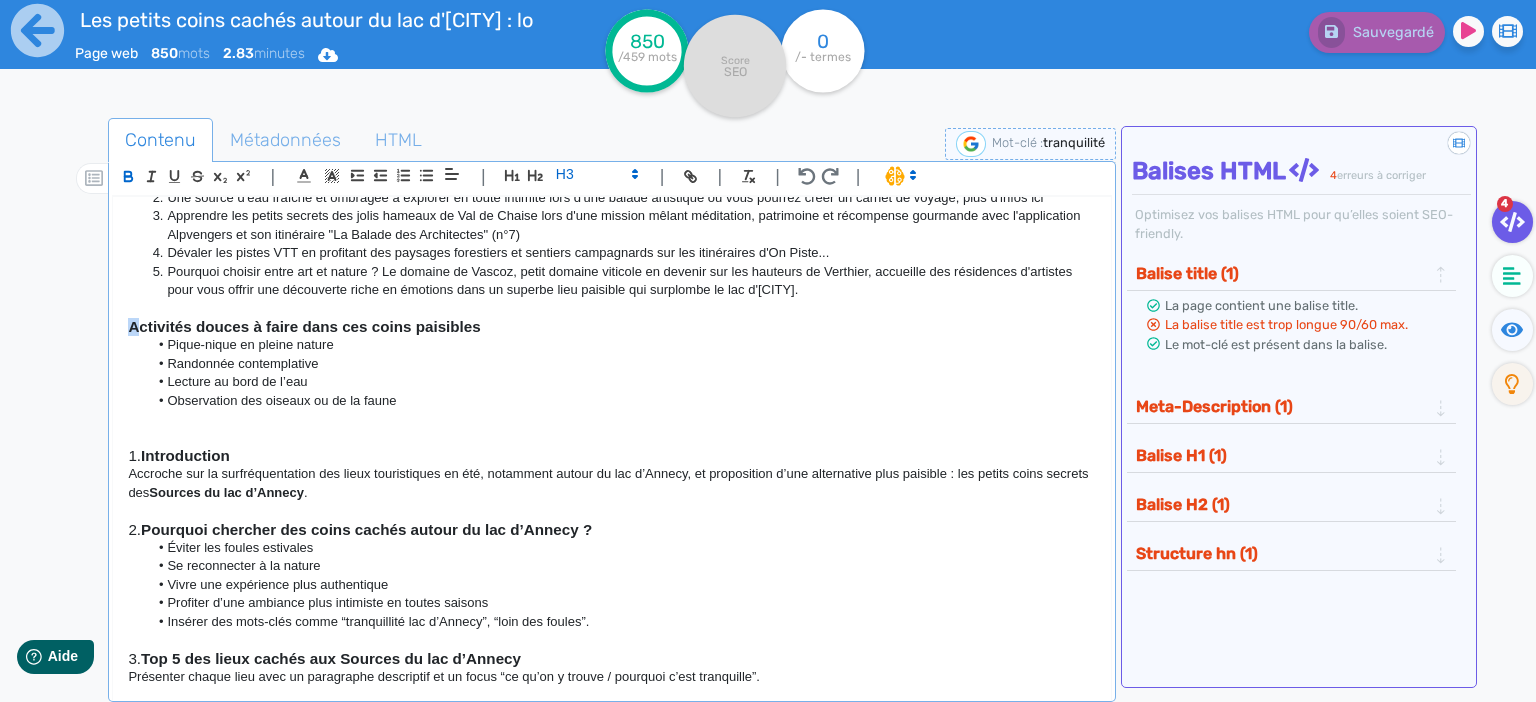 click on "Les petits coins cachés autour du lac d'Annecy : loin des foules, découvrez la tranquillité Vous connaissez peut-être le lac d'Annecy, destination aux paysages variés offrant une multitude d'activités sur le lac et en montagne, mais aussi des visites culturelles dans le centre historique d'Annecy, ville d'art et d'histoire connue sous le nom de "petite Venise des Alpes". Vous connaissez ? Vous n'êtes pas les seuls ! En été, cette destination très prisée des vacanciers est malheureusement sujette, comme beaucoup d'autres, au sur-tourisme : plages bondées, restaurants complets et hors de prix, bouchons sur la route... Et si vous vous offriez de vraies vacances reposantes loin de toute cette agitation en explorant les petits coins secrets des Sources du lac d'Annecy, à seulement une vingtaine de kilomètres d'Annecy ? Pourquoi chercher des coins cachés autour du lac d’Annecy ? Qu'allez-vous trouver dans les petits coins secrets autour du lac d'Annecy ? (titre alternatif) Mot-clé principal 1.  ." 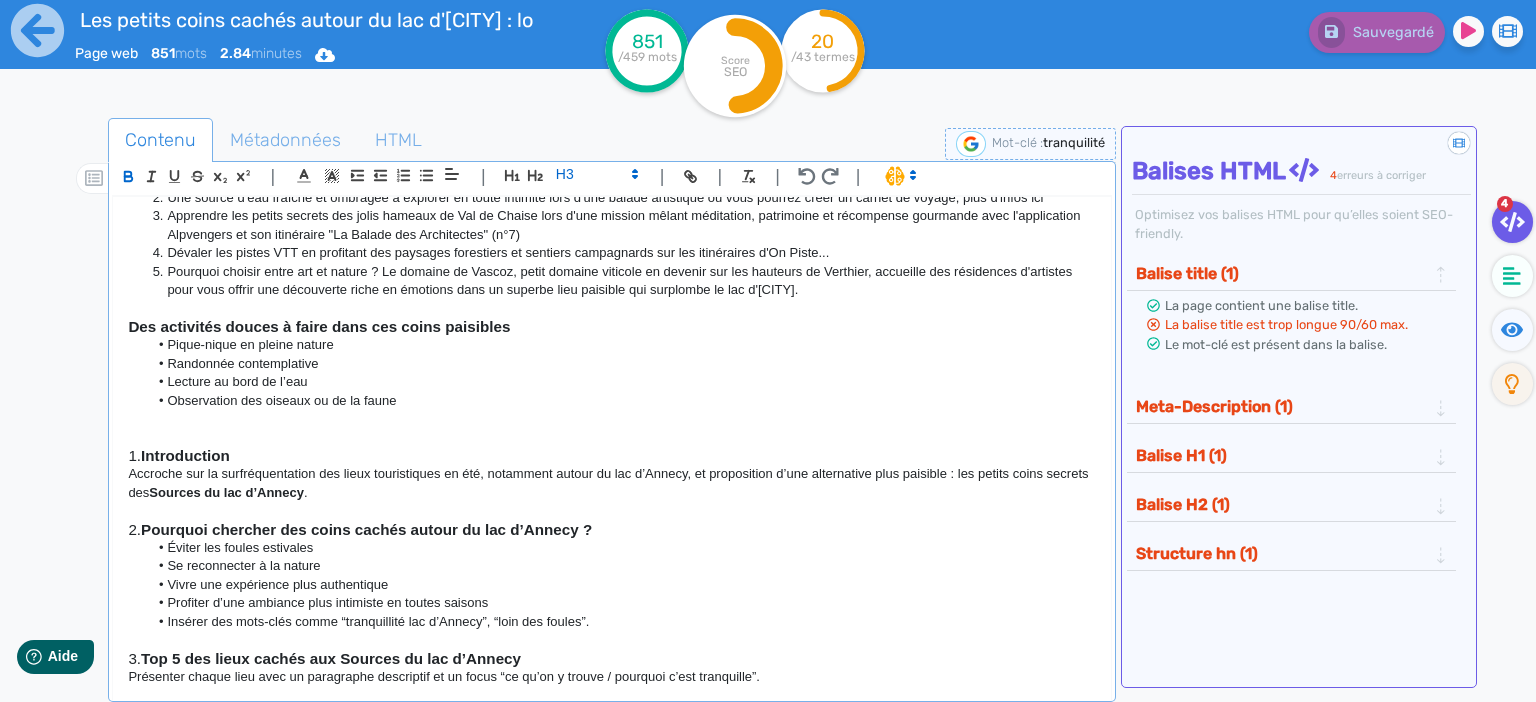 click on "Des activités douces à faire dans ces coins paisibles" 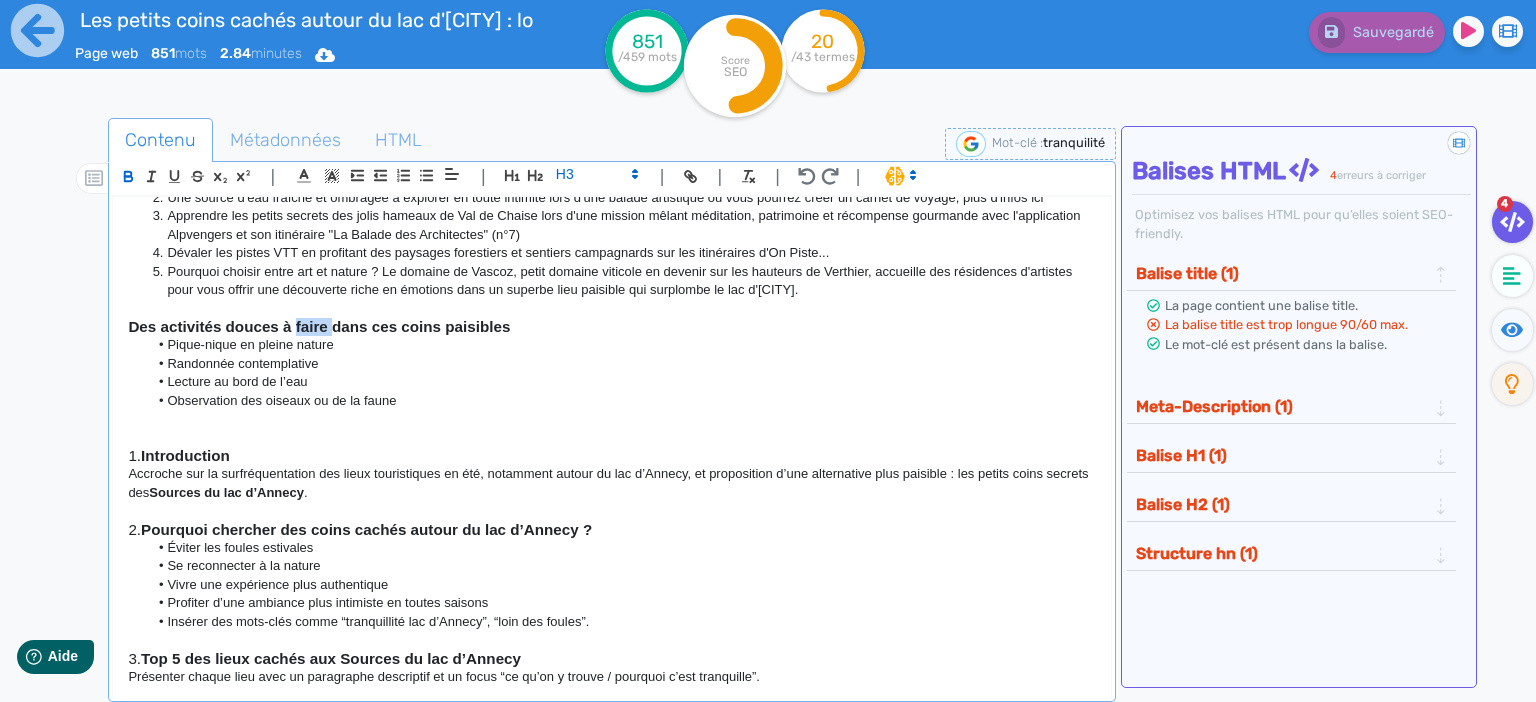 click on "Des activités douces à faire dans ces coins paisibles" 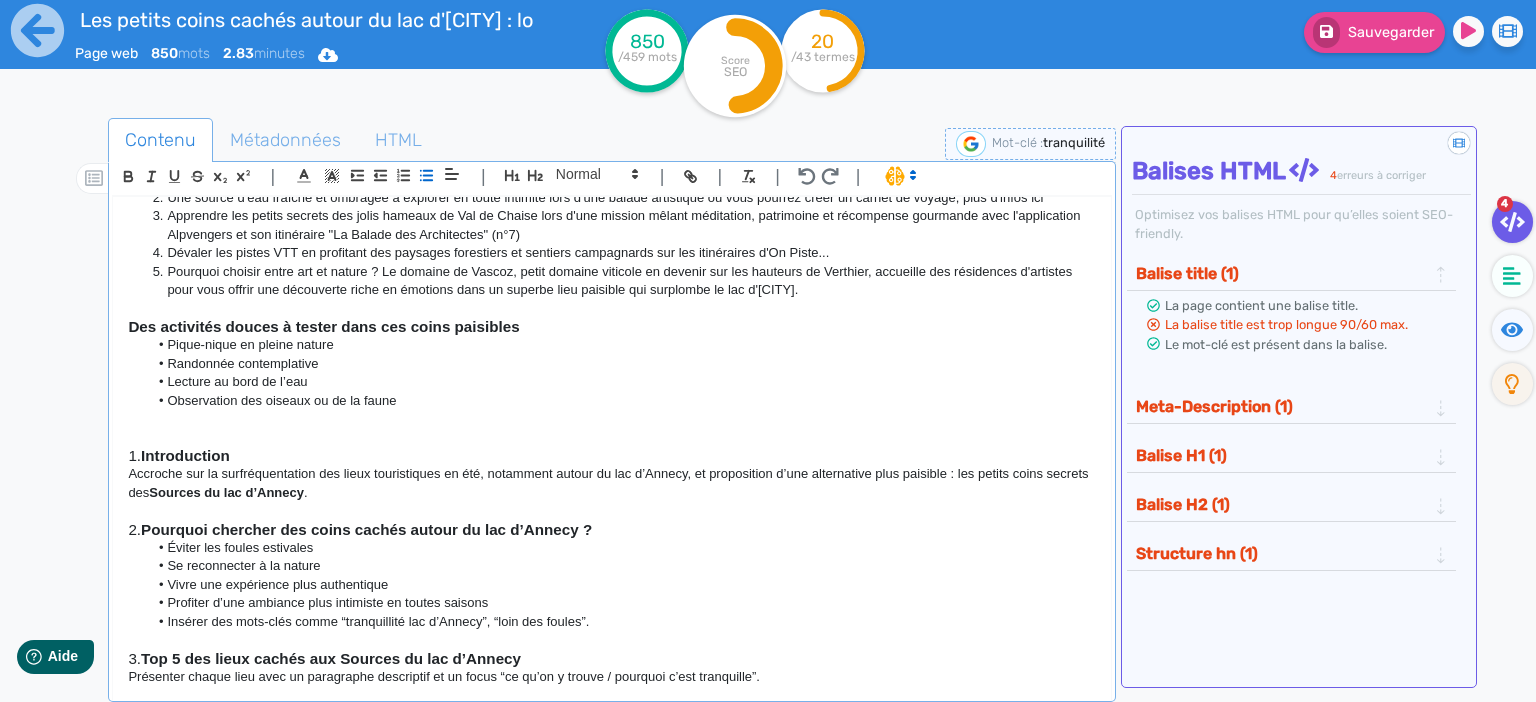 click on "Des activités douces à tester dans ces coins paisibles" 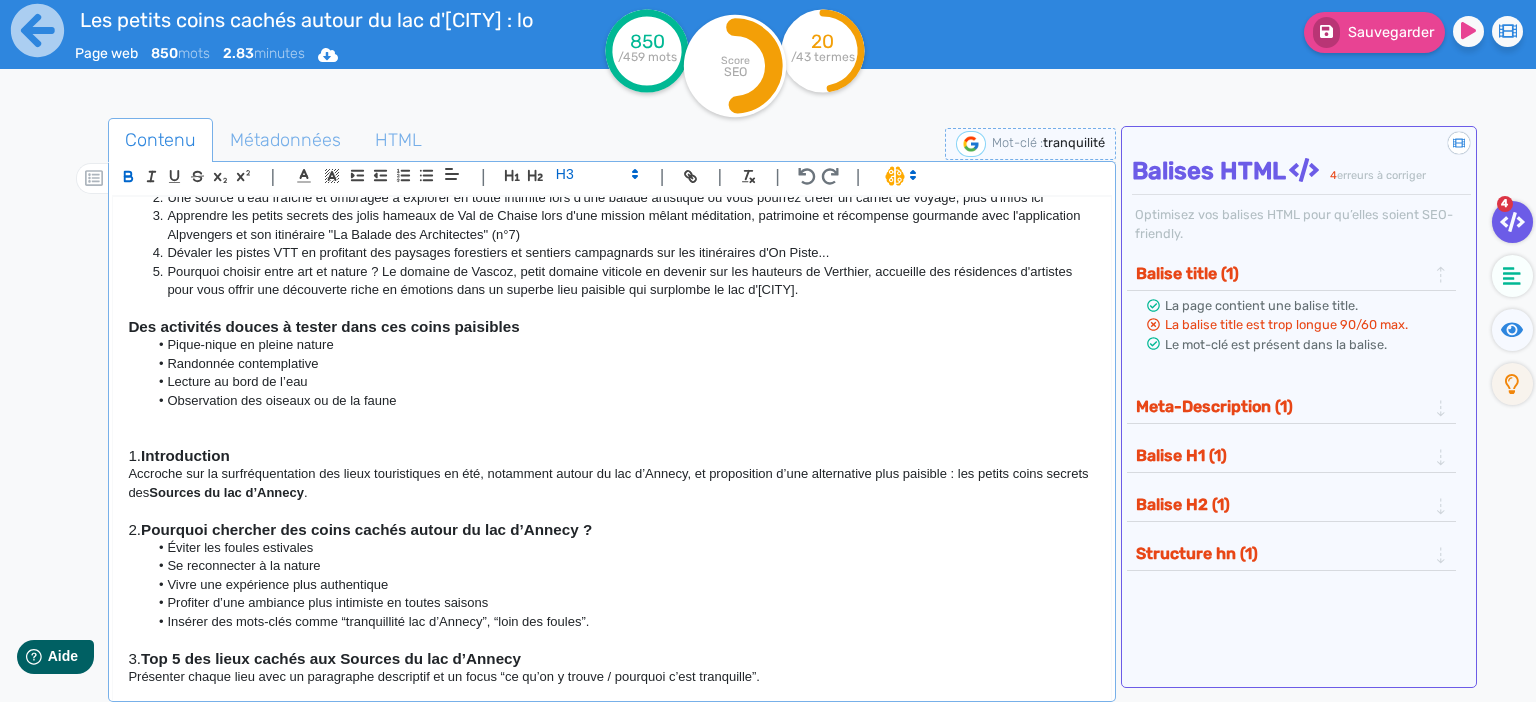 click 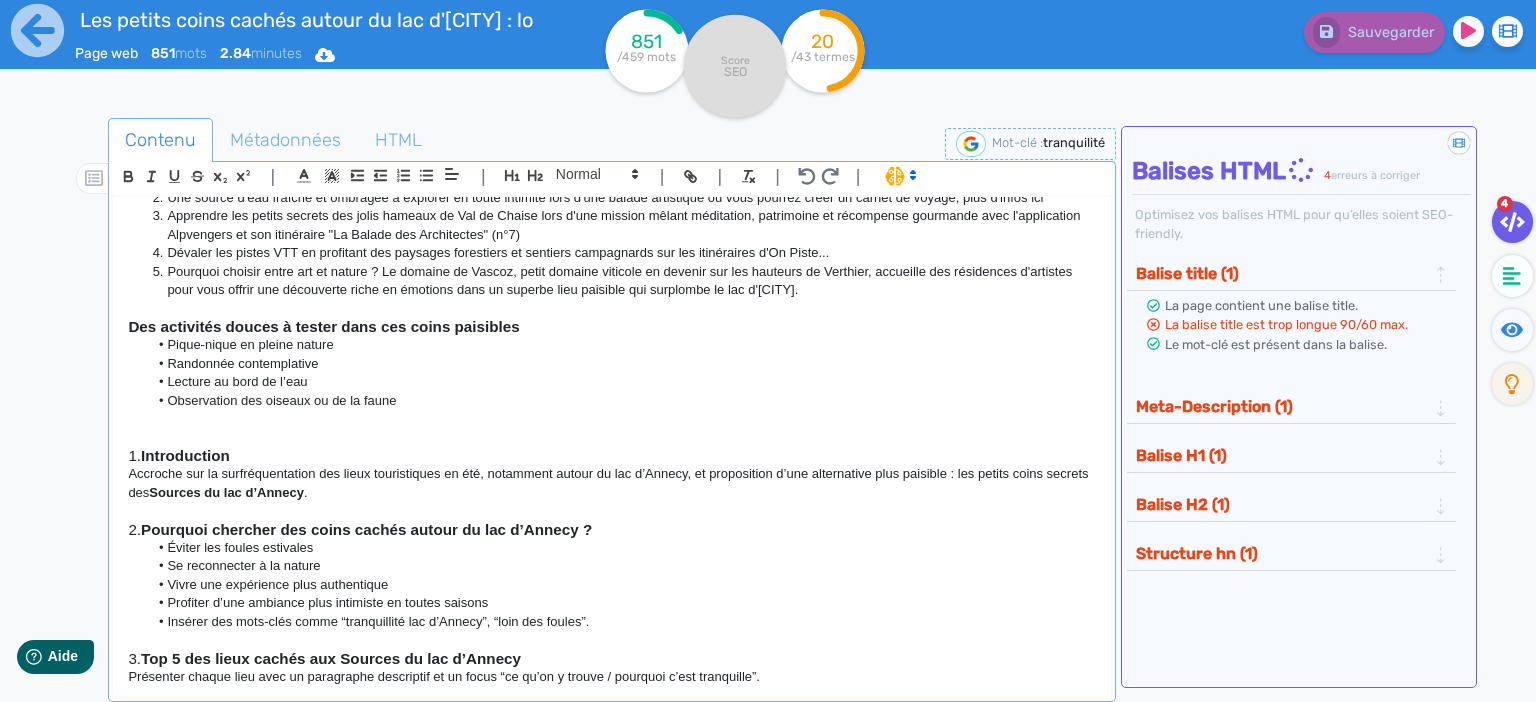 click on "Des activités douces à tester dans ces coins paisibles" 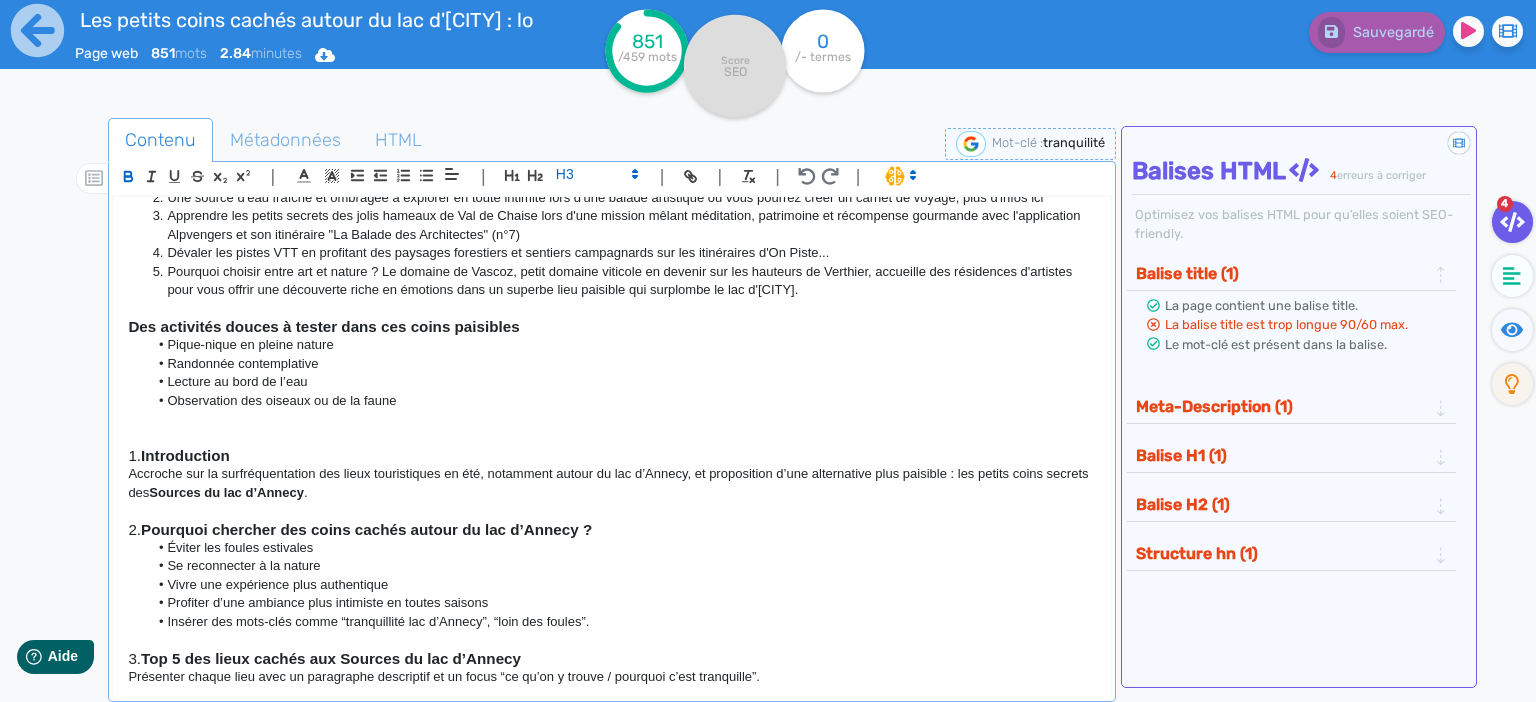 click on "Des activités douces à tester dans ces coins paisibles" 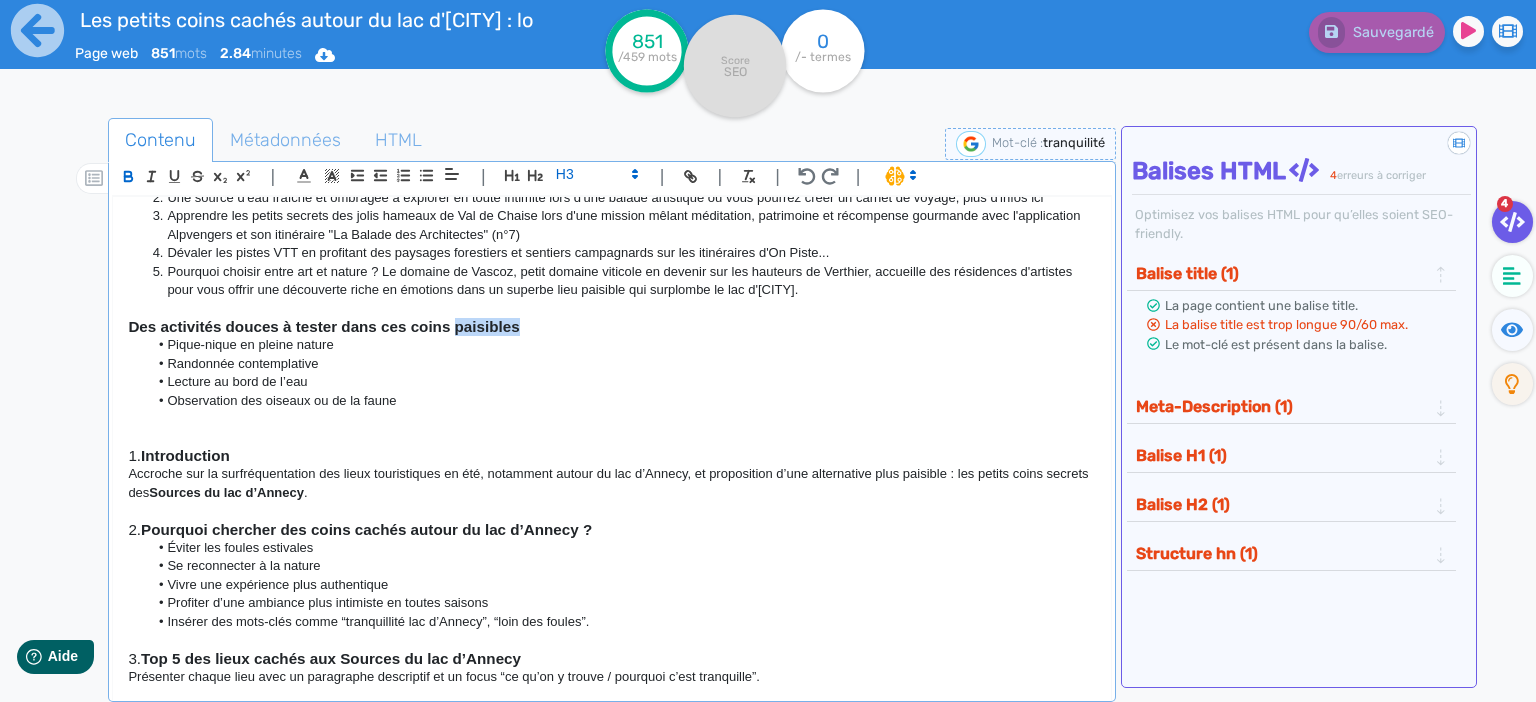 click on "Des activités douces à tester dans ces coins paisibles" 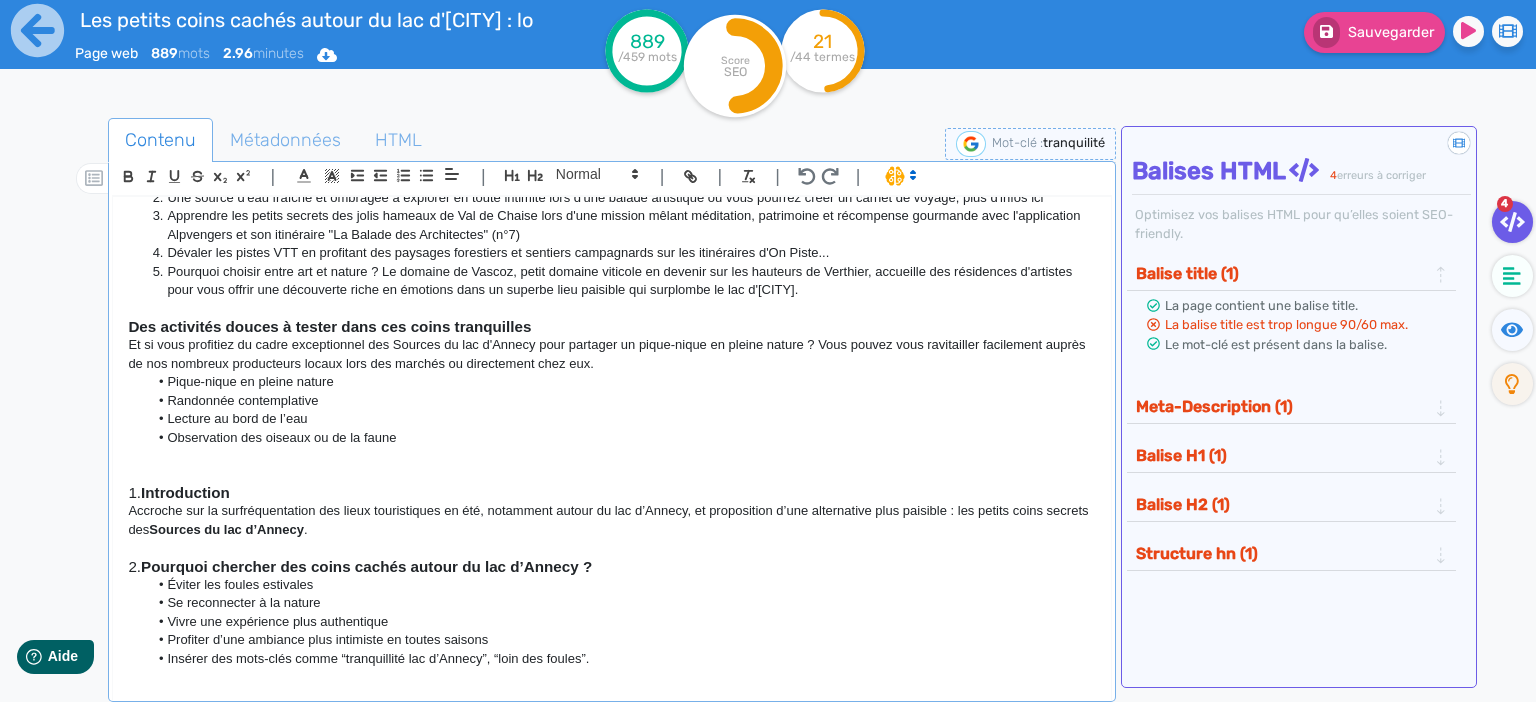 click on "Contenu   Métadonnées   HTML                                          |                                                                                                                                                                                                         |               H3 H4 H5 H6 Normal |         |             | |       Les petits coins cachés autour du lac d'Annecy : loin des foules, découvrez la tranquillité Pourquoi chercher des coins cachés autour du lac d’Annecy ? Qu'allez-vous trouver dans les petits coins secrets autour du lac d'Annecy ? (titre alternatif) L'opportunité de vous reconnecter à la nature loin des foules estivales, entre cascades, rivières, plaines et montagnes. Vivre une expérience plus authentique au contact des artisans et producteurs qui font la richesse de la destination. La chance de profiter d'une ambiance plus intimiste en toutes saisons, de vous offrir un vrai moment de tranquillité à deux pas du lac d'Annecy. Mot-clé principal 1.  Introduction" 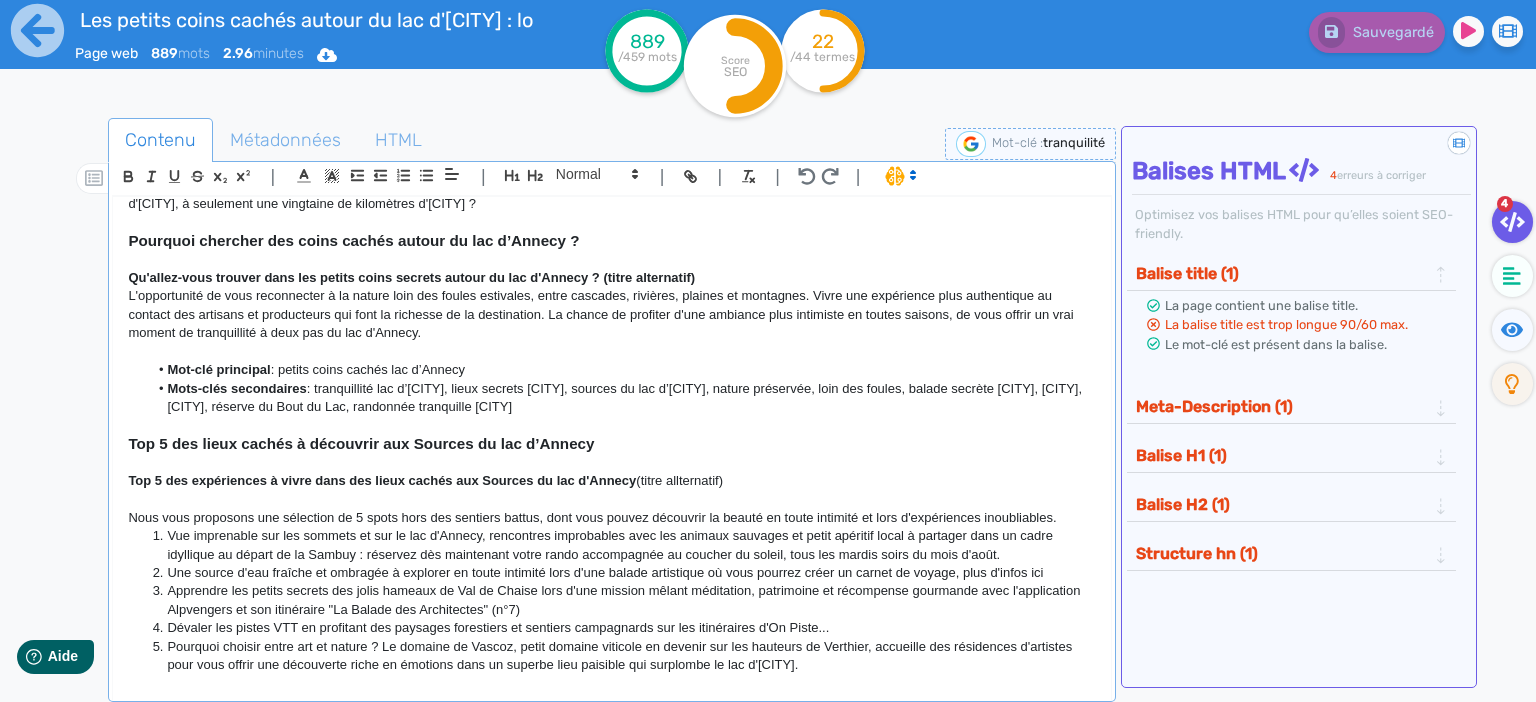 scroll, scrollTop: 76, scrollLeft: 0, axis: vertical 